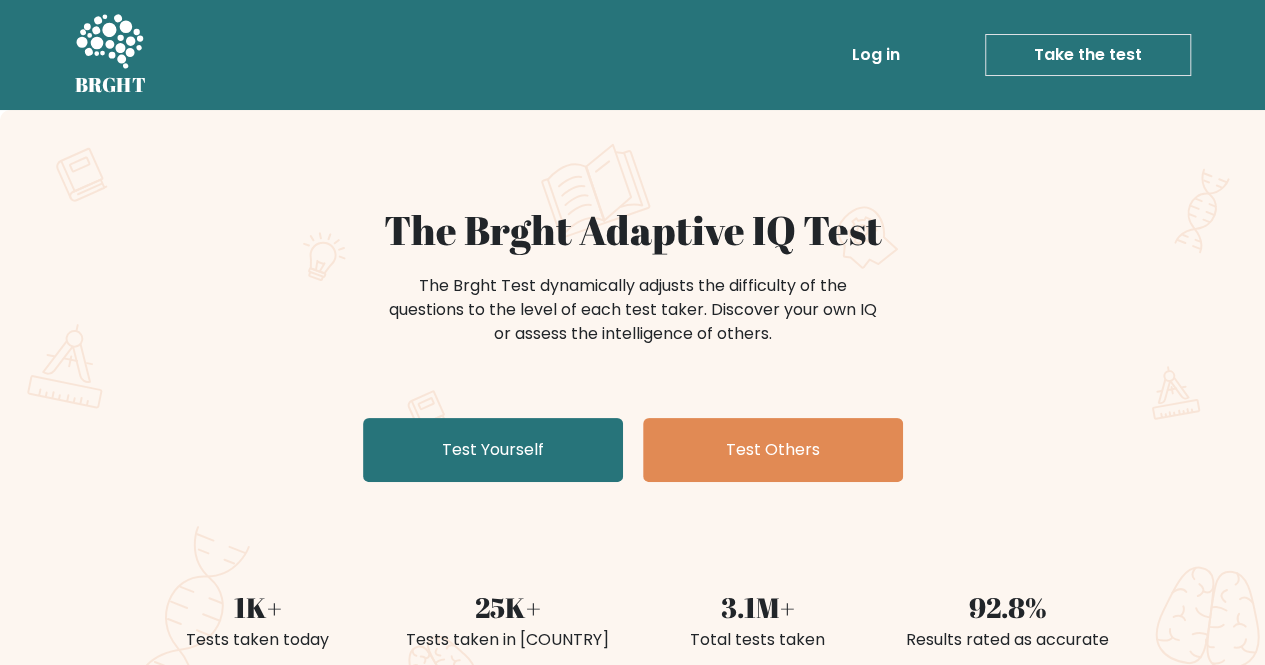scroll, scrollTop: 100, scrollLeft: 0, axis: vertical 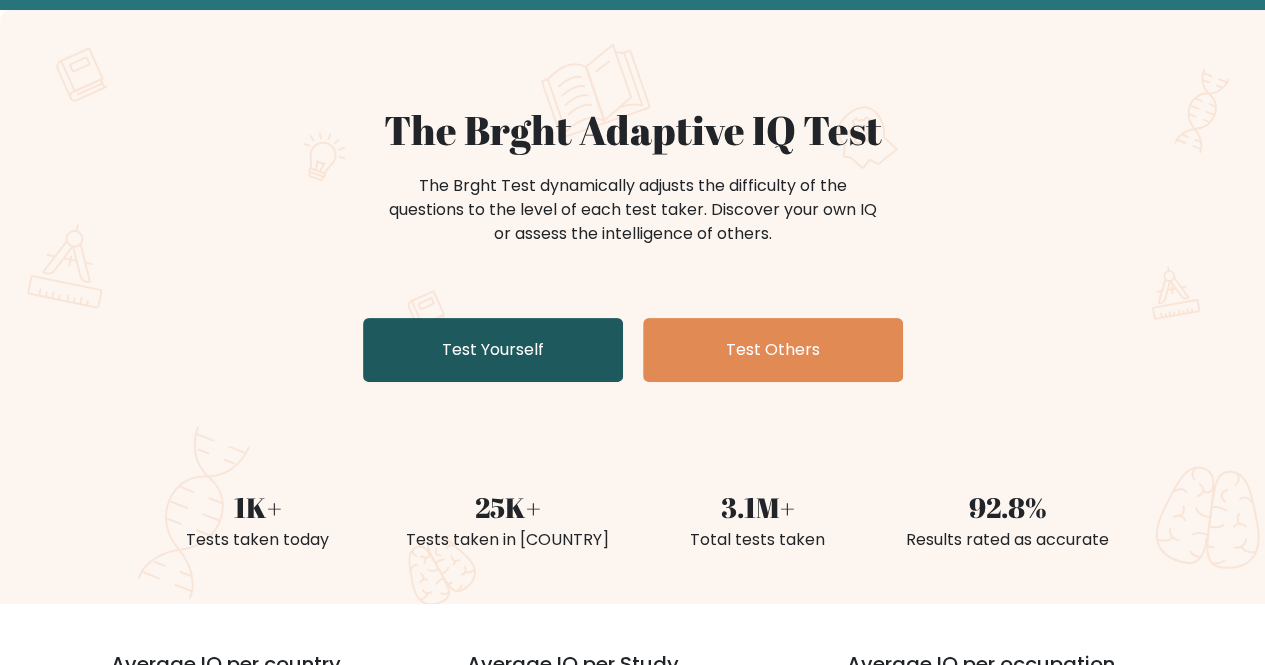 click on "Test Yourself" at bounding box center [493, 350] 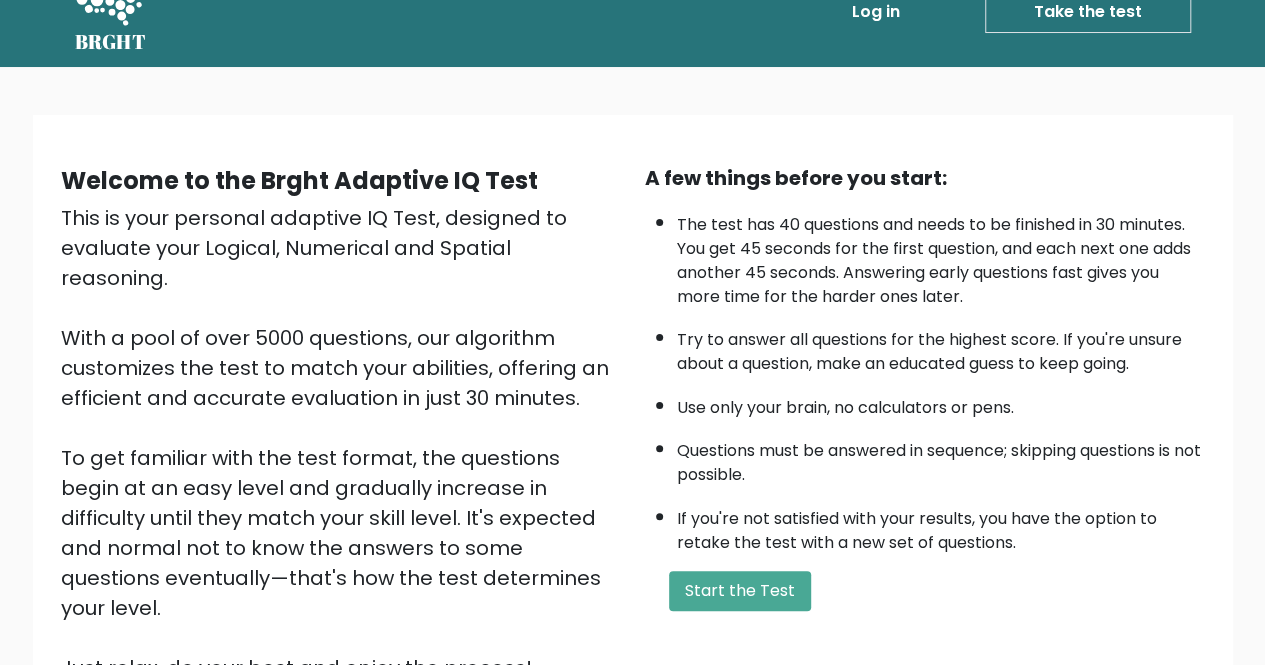 scroll, scrollTop: 100, scrollLeft: 0, axis: vertical 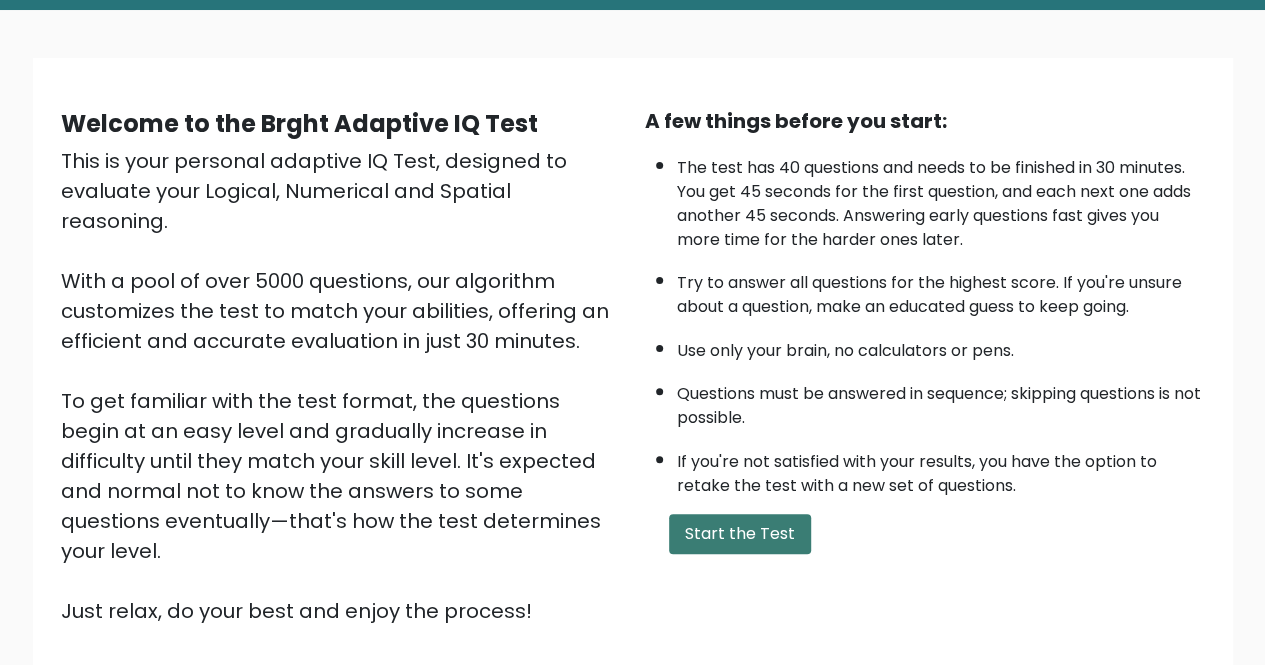 click on "Start the Test" at bounding box center [740, 534] 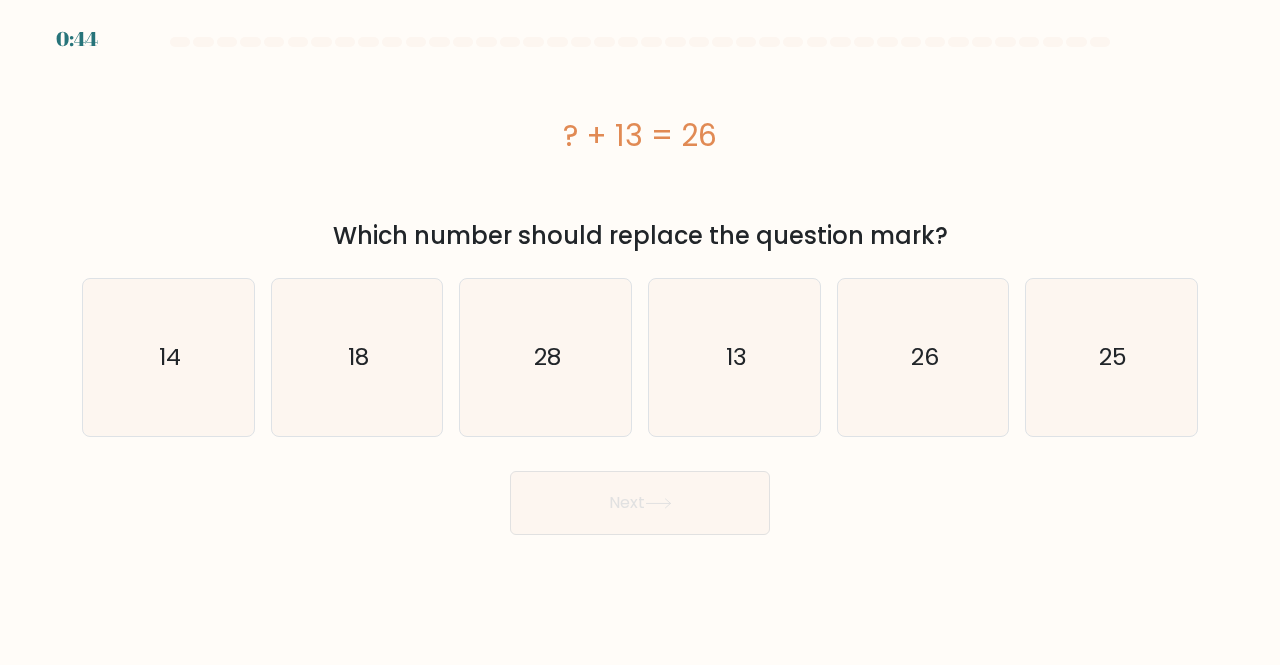 scroll, scrollTop: 0, scrollLeft: 0, axis: both 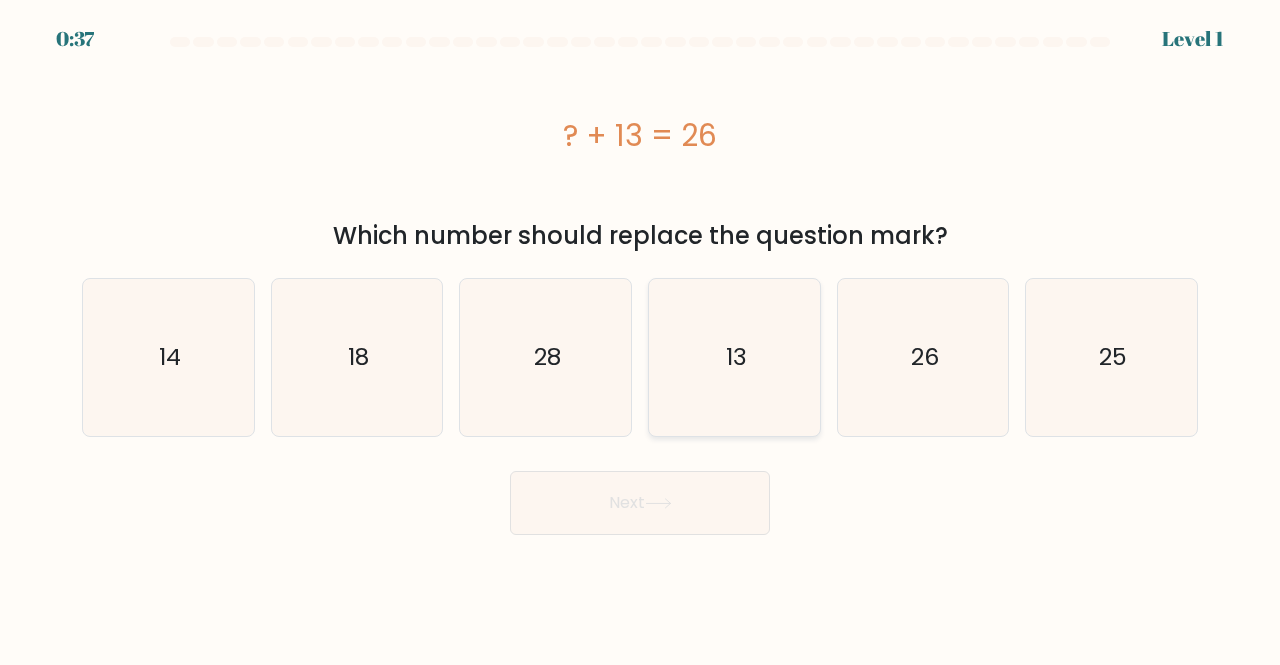 click on "13" 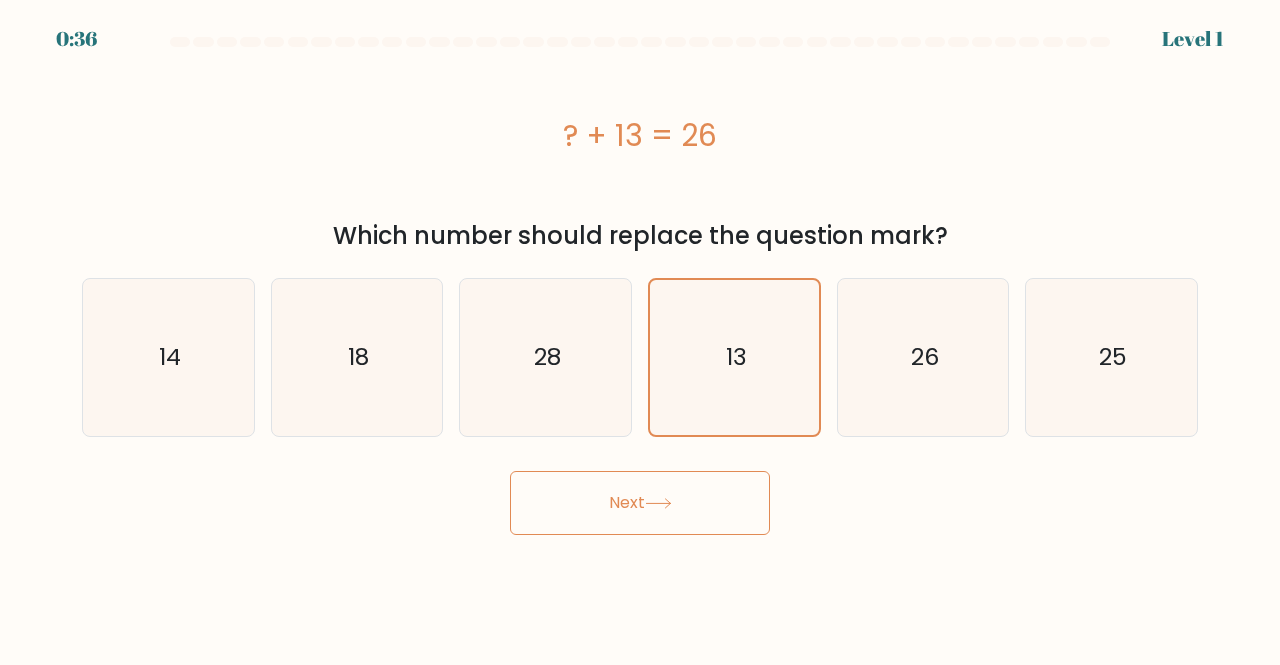 click on "Next" at bounding box center (640, 503) 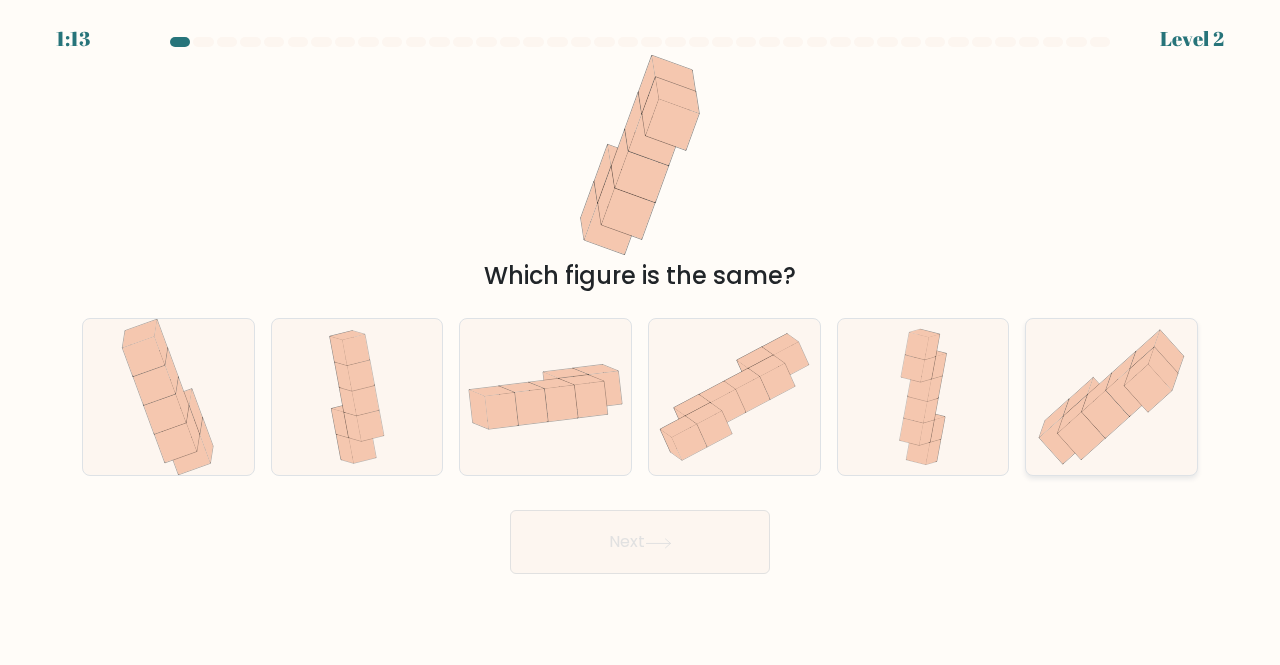 click 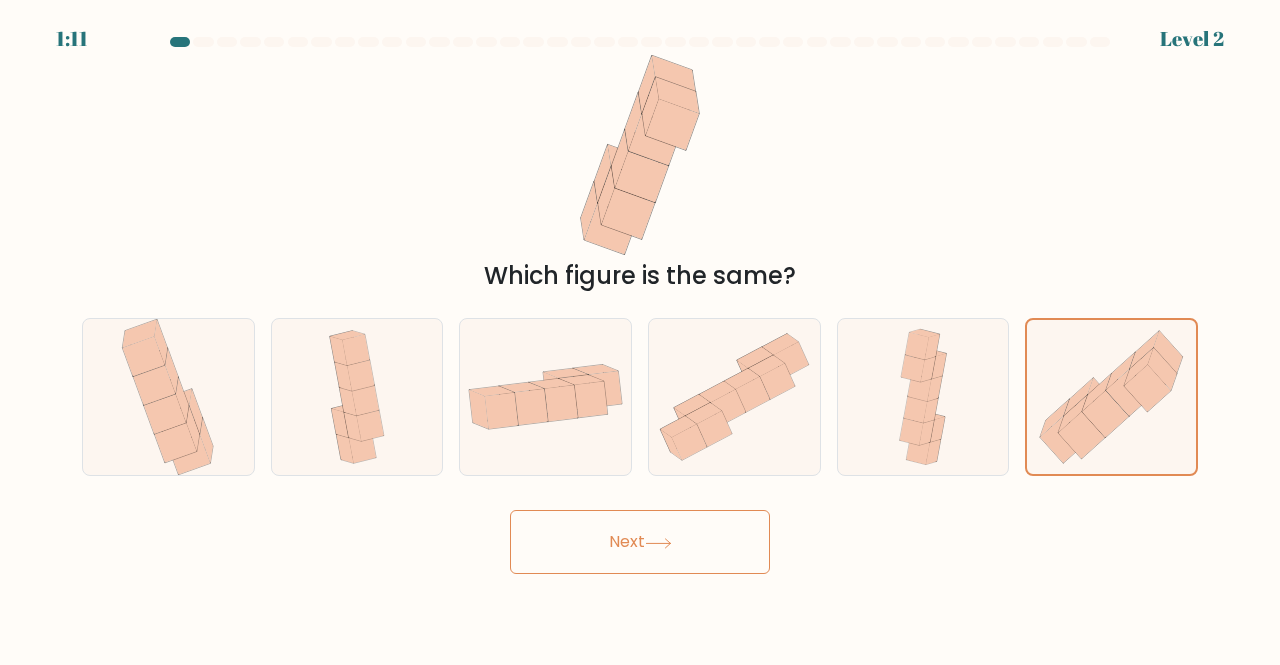 click 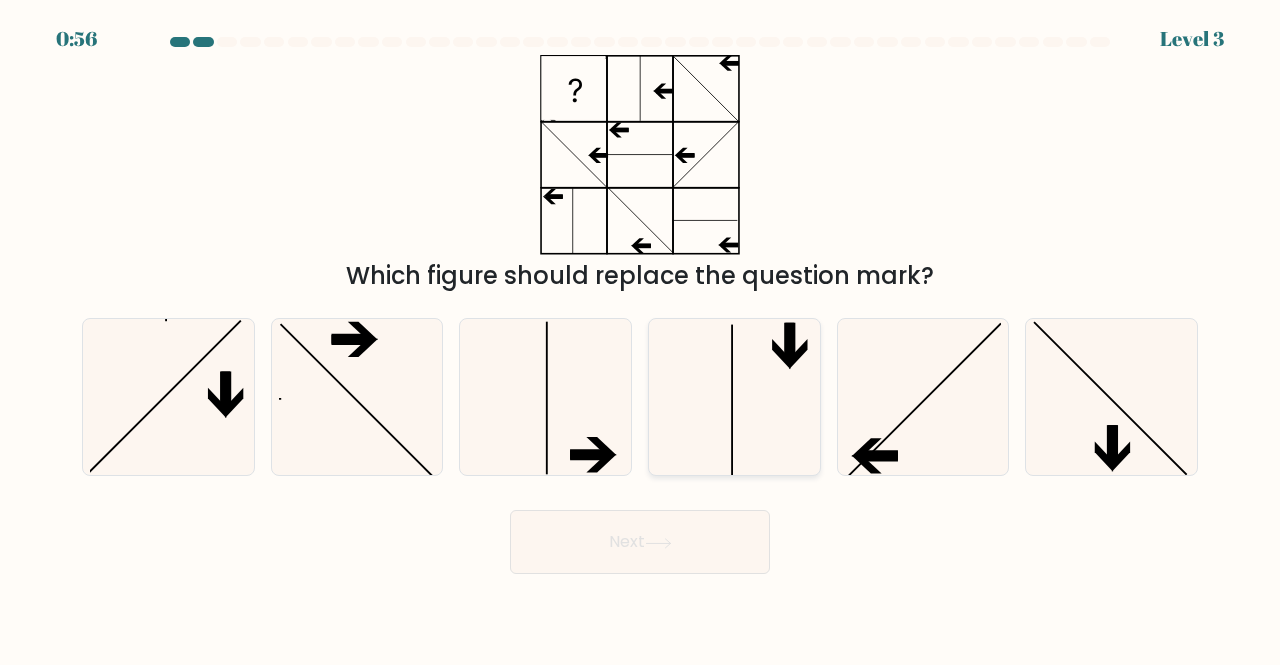 click 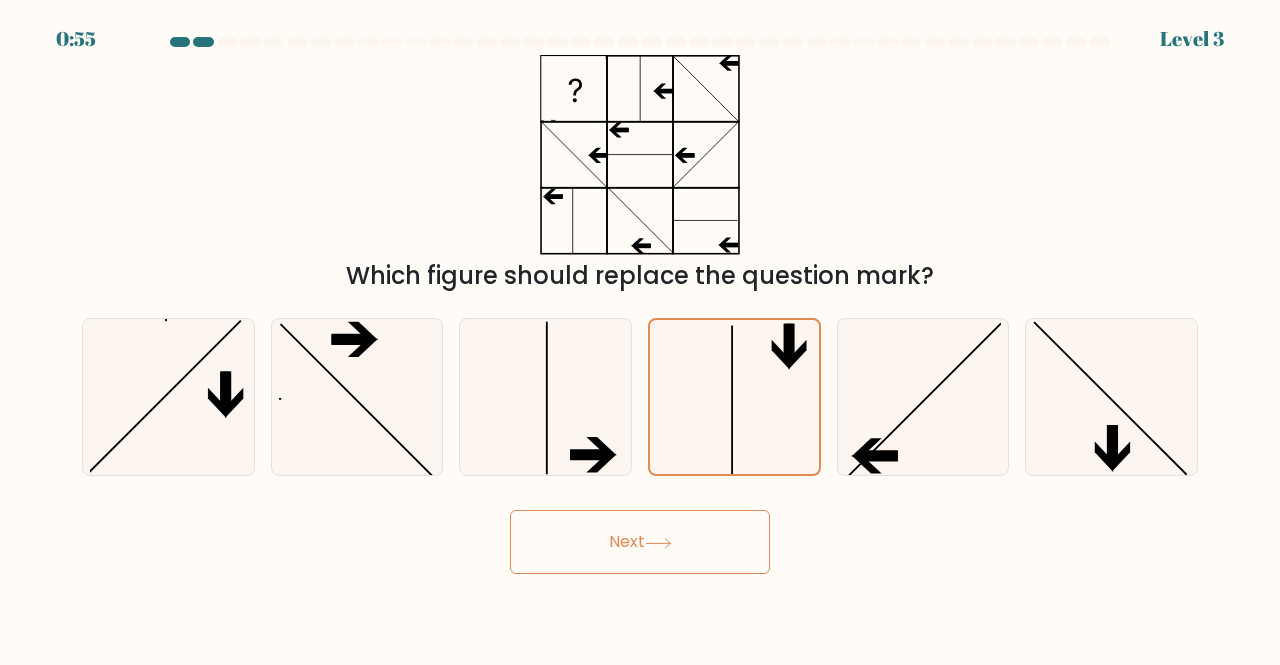 click on "Next" at bounding box center (640, 542) 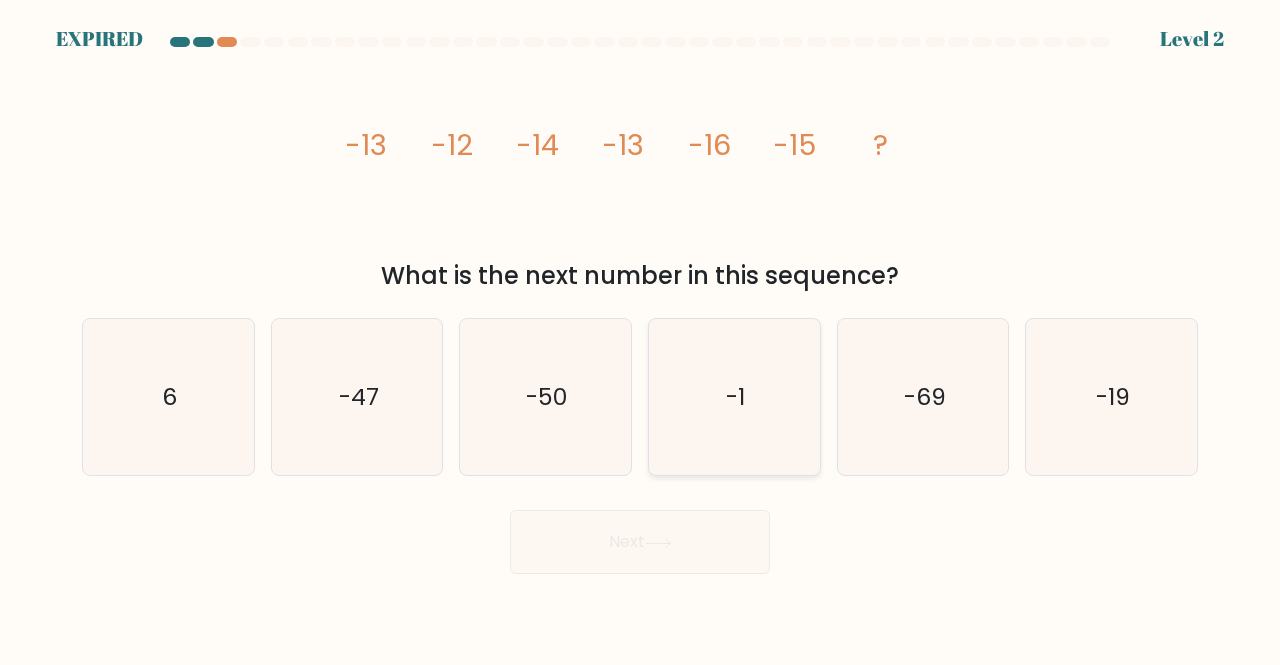 click on "-1" 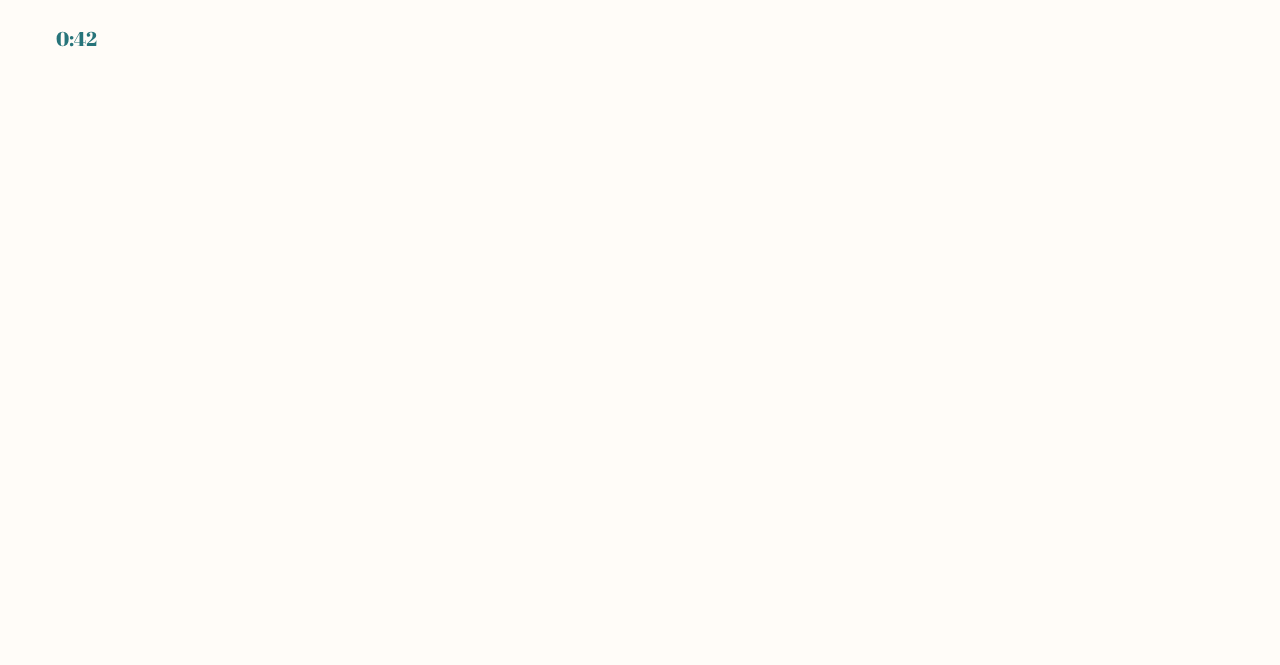scroll, scrollTop: 0, scrollLeft: 0, axis: both 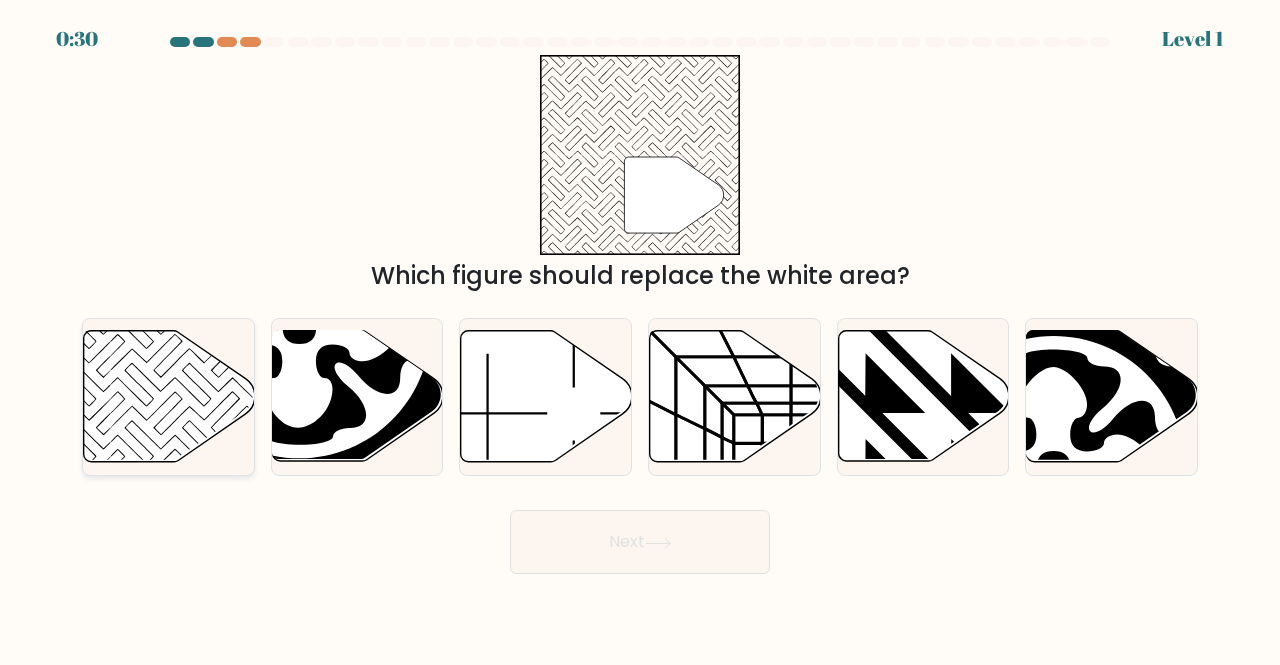 click 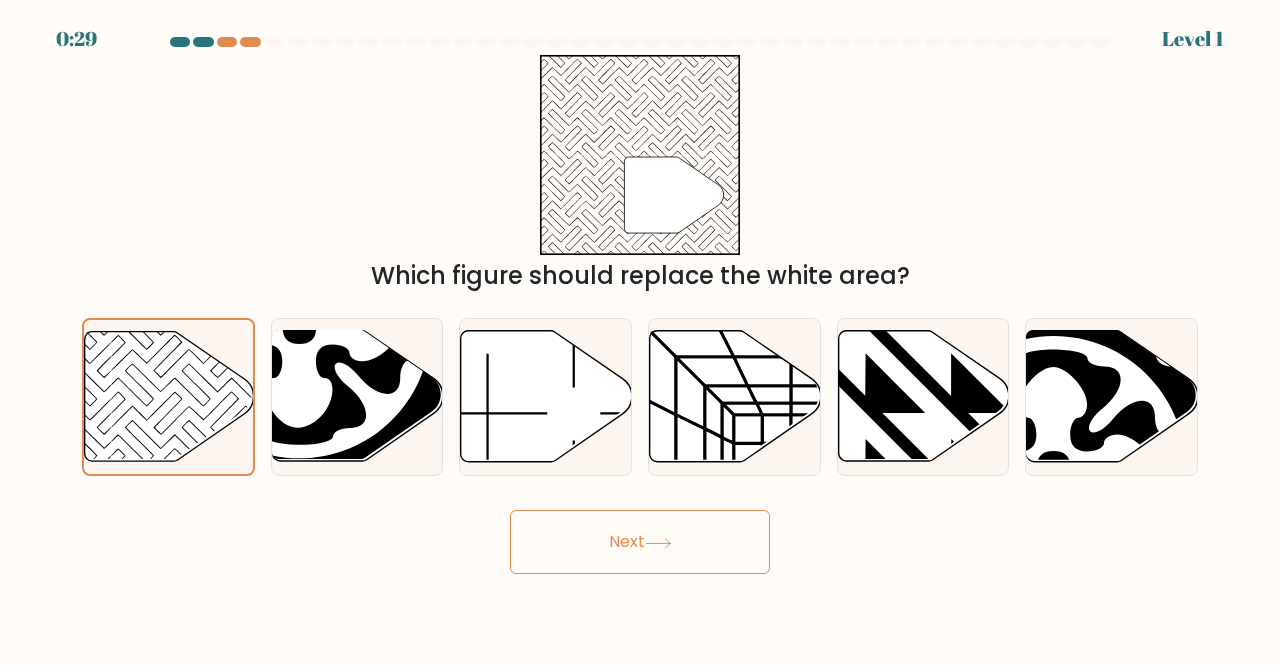 click on "Next" at bounding box center [640, 542] 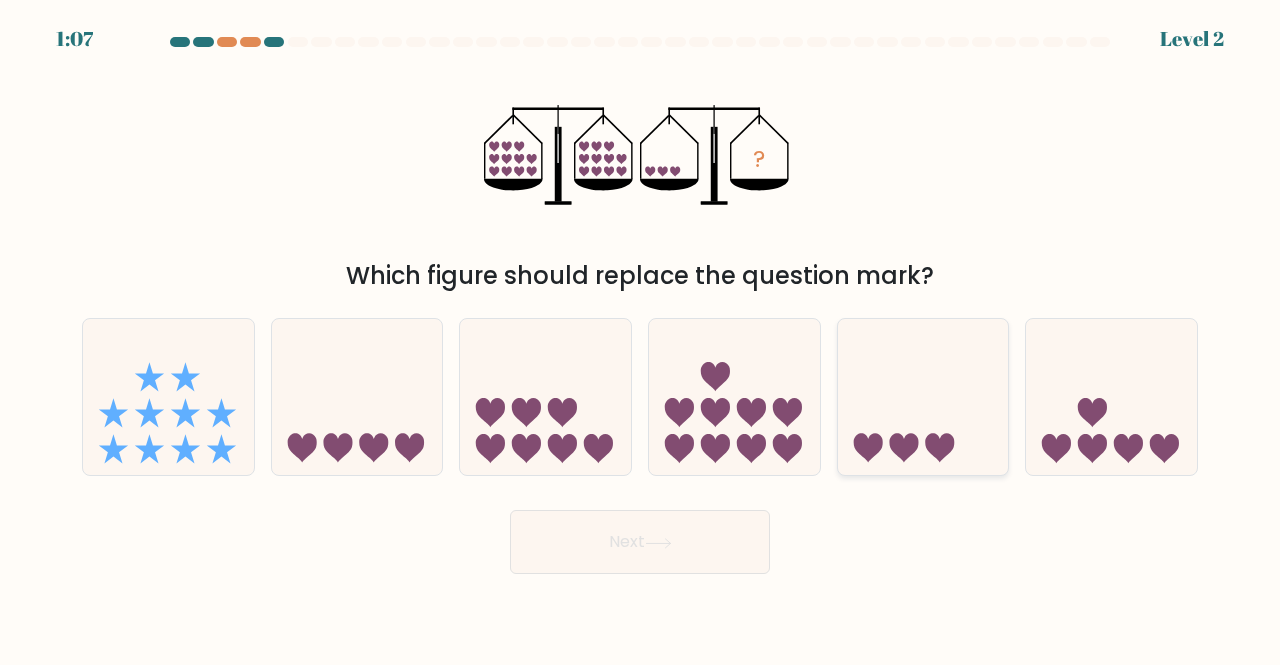 click 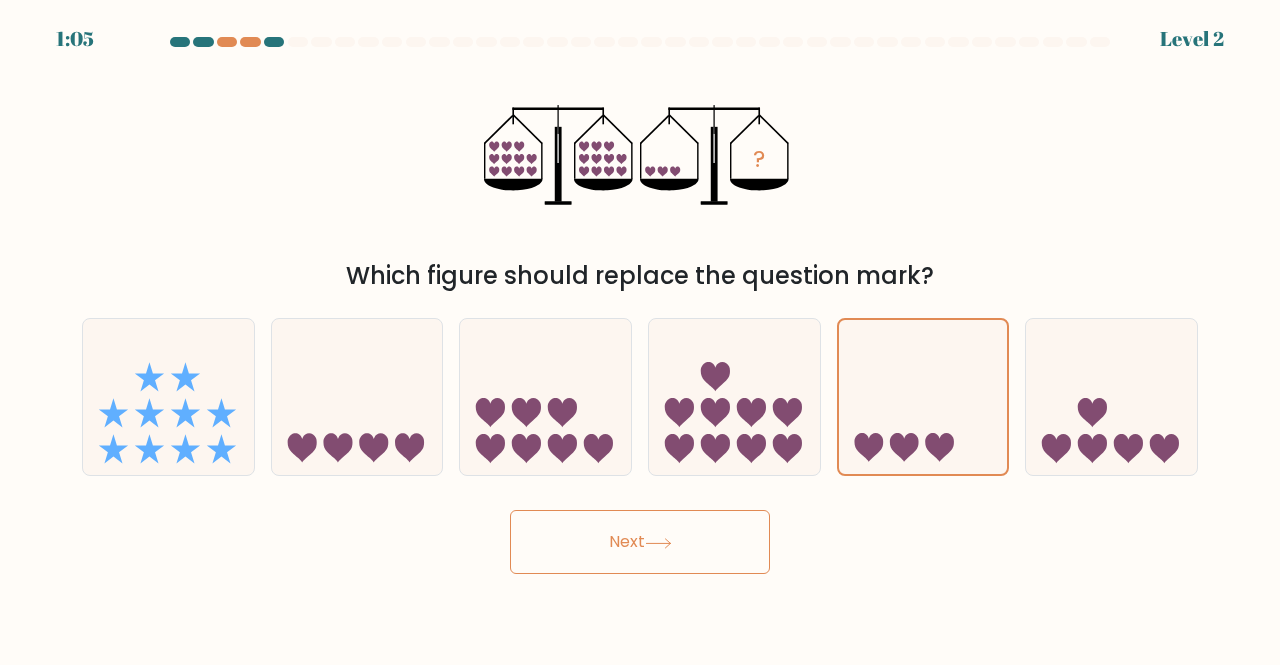click on "Next" at bounding box center (640, 542) 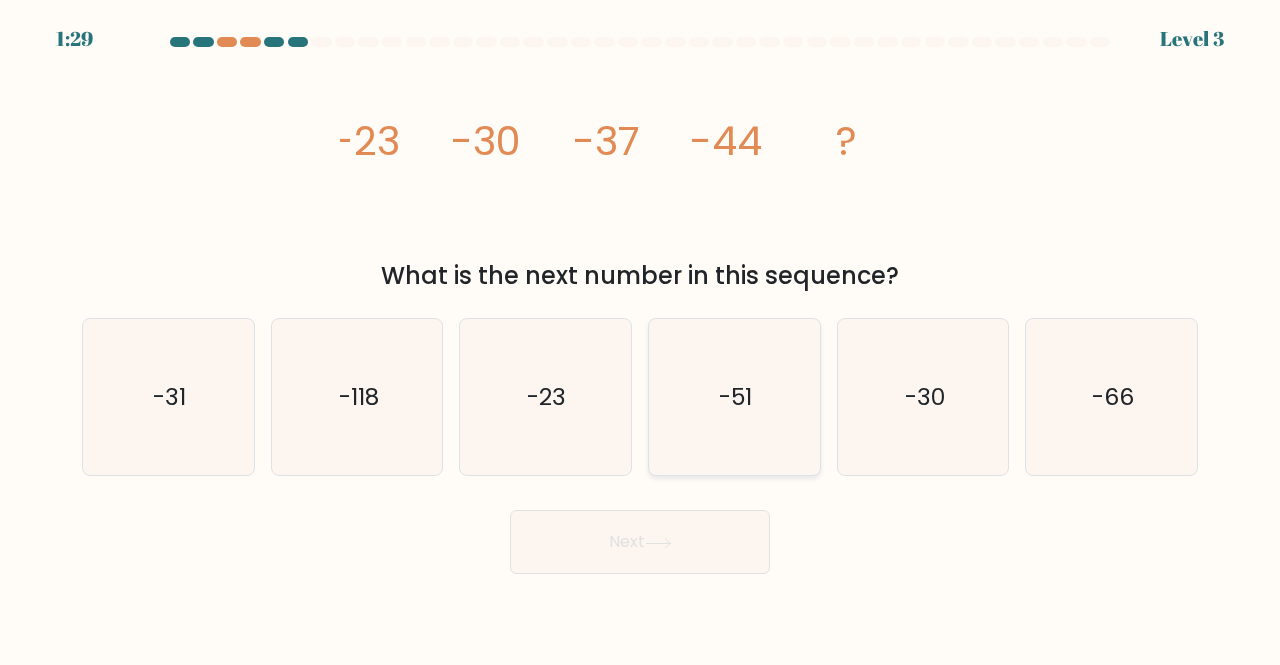 click on "-51" 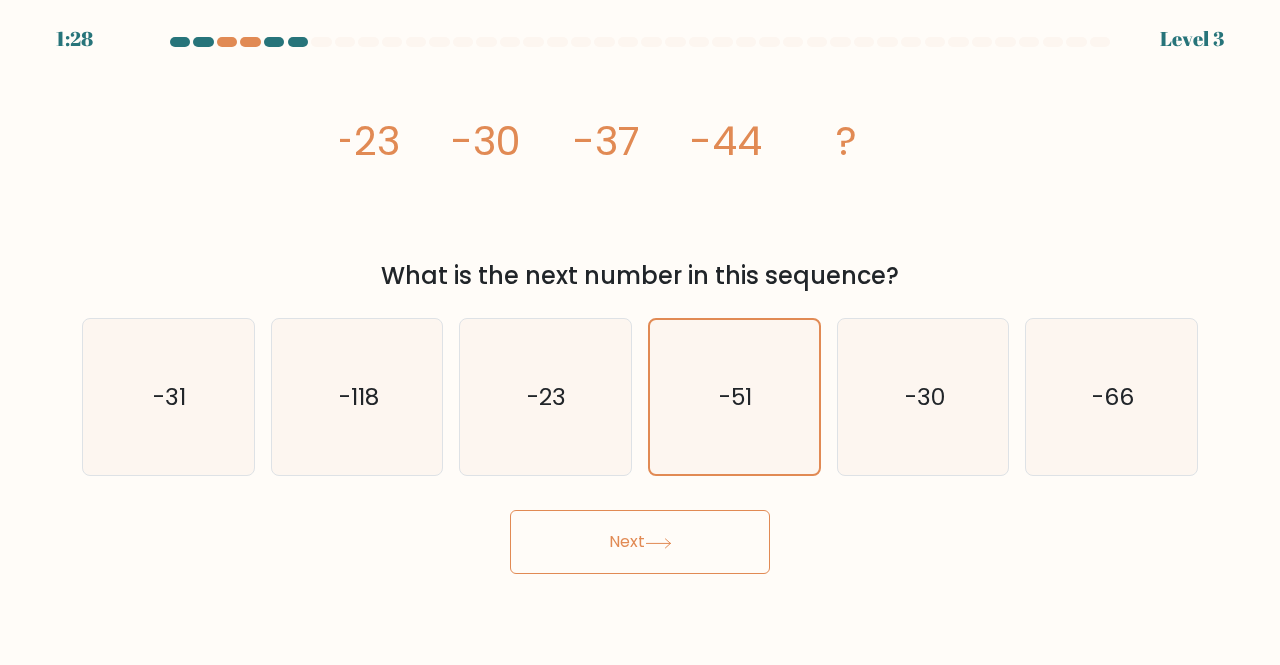 click on "Next" at bounding box center [640, 542] 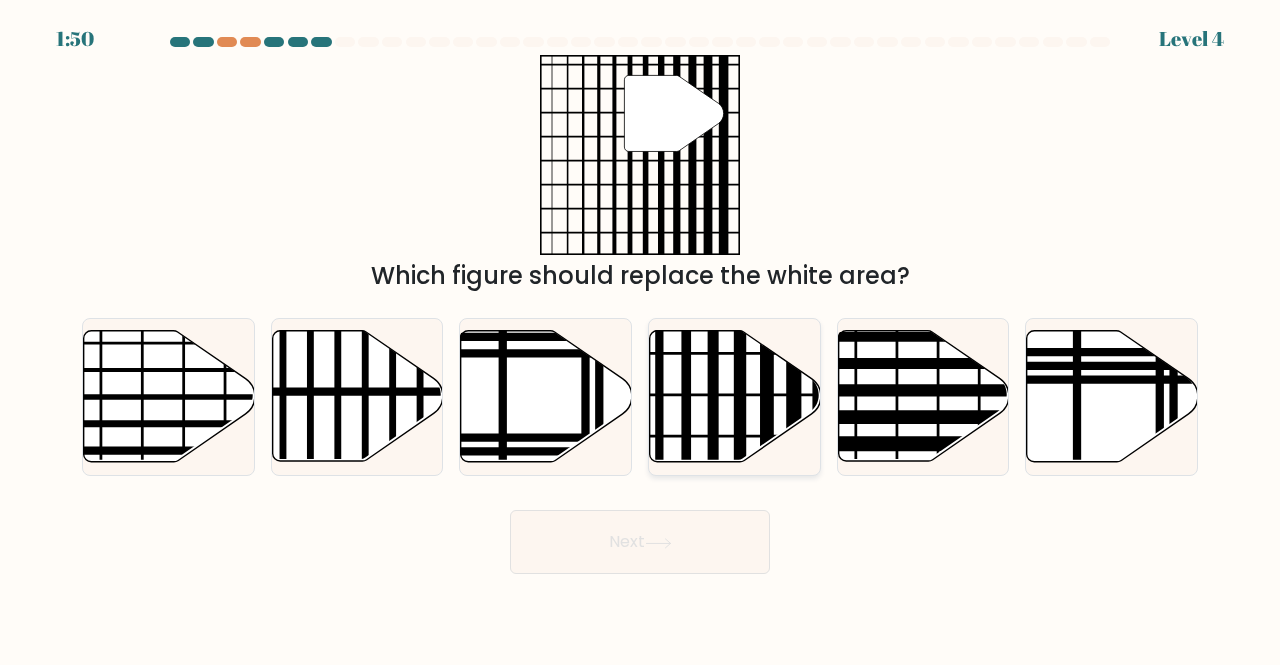 click 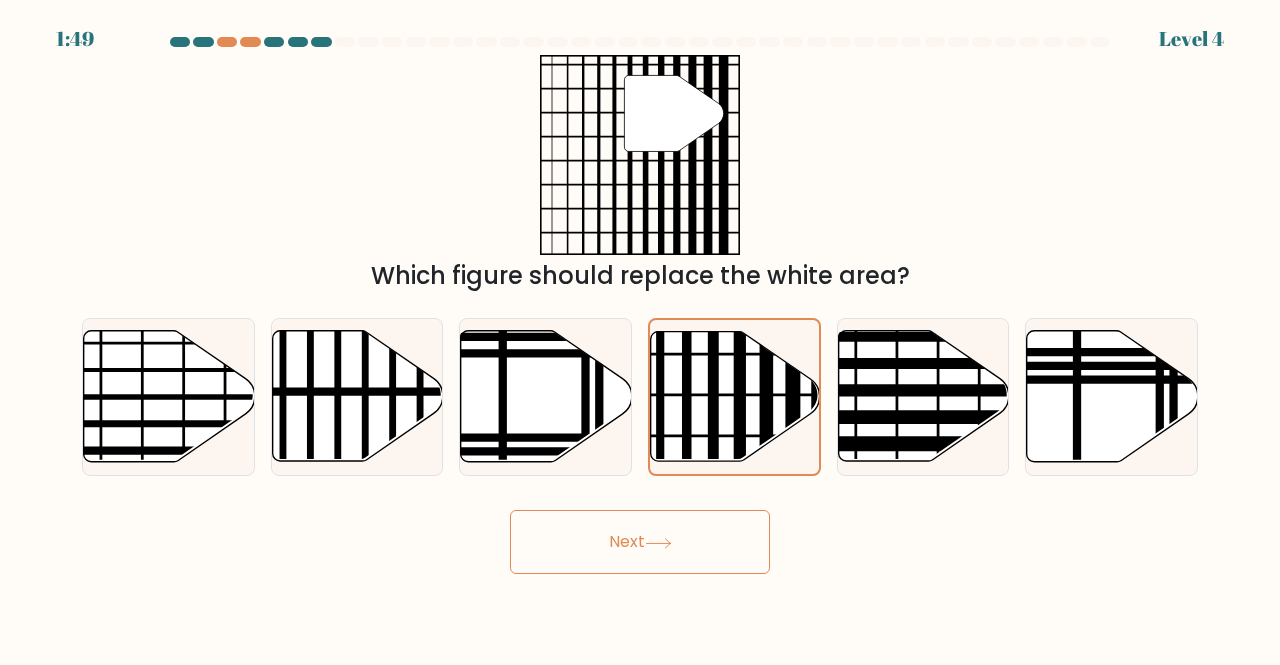 click on "Next" at bounding box center (640, 542) 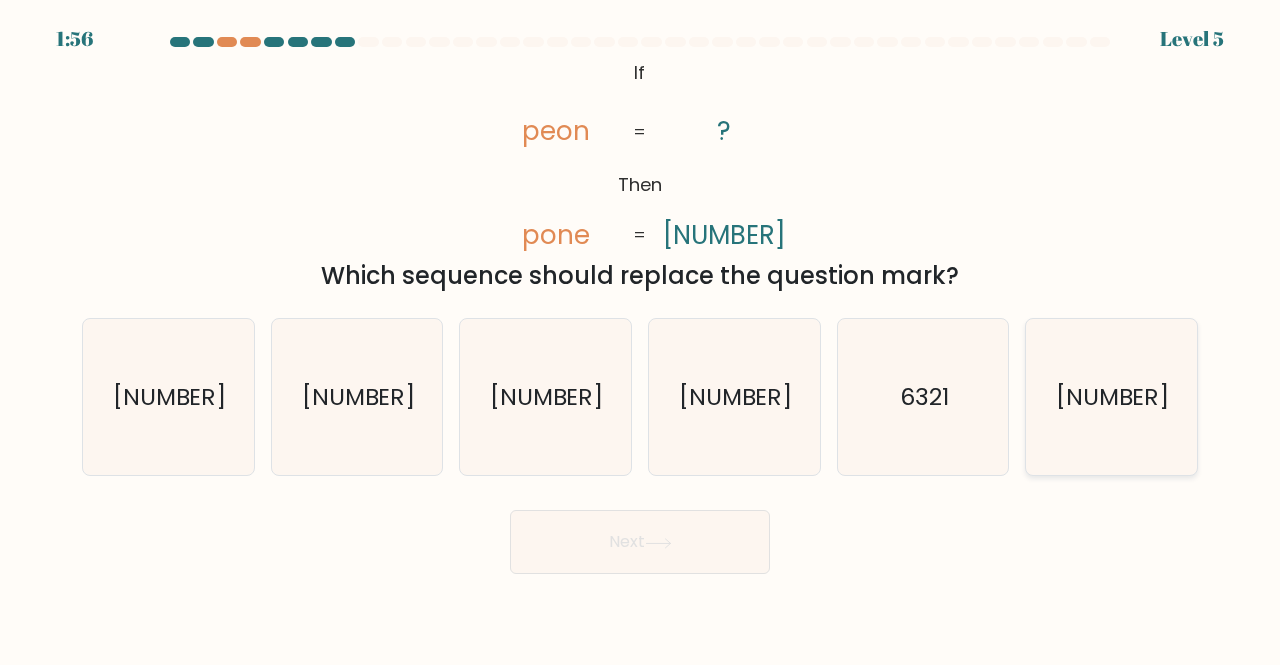 click on "3621" 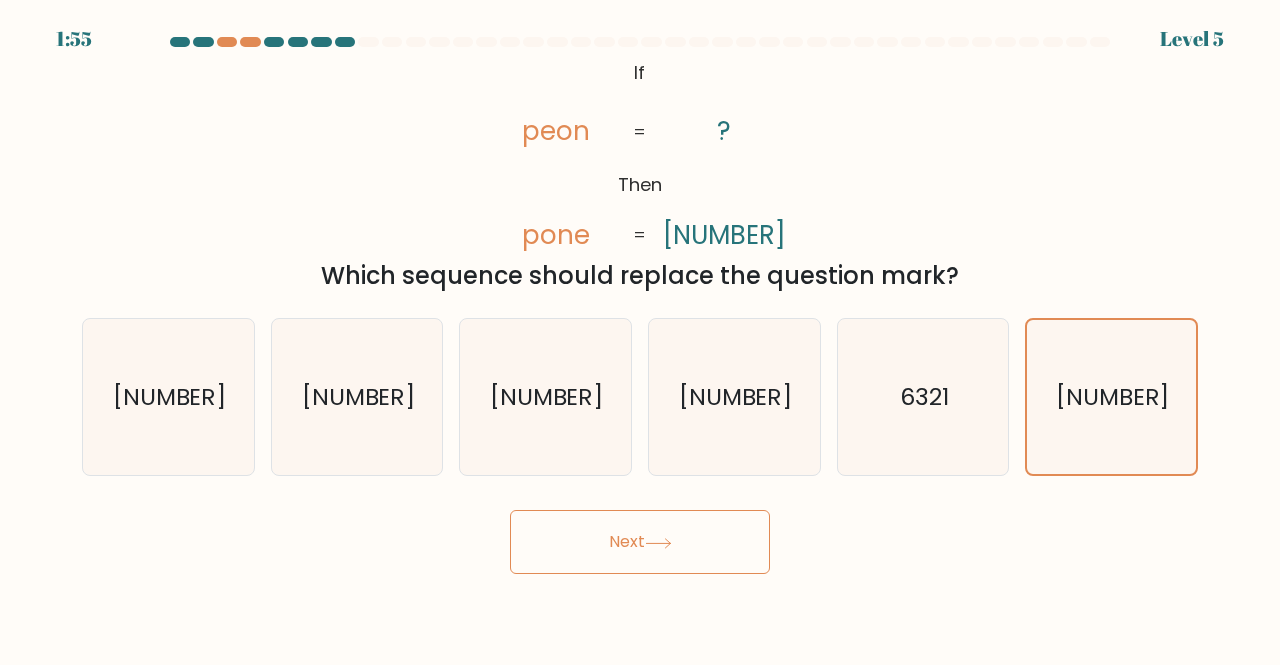 click on "Next" at bounding box center [640, 542] 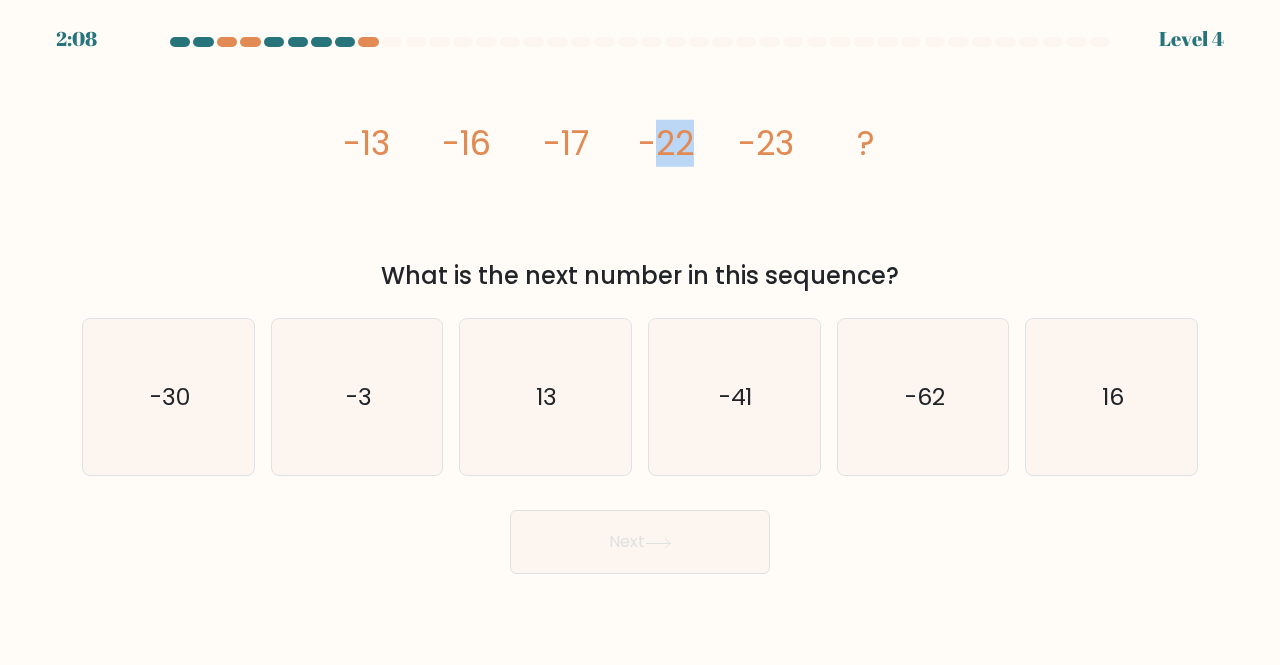 drag, startPoint x: 651, startPoint y: 151, endPoint x: 708, endPoint y: 144, distance: 57.428215 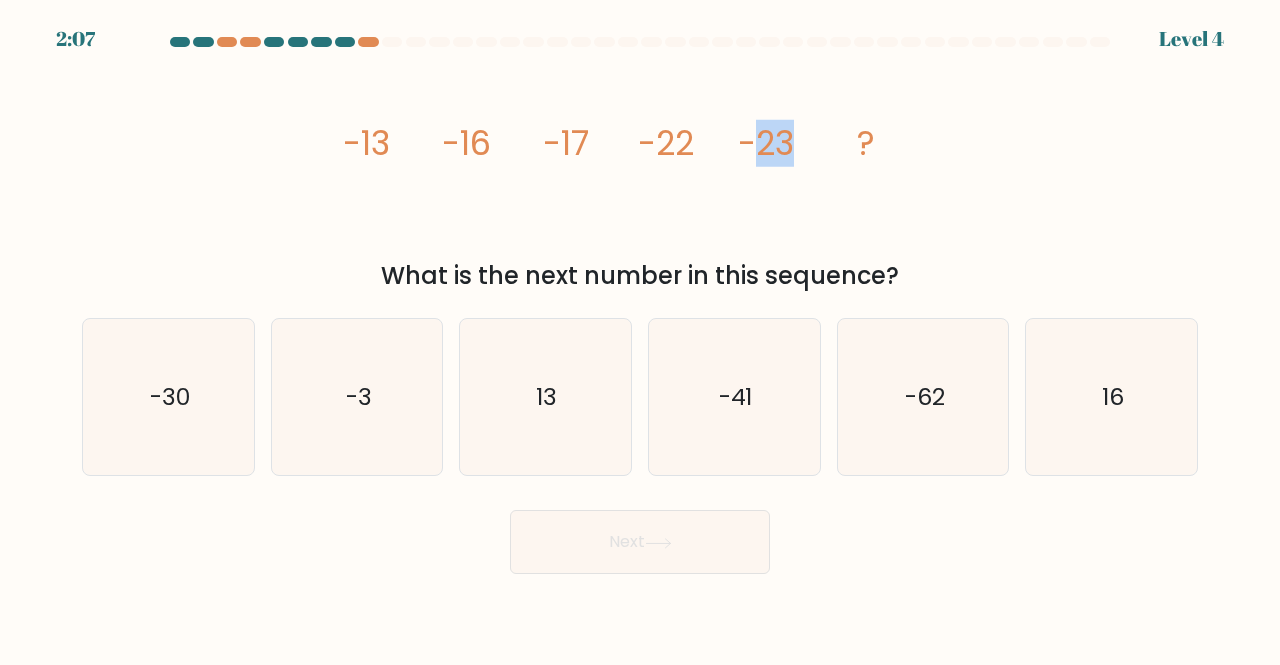 drag, startPoint x: 754, startPoint y: 140, endPoint x: 789, endPoint y: 153, distance: 37.336308 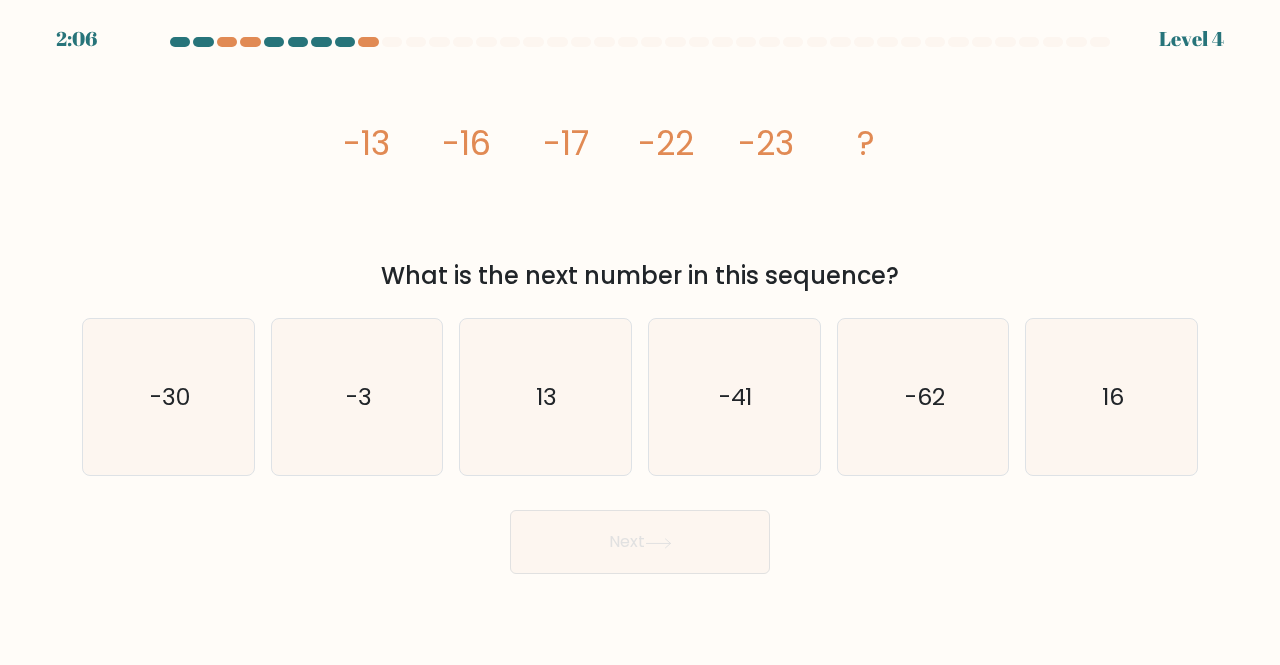 click on "image/svg+xml
-13
-16
-17
-22
-23
?" 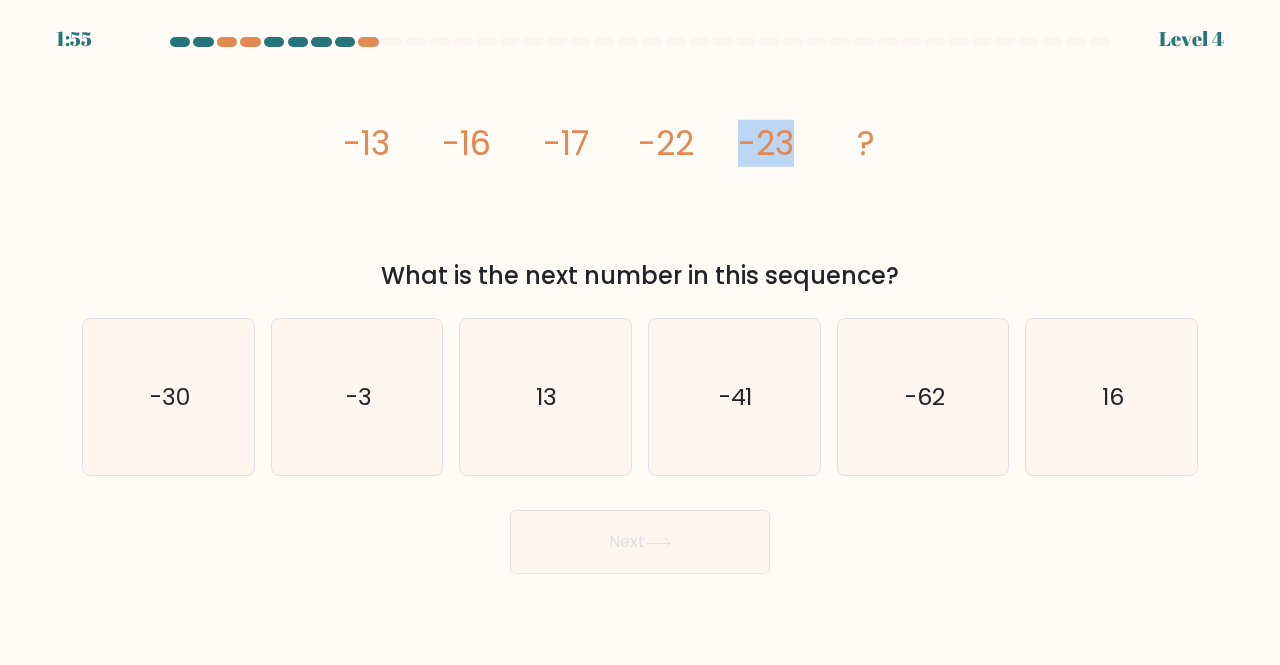 drag, startPoint x: 735, startPoint y: 147, endPoint x: 789, endPoint y: 144, distance: 54.08327 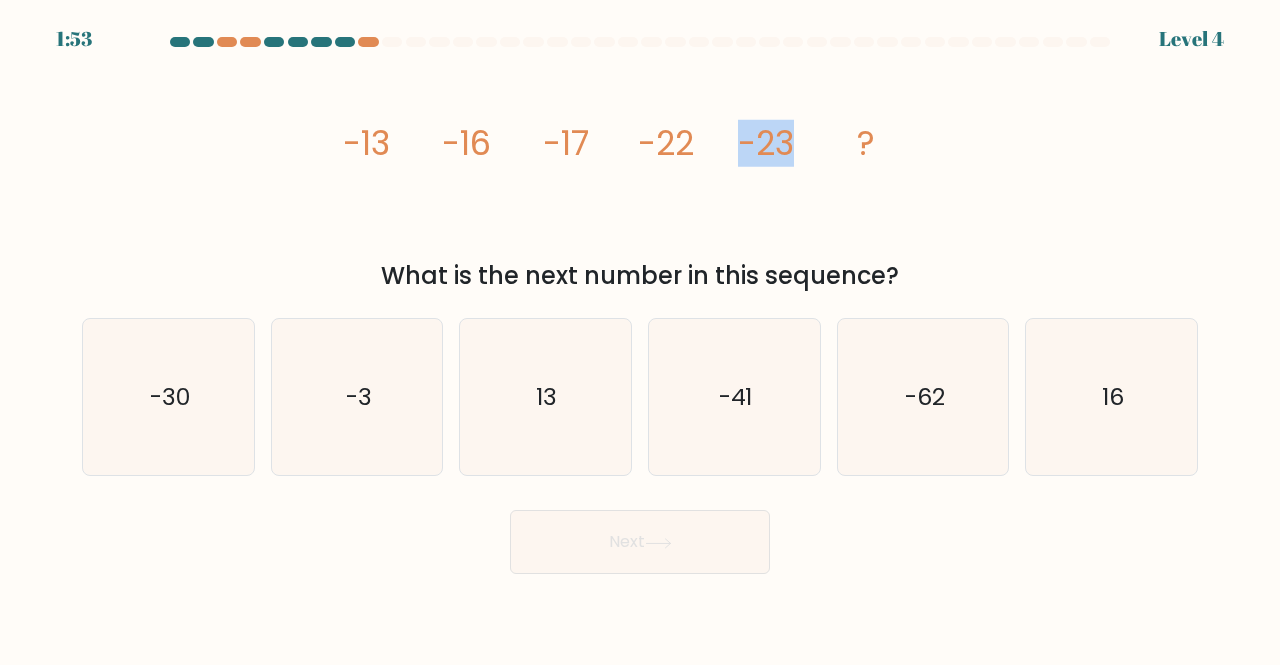 click on "image/svg+xml
-13
-16
-17
-22
-23
?" 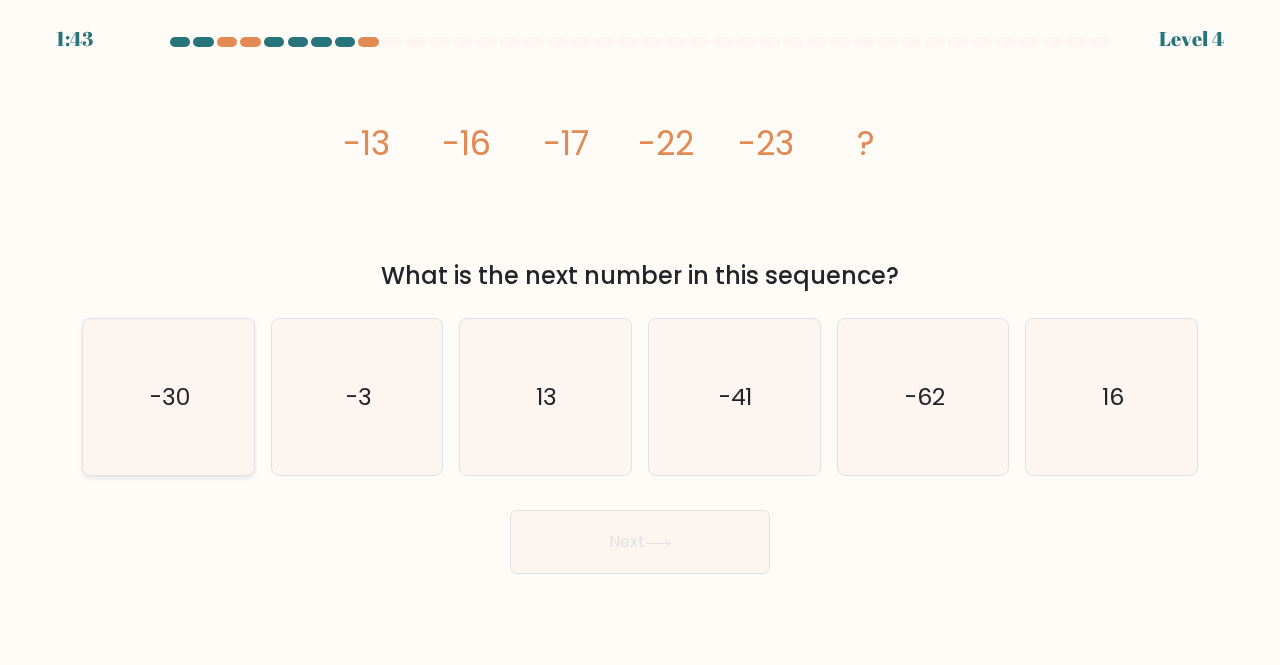 click on "-30" 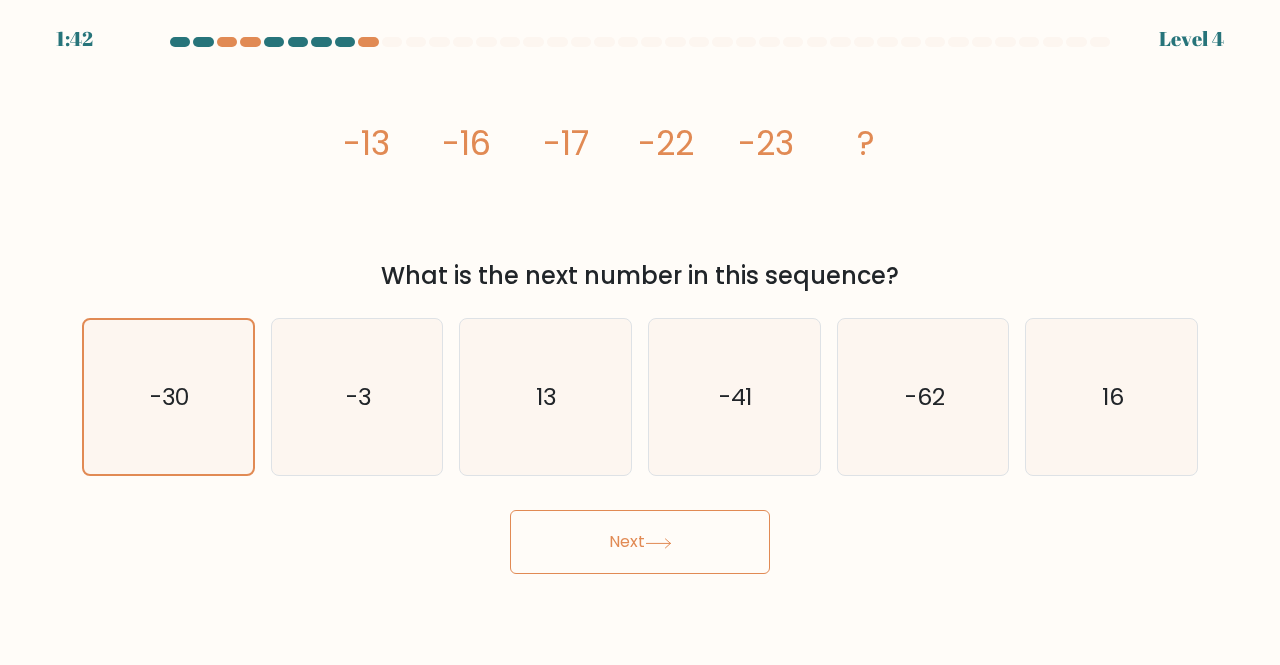 drag, startPoint x: 632, startPoint y: 547, endPoint x: 873, endPoint y: 552, distance: 241.05186 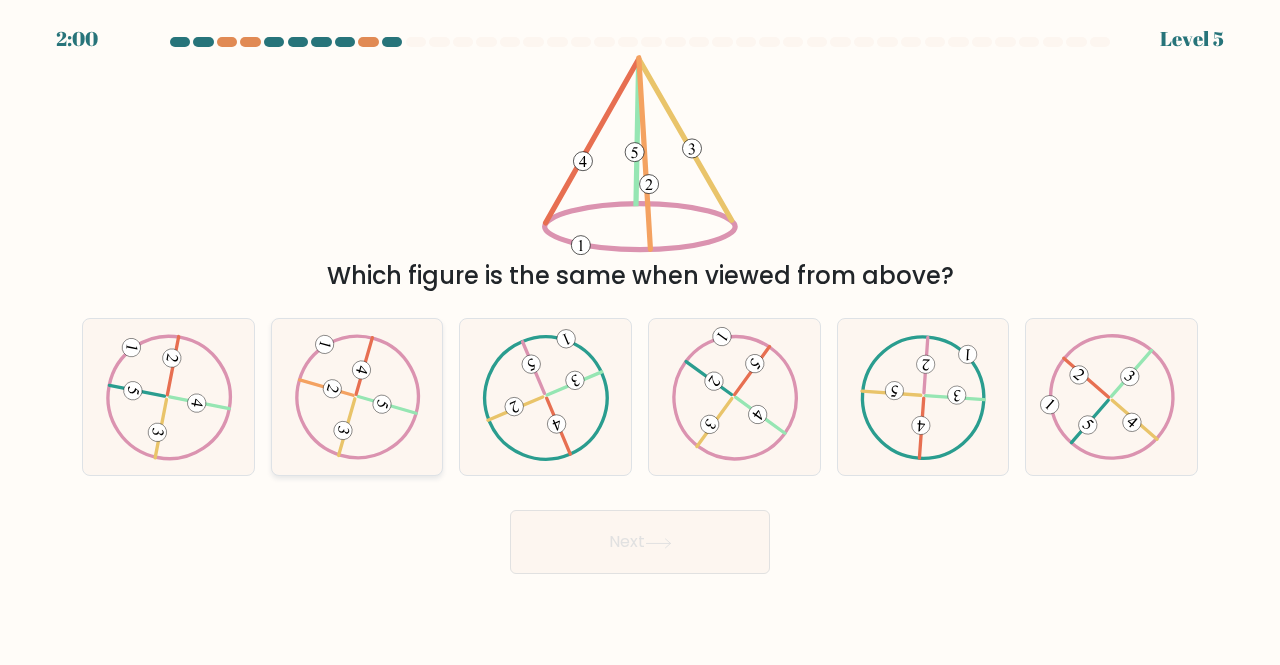click 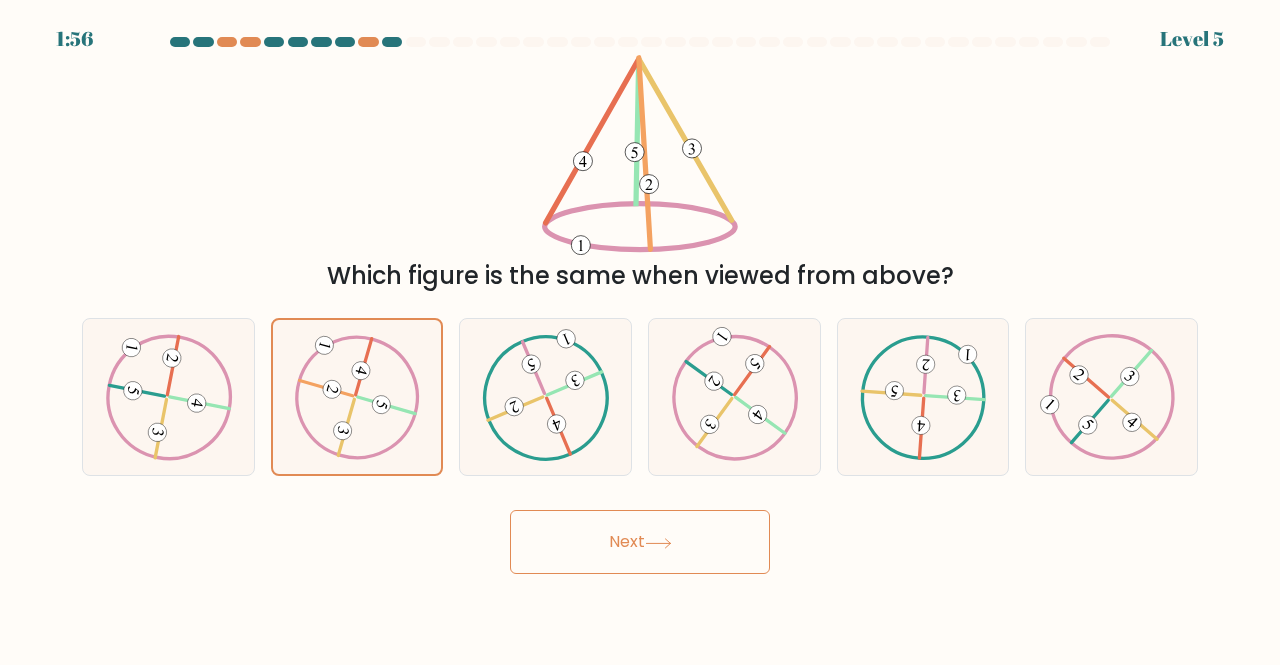 click on "Next" at bounding box center (640, 542) 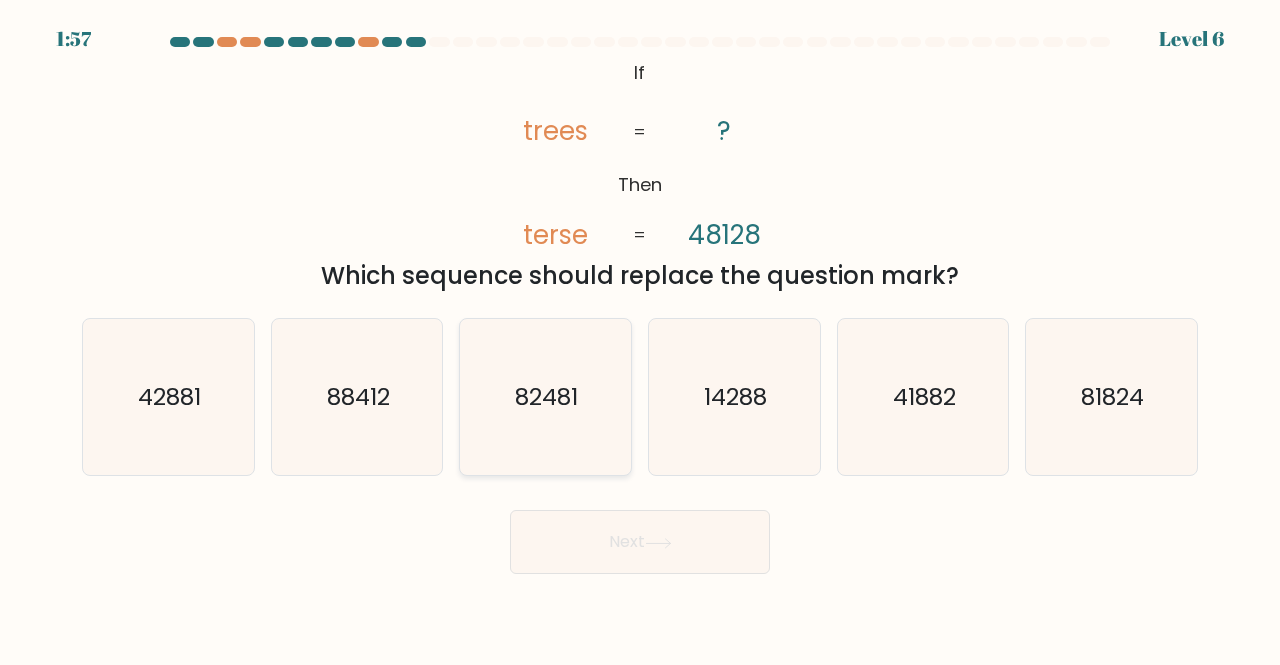 click on "82481" 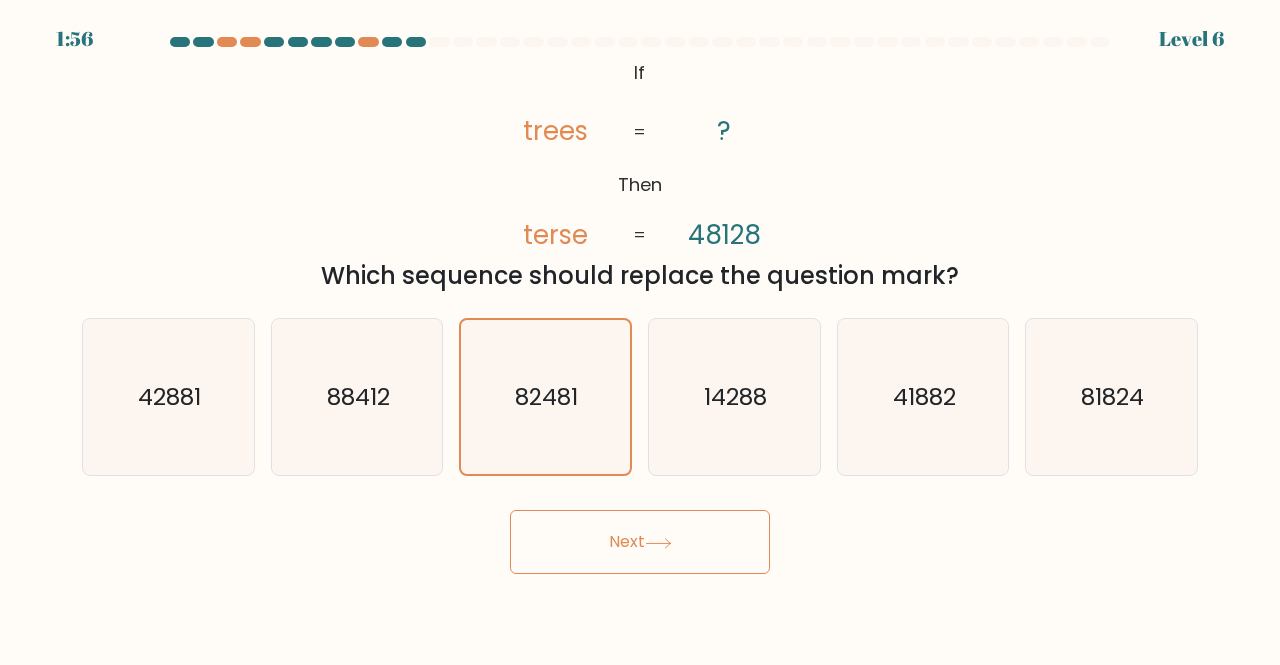 click 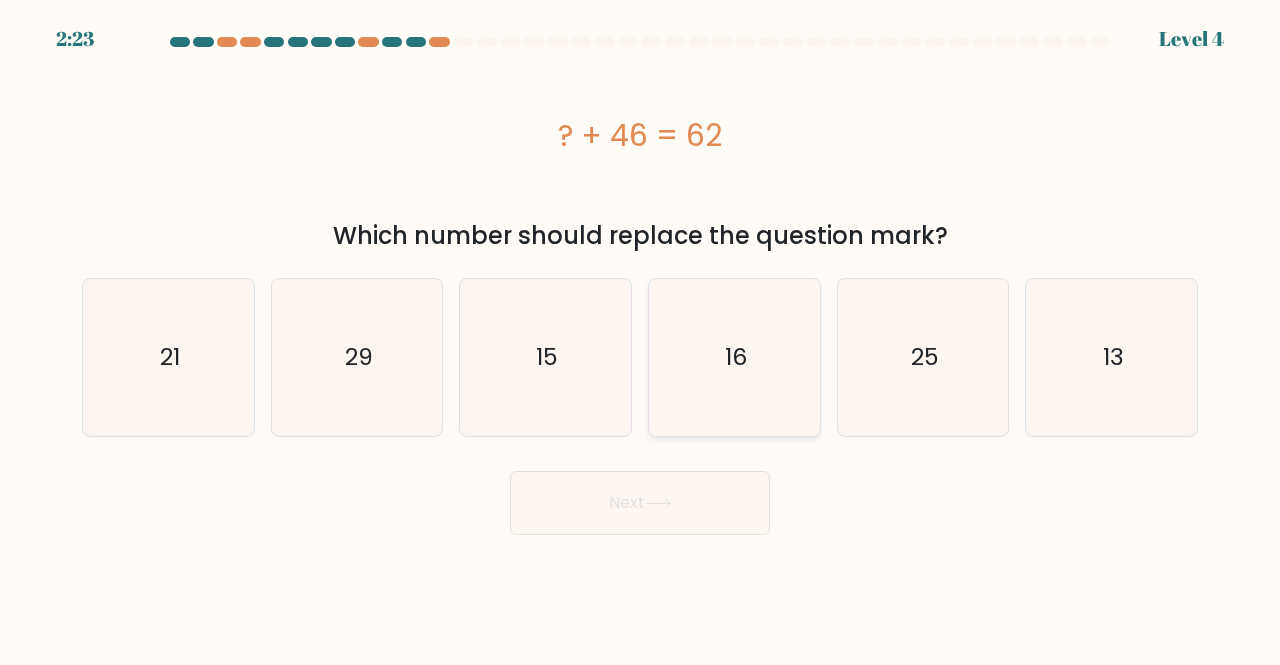 click on "16" 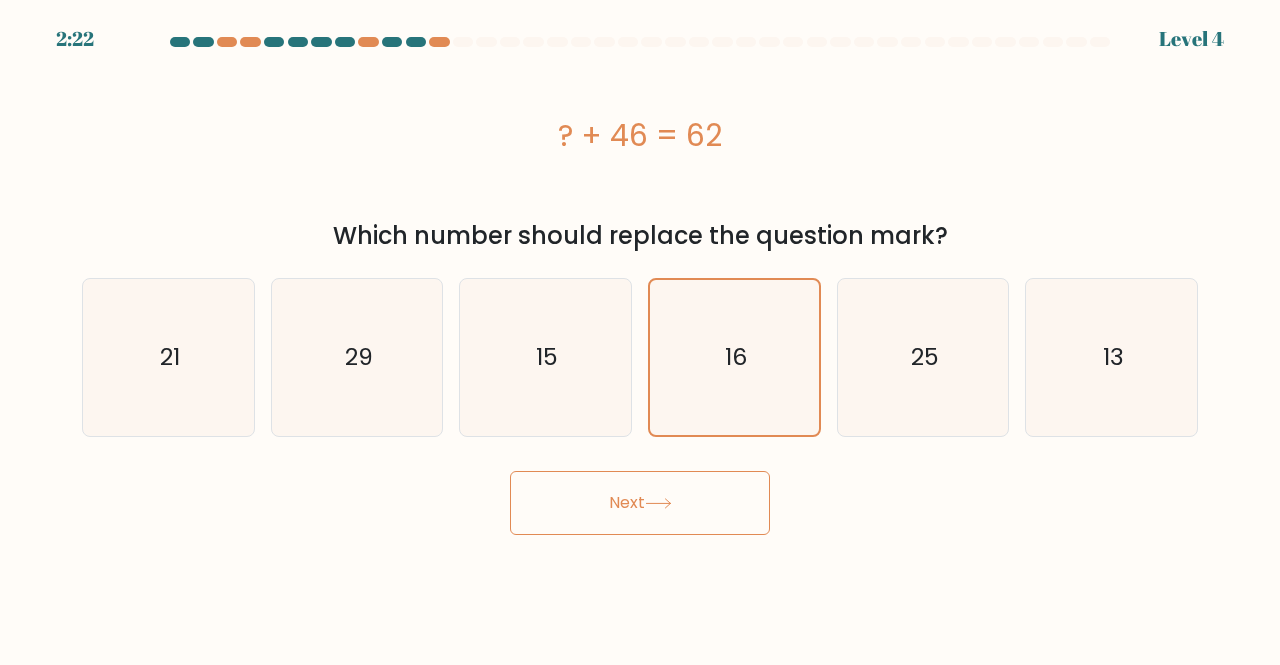 click on "Next" at bounding box center (640, 503) 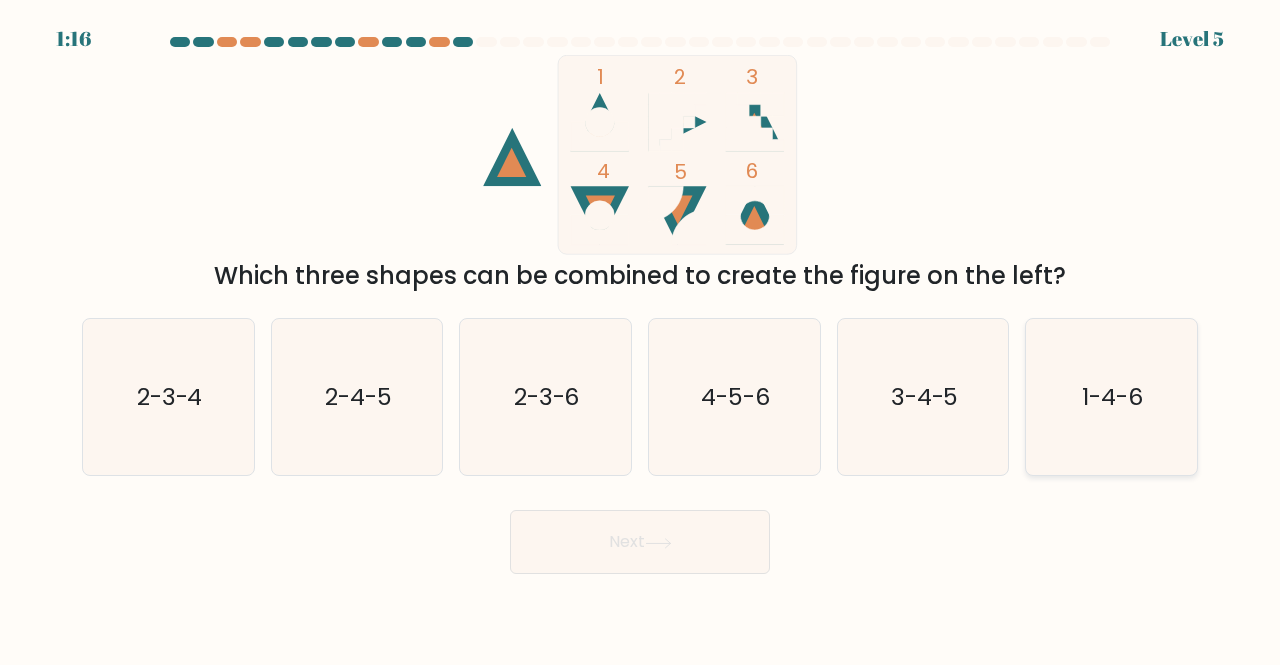 drag, startPoint x: 1079, startPoint y: 431, endPoint x: 828, endPoint y: 567, distance: 285.4768 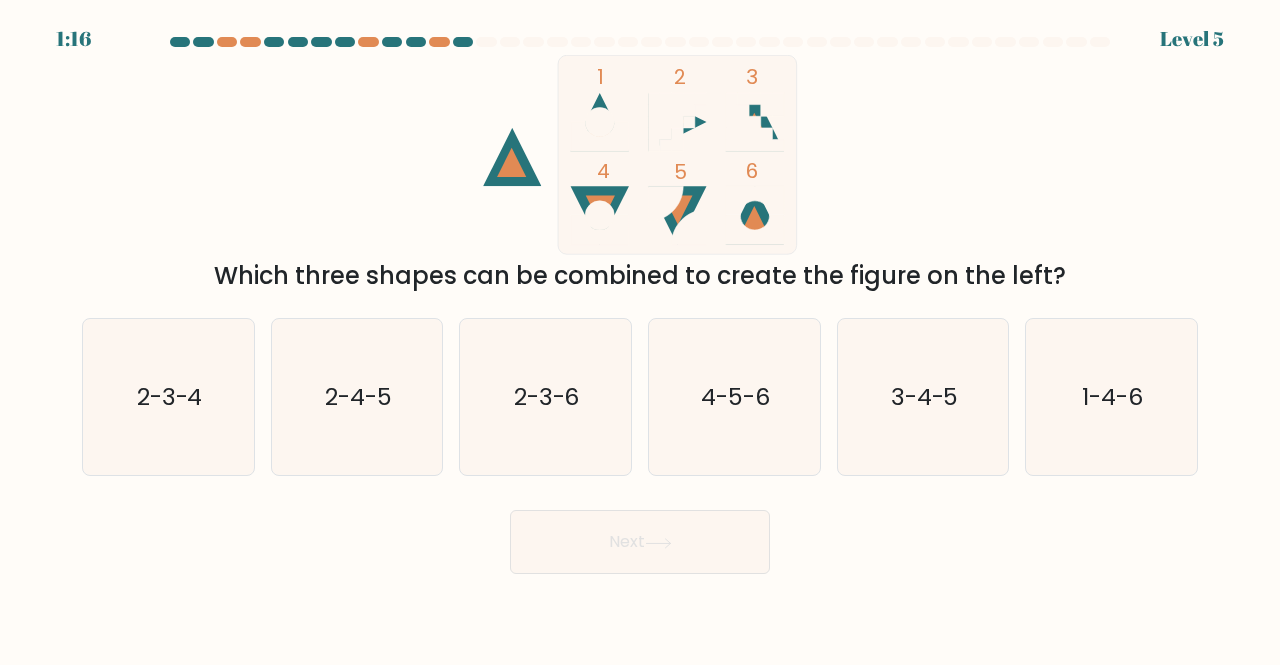 click on "1-4-6" 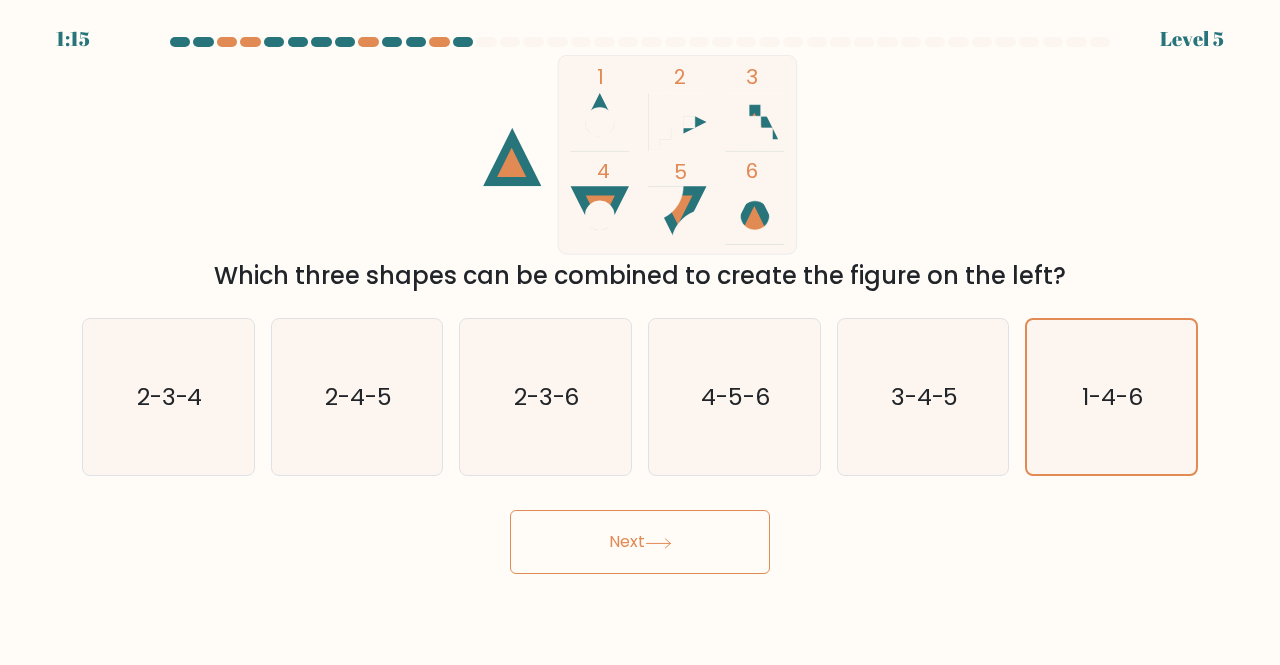 click on "Next" at bounding box center (640, 542) 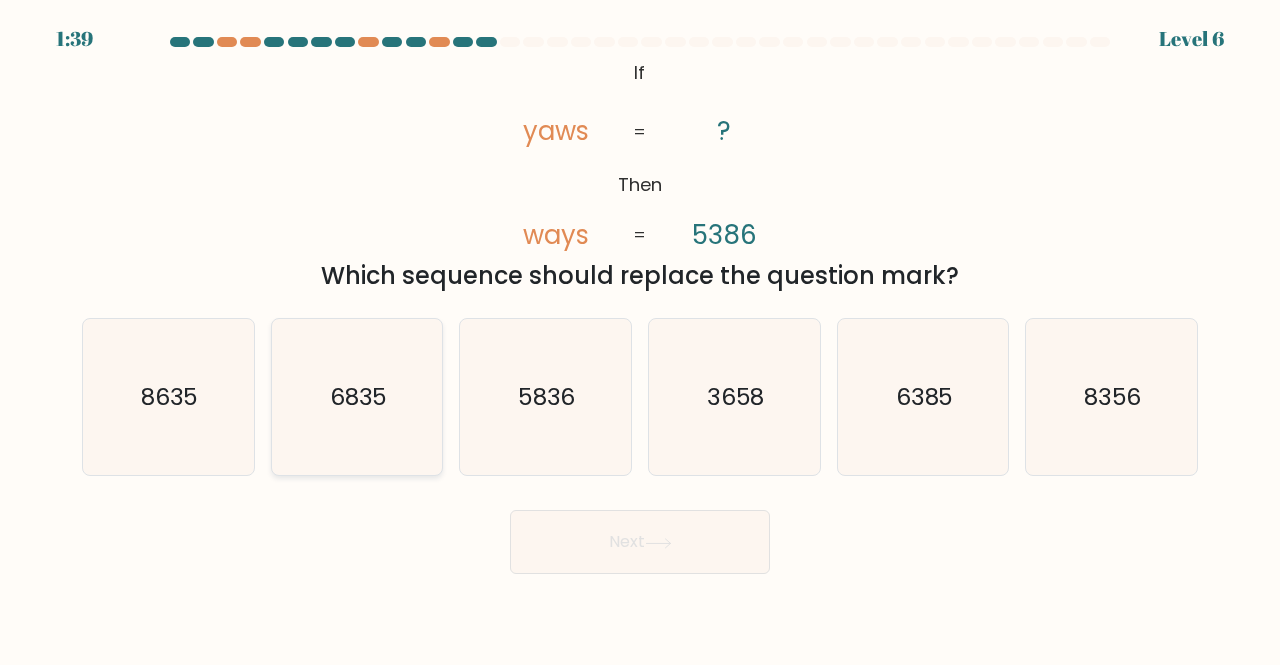 click on "6835" 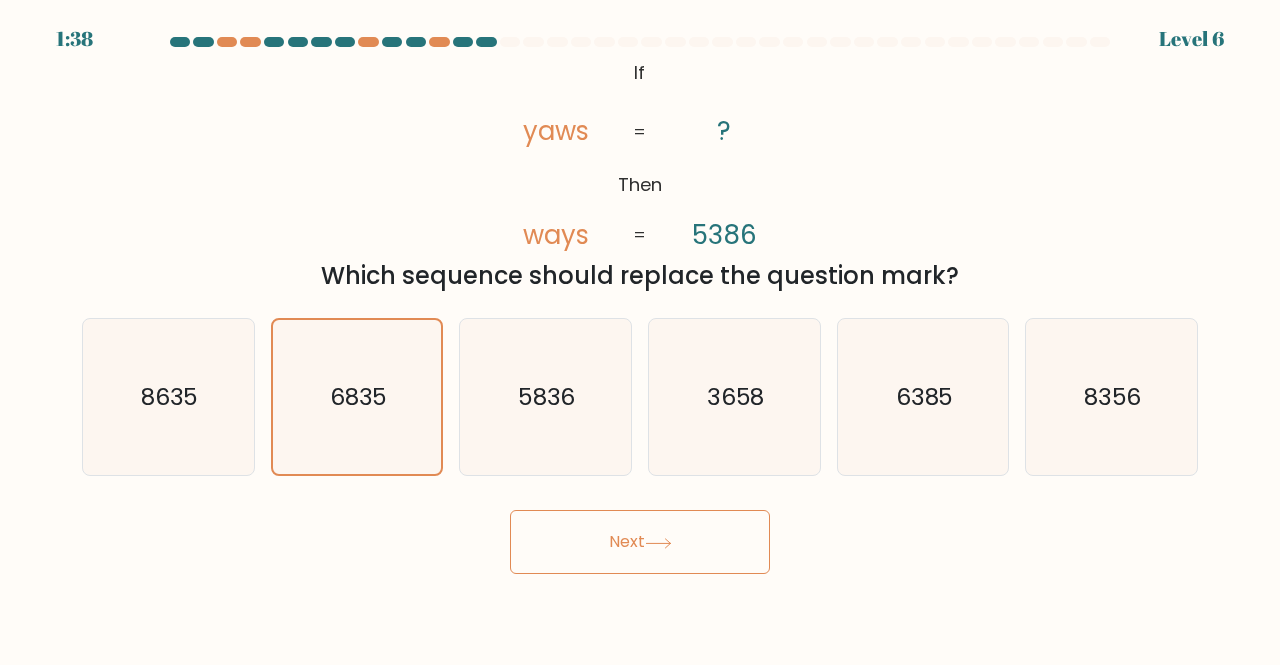 click on "Next" at bounding box center (640, 542) 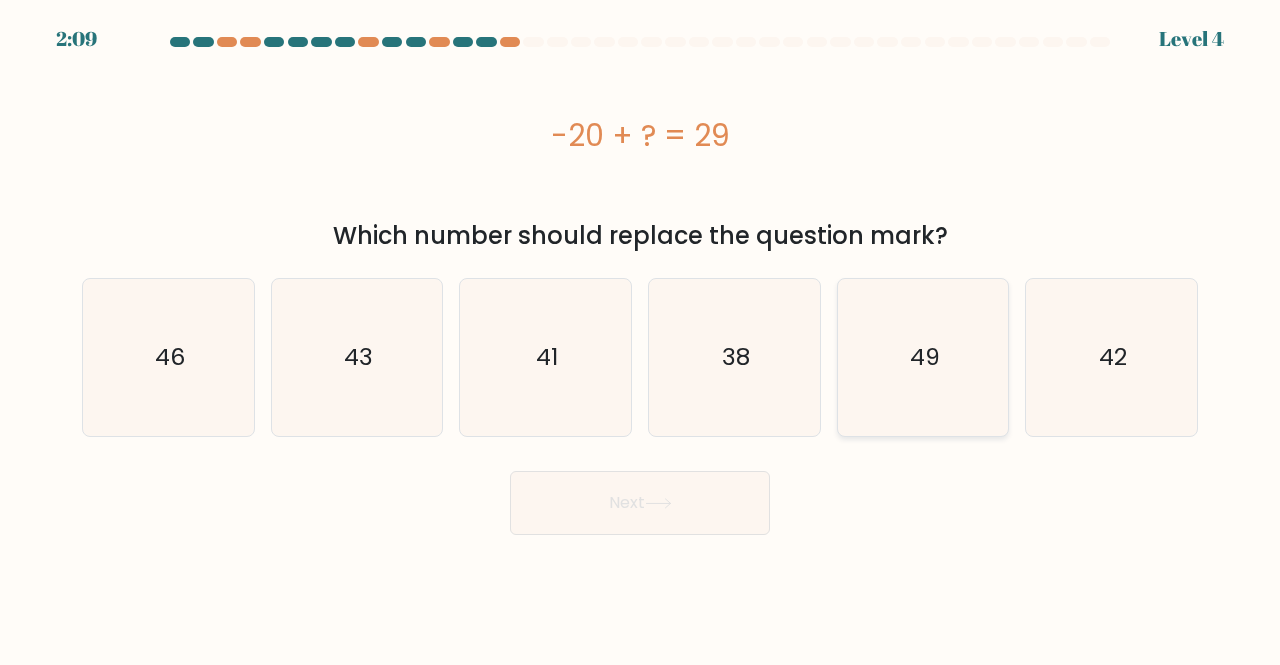 click on "49" 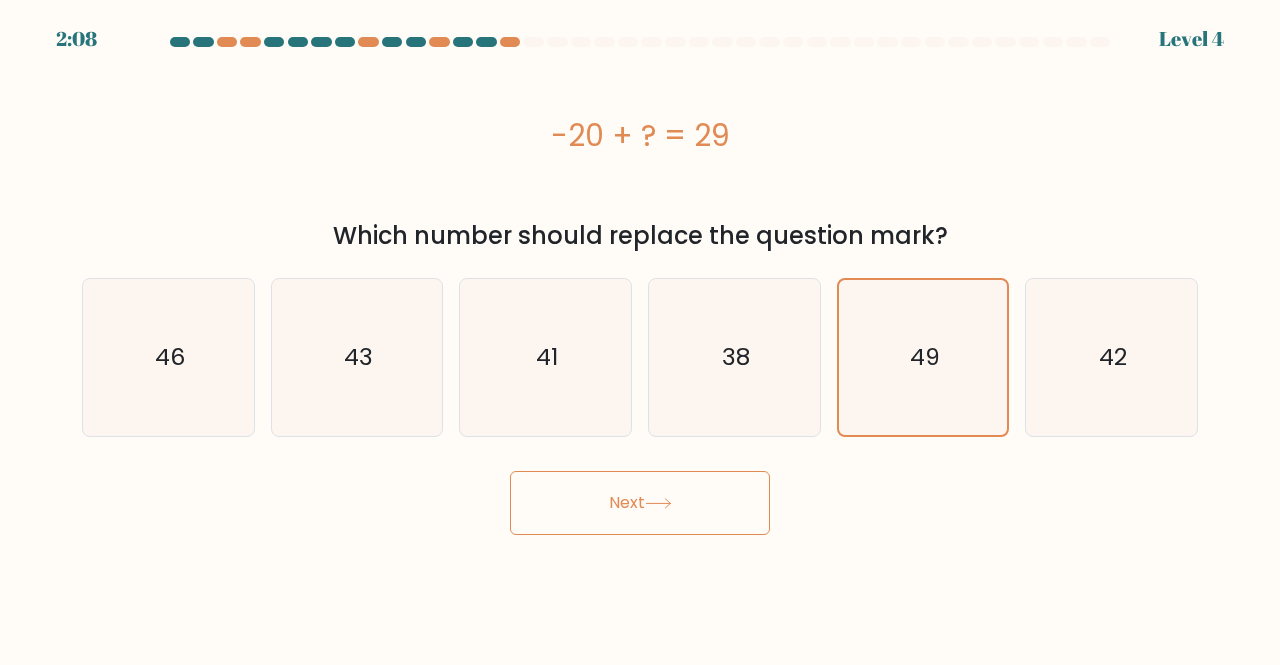 click on "Next" at bounding box center [640, 503] 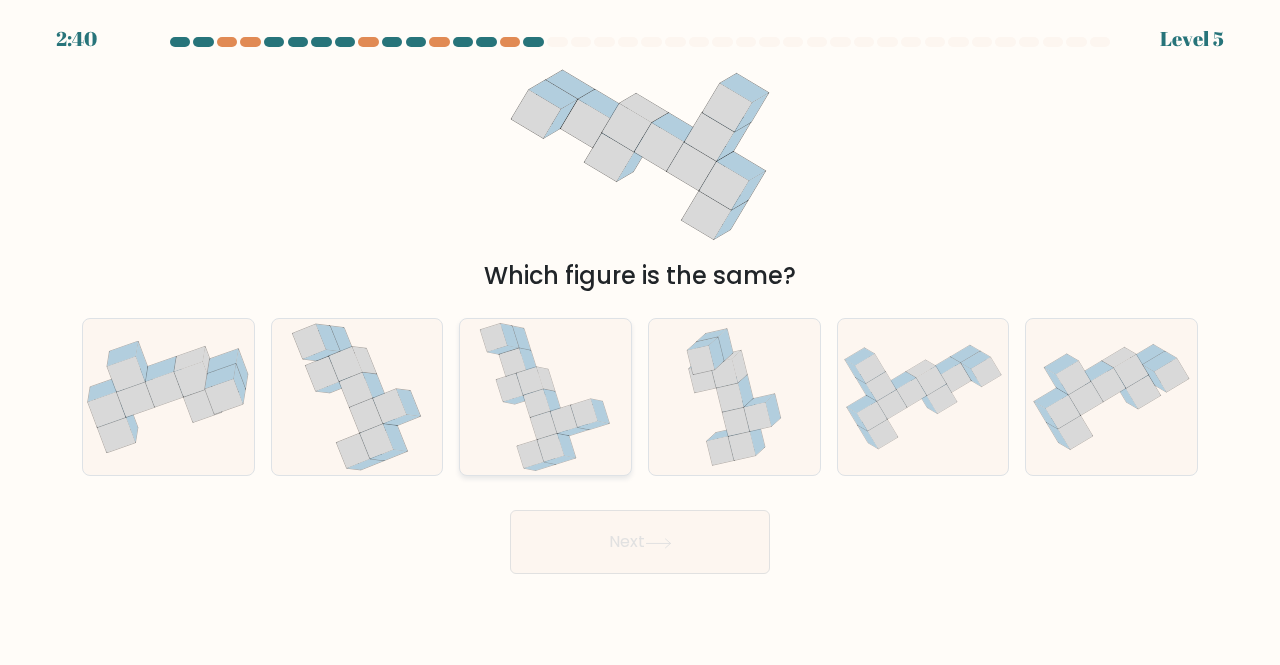 click 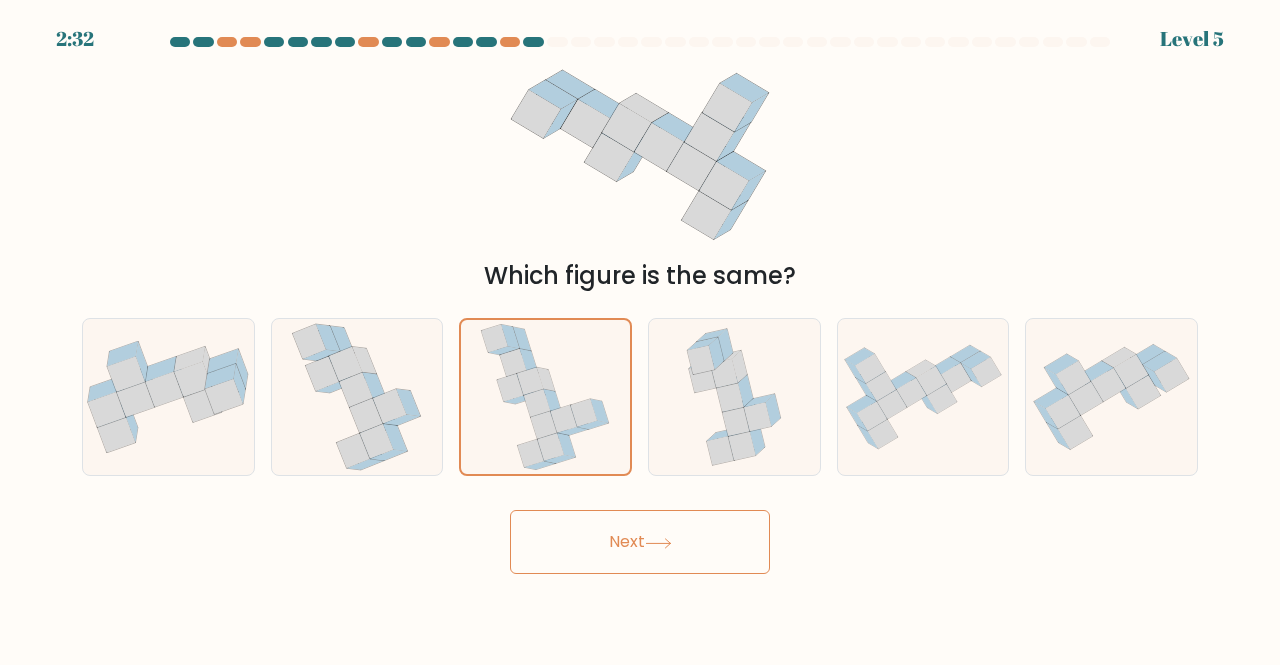 click on "Next" at bounding box center [640, 542] 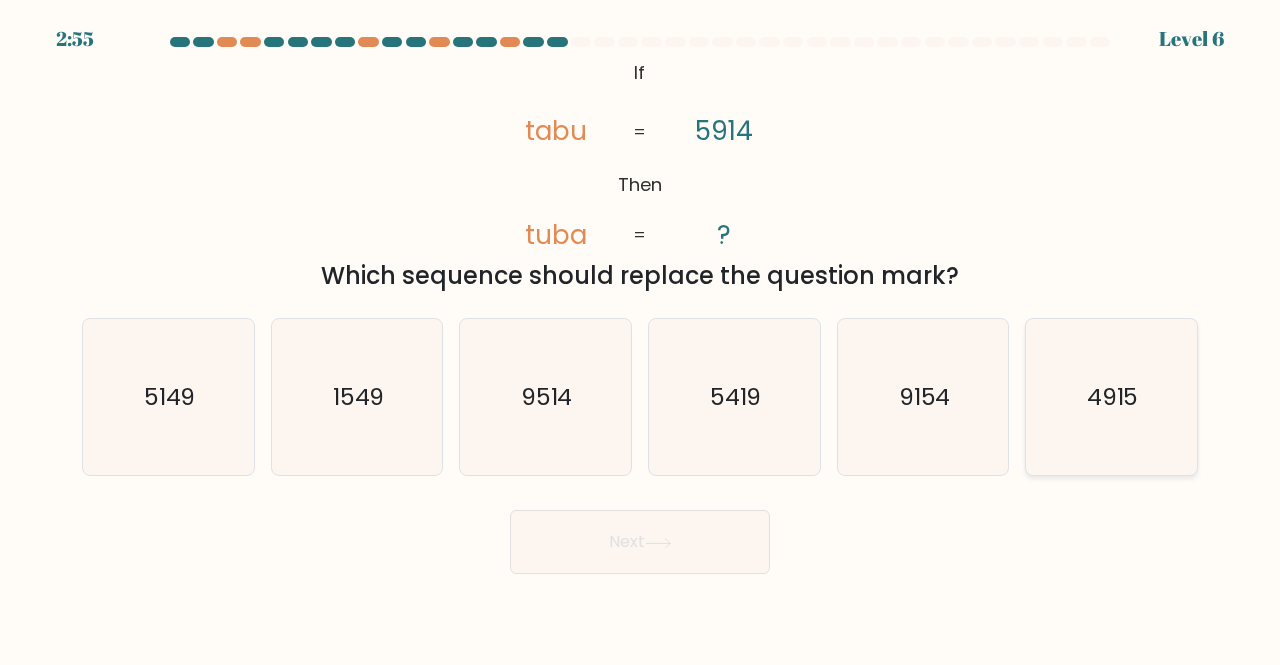 click on "4915" 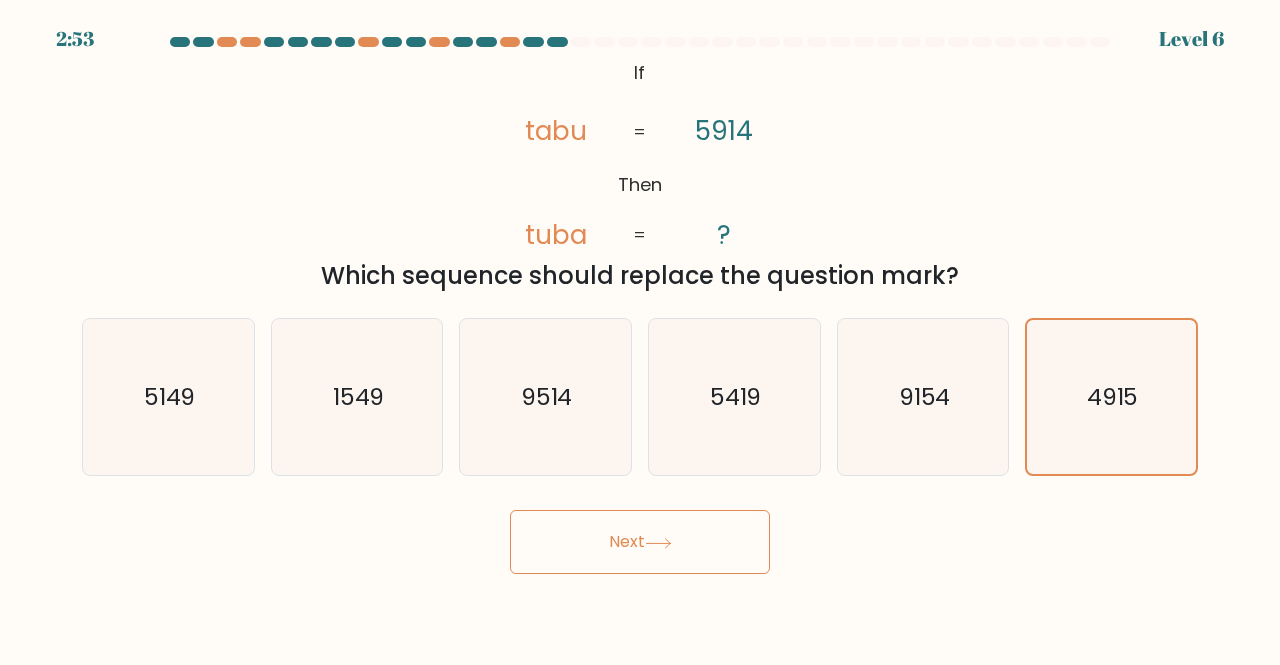 click on "Next" at bounding box center [640, 542] 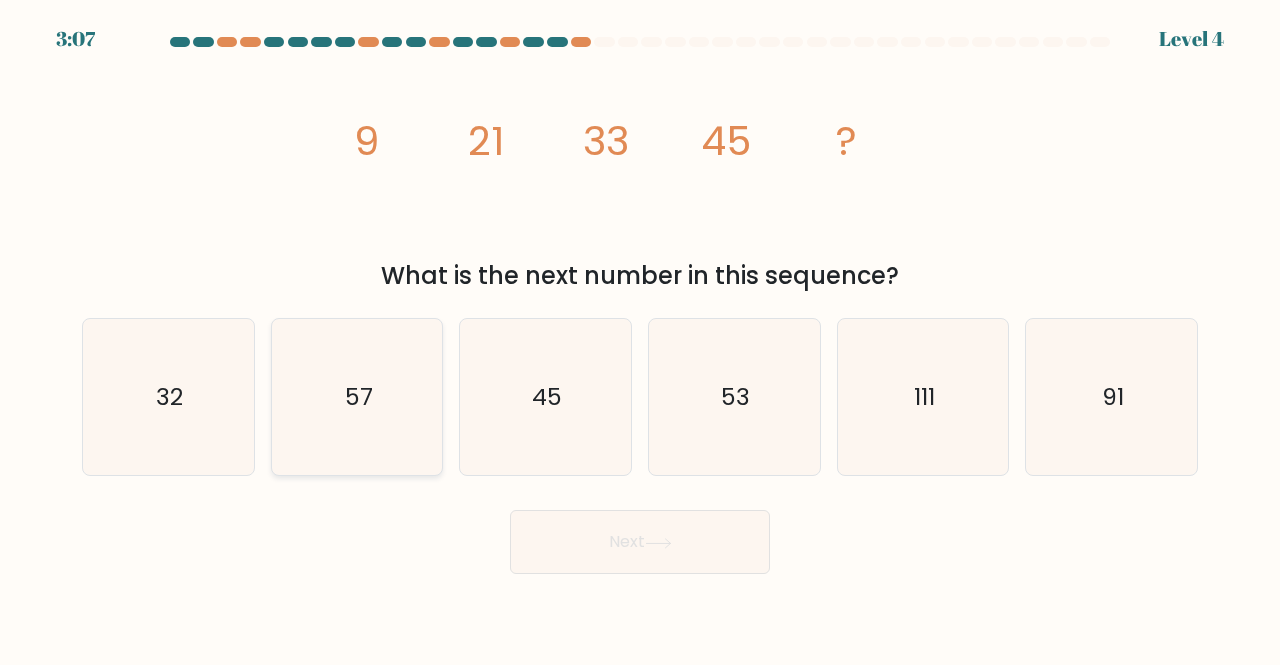 drag, startPoint x: 310, startPoint y: 398, endPoint x: 365, endPoint y: 457, distance: 80.65978 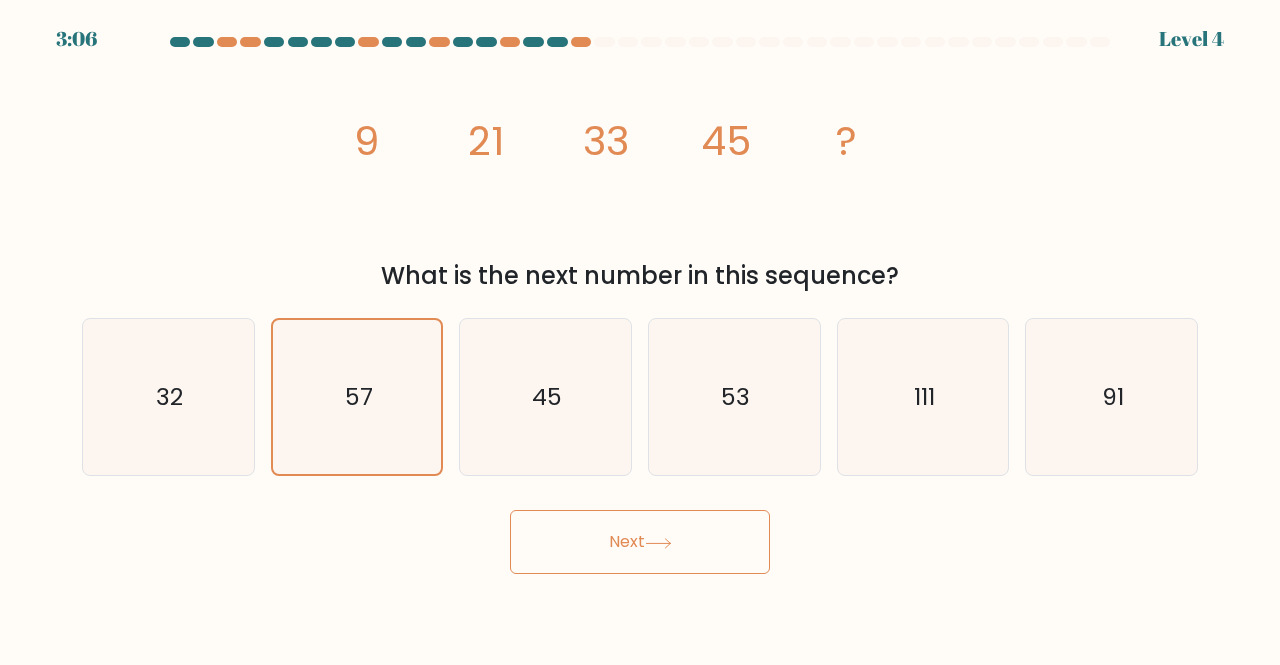 click on "Next" at bounding box center (640, 542) 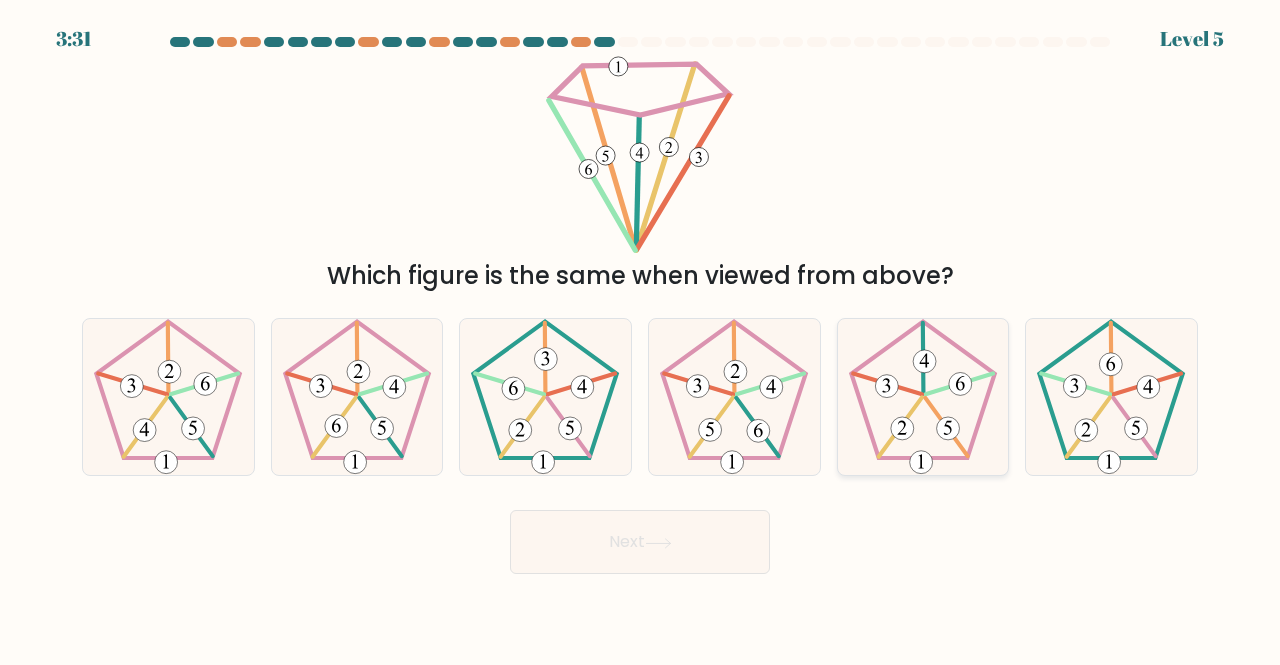 drag, startPoint x: 938, startPoint y: 435, endPoint x: 831, endPoint y: 538, distance: 148.51936 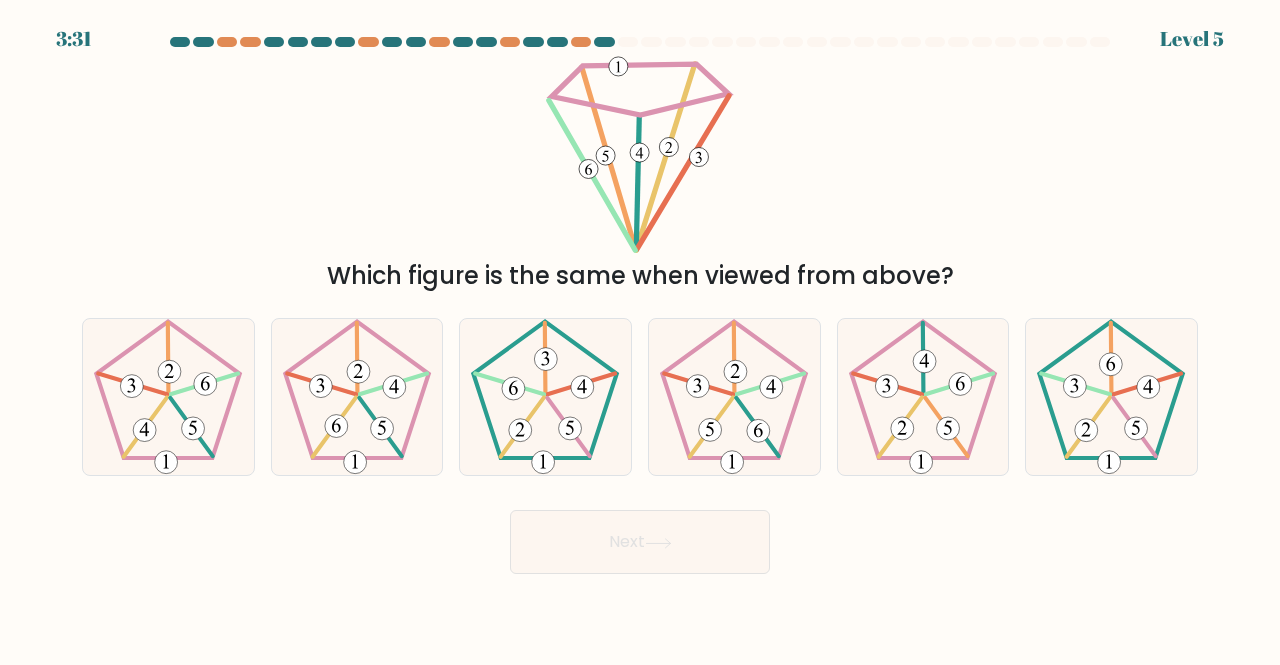click on "e." at bounding box center [640, 335] 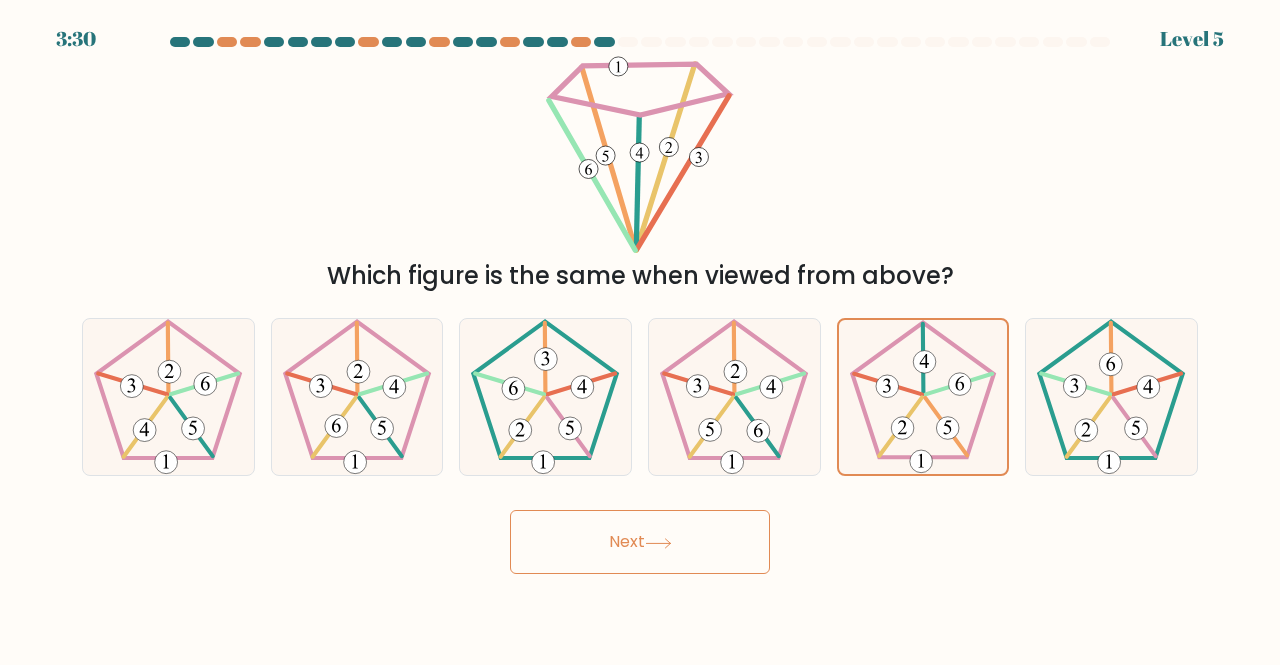 click on "Next" at bounding box center [640, 542] 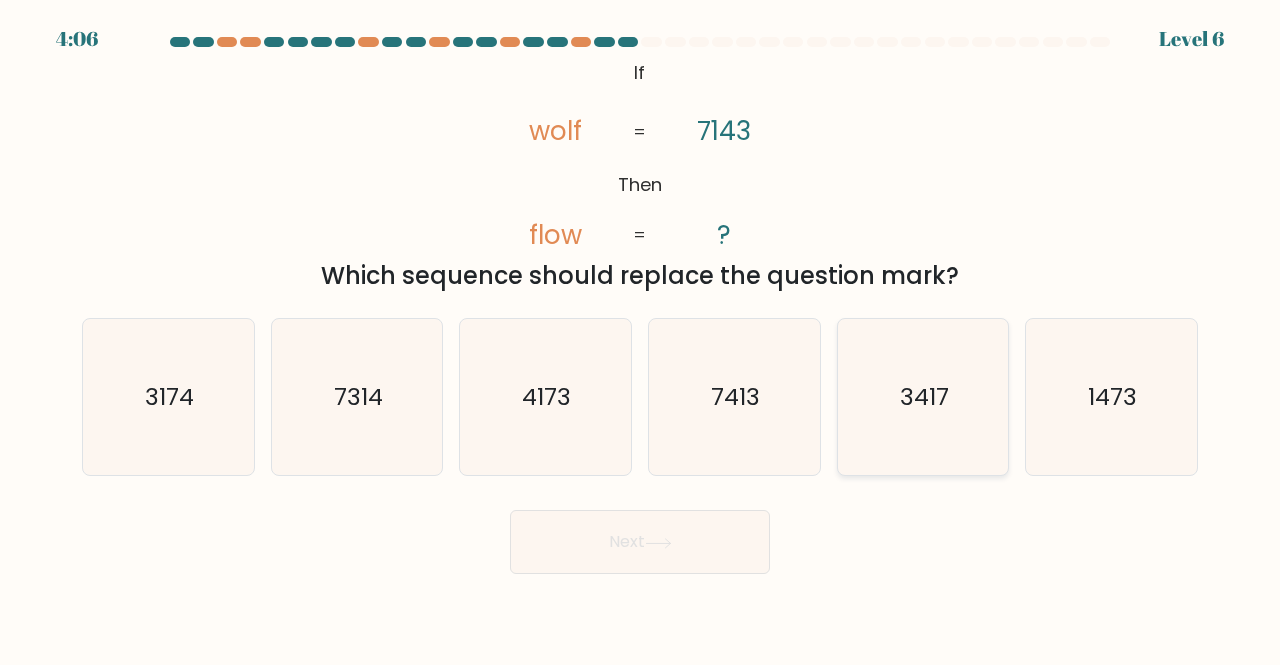 click on "3417" 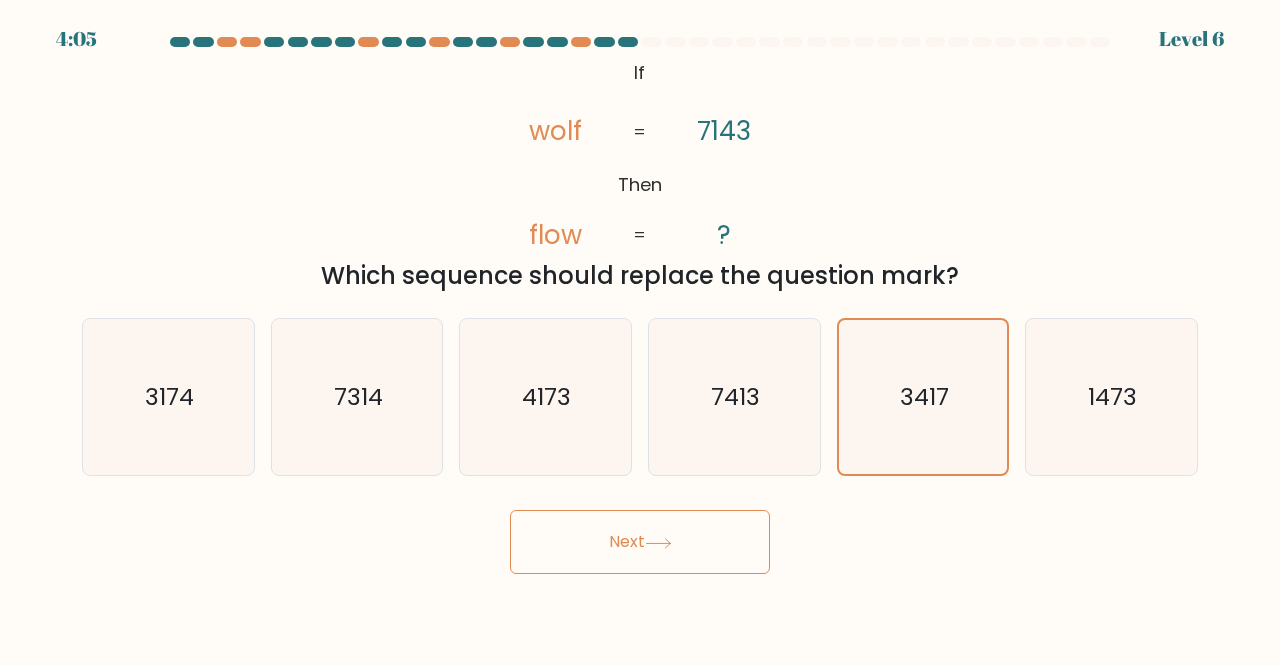 click on "Next" at bounding box center (640, 542) 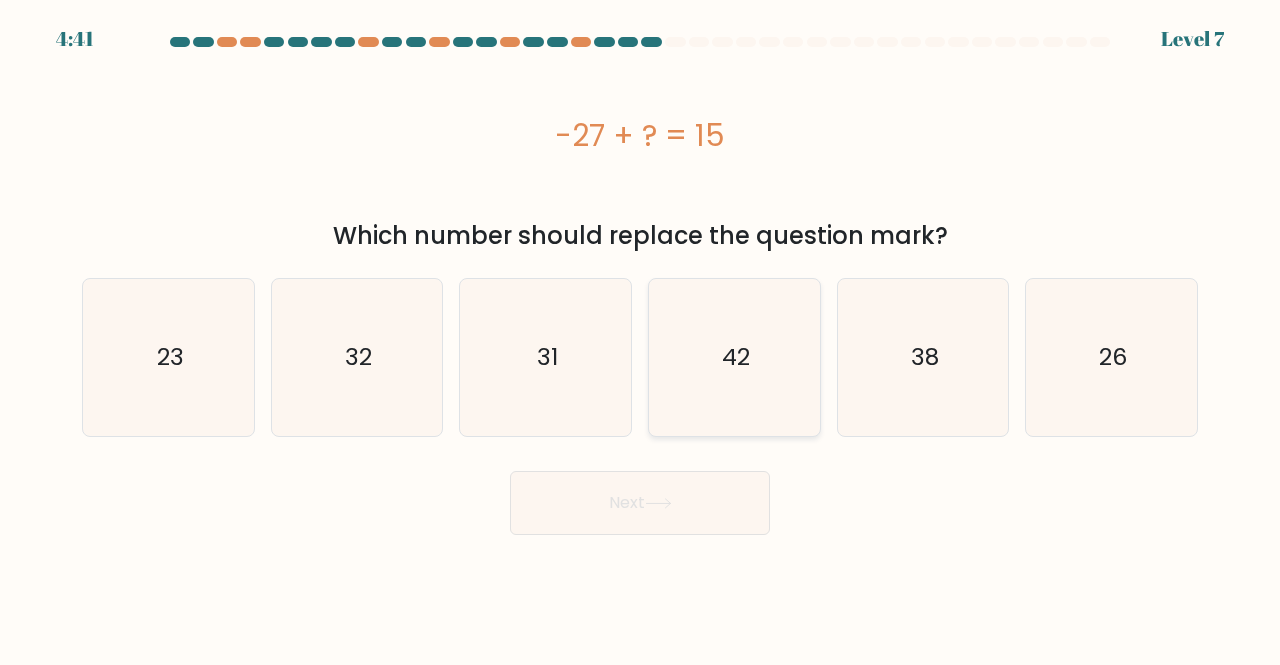 click on "42" 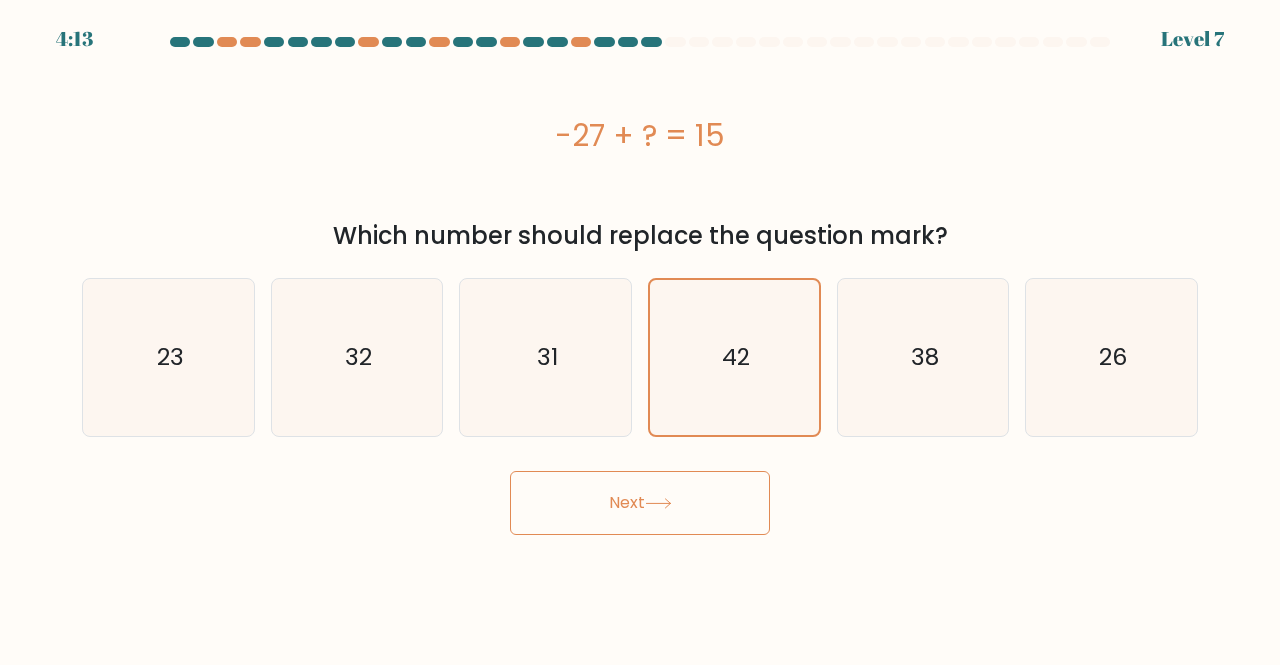 click on "Next" at bounding box center (640, 503) 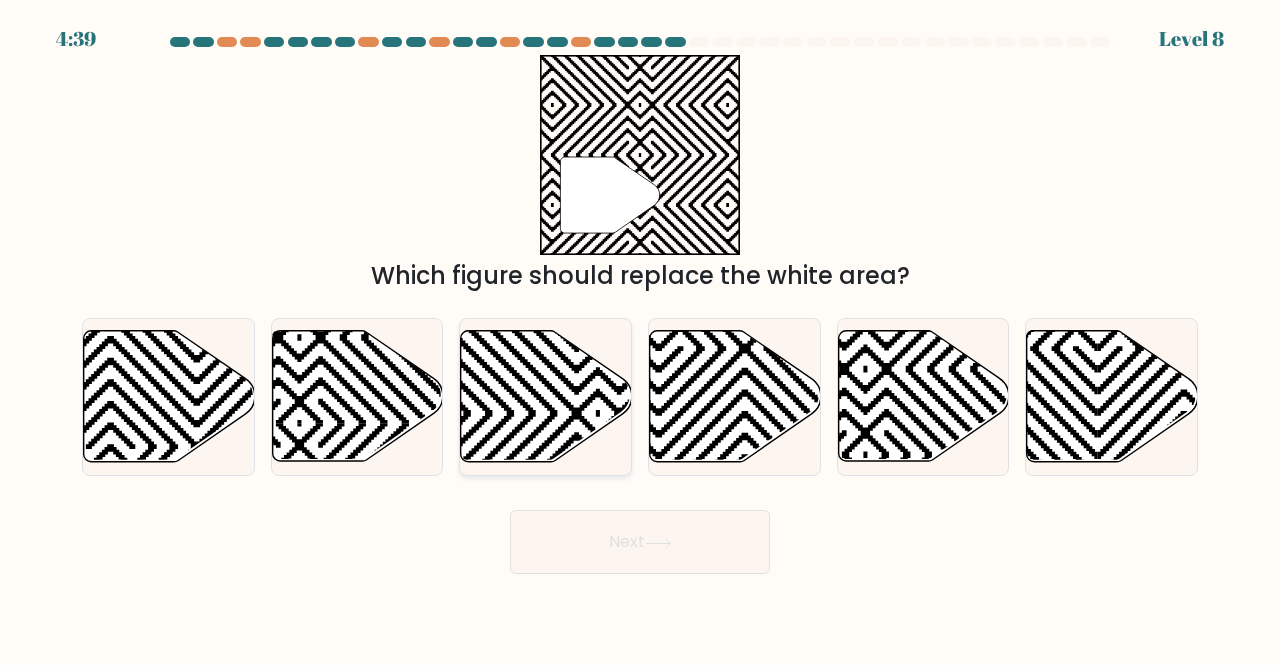 click 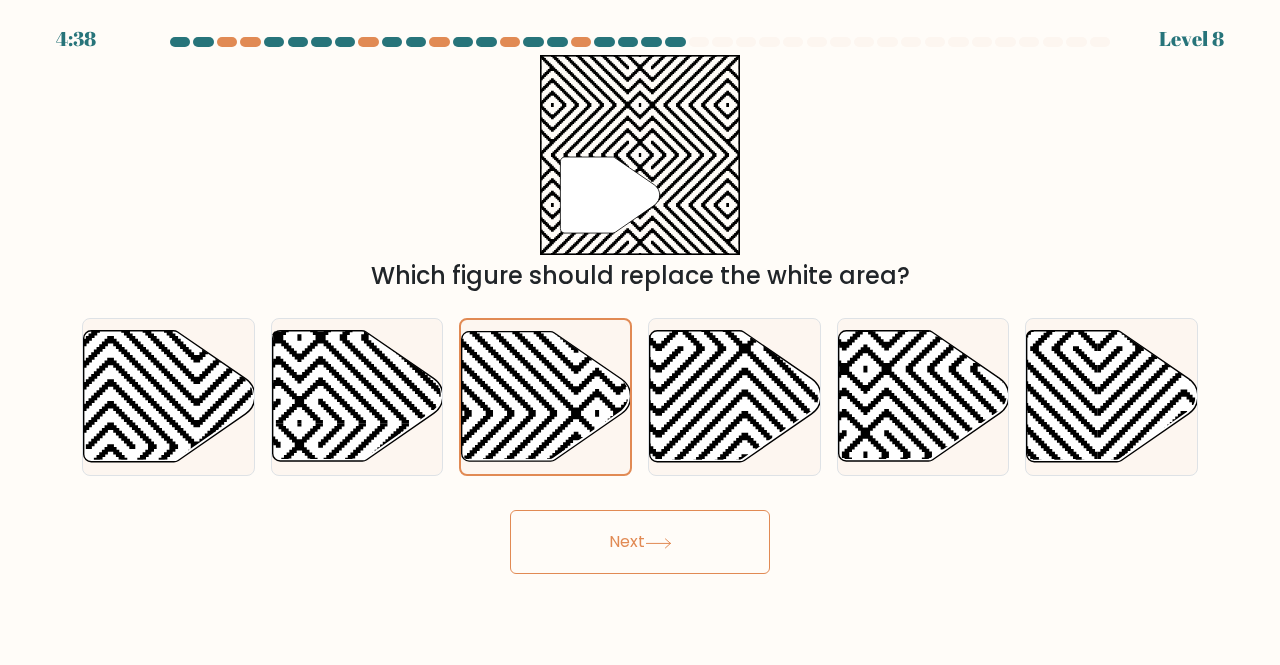 click on "Next" at bounding box center (640, 542) 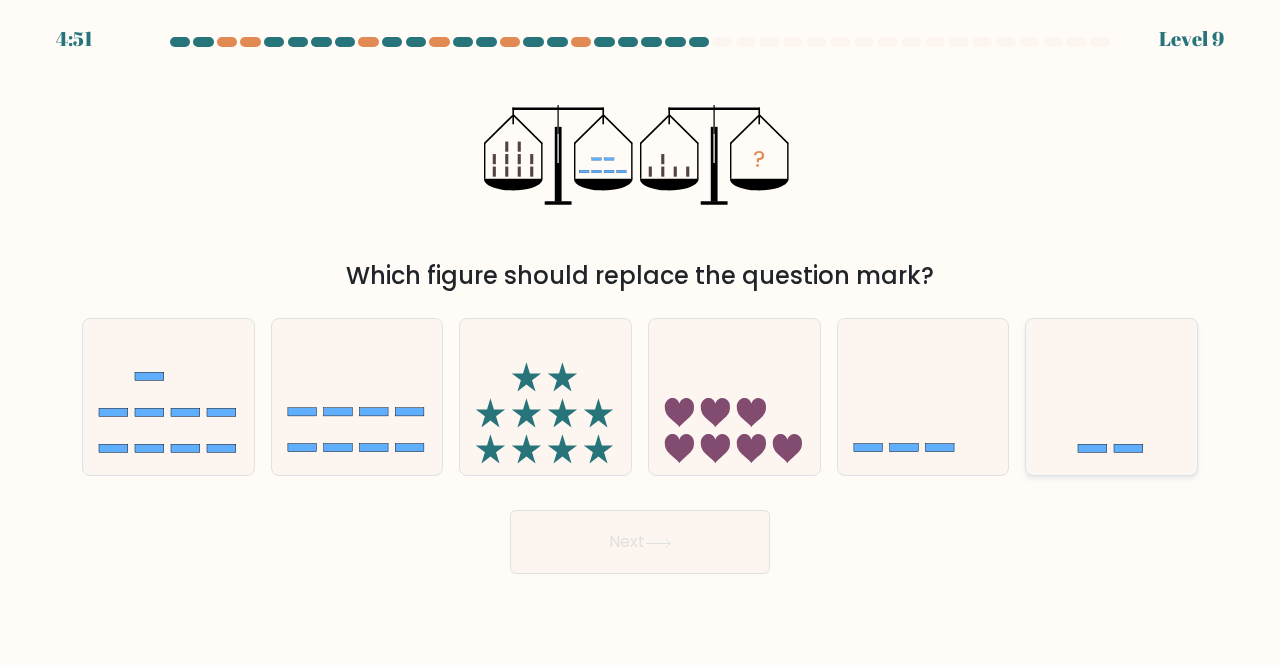 click 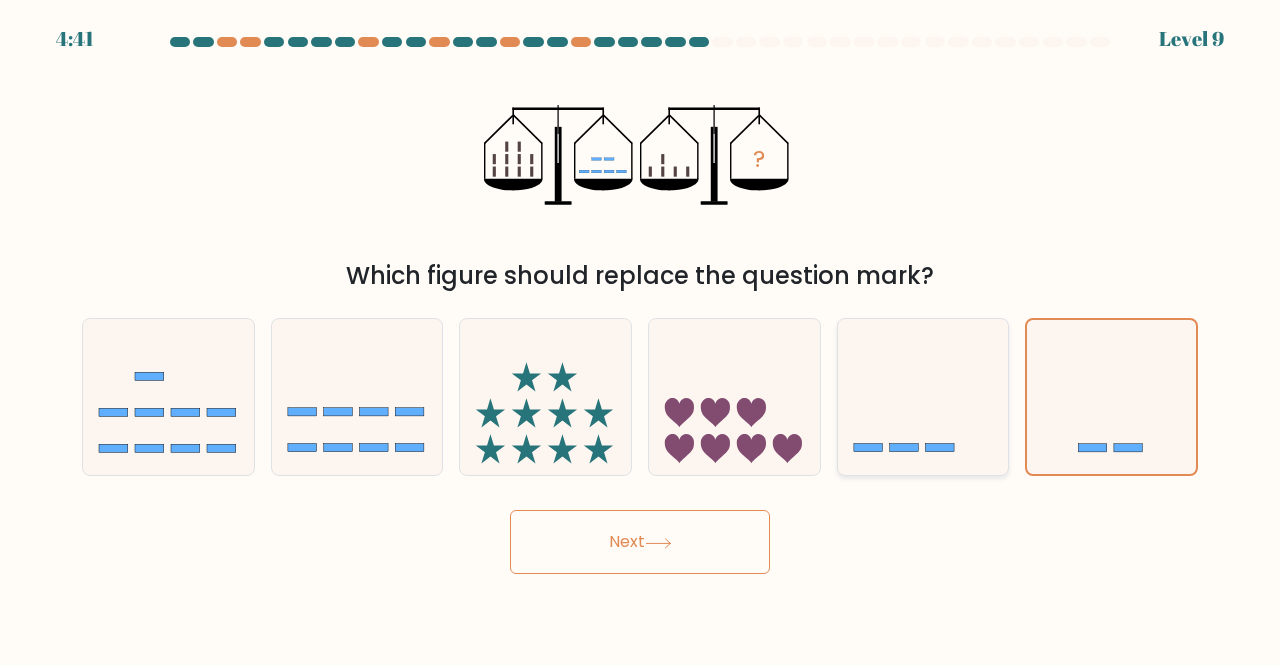 click 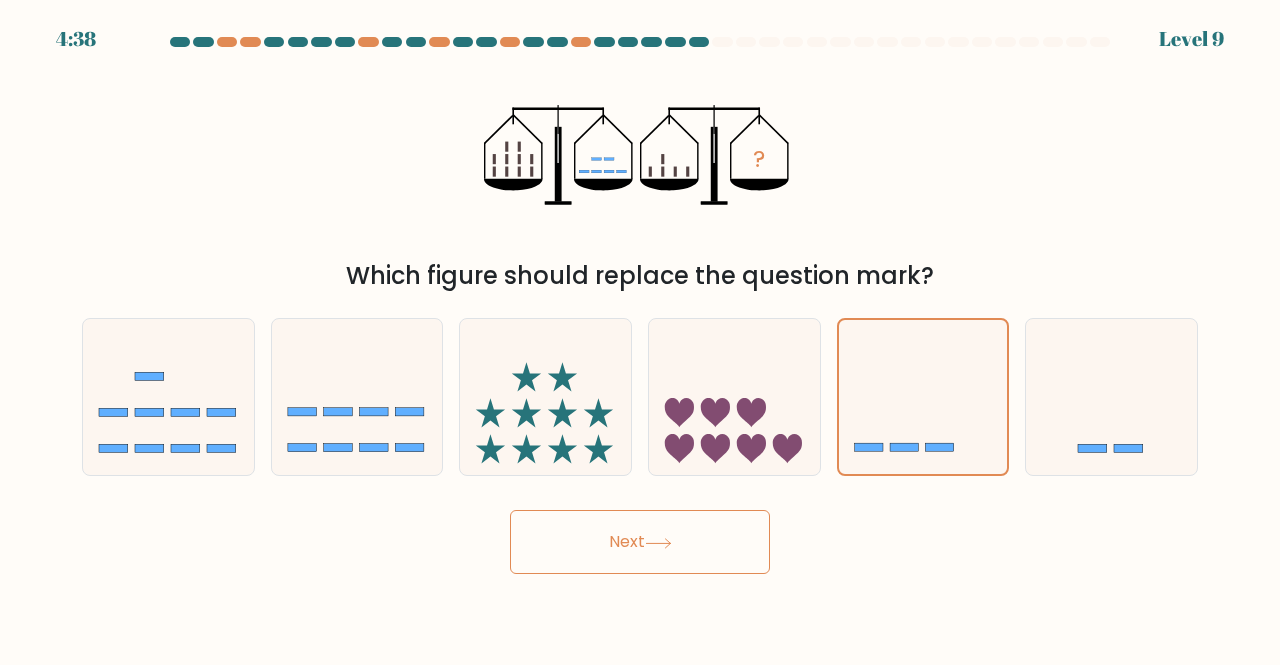 click on "Next" at bounding box center (640, 542) 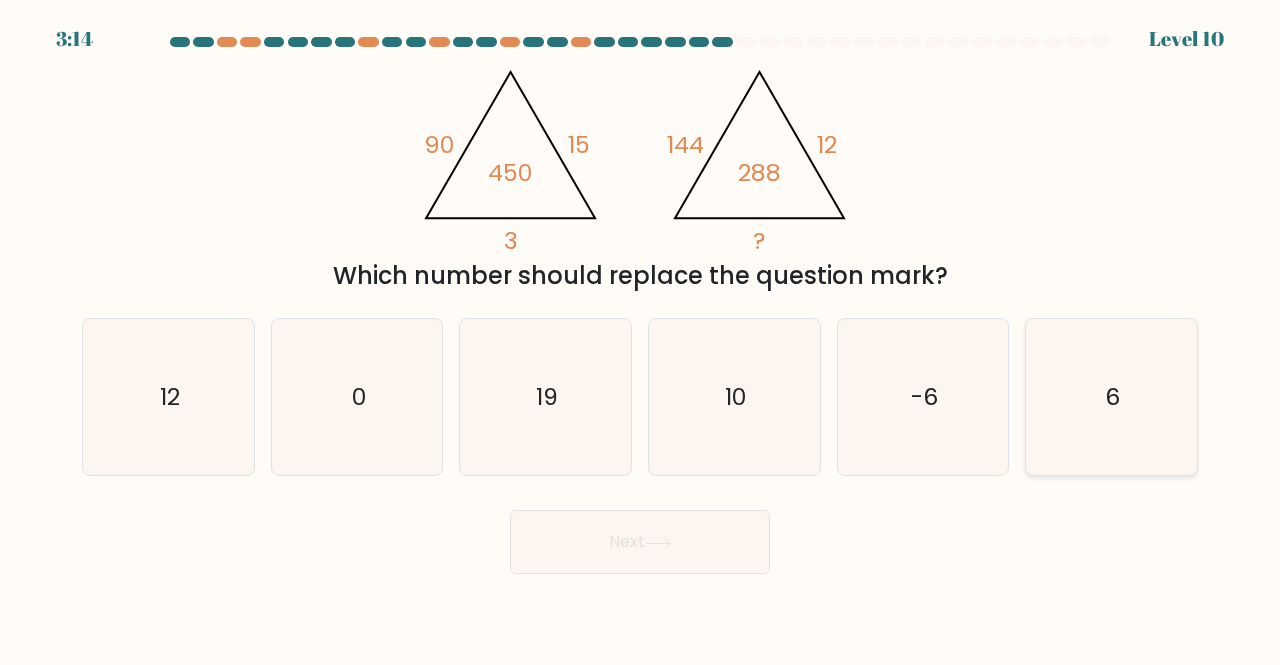 drag, startPoint x: 1082, startPoint y: 372, endPoint x: 1038, endPoint y: 451, distance: 90.426765 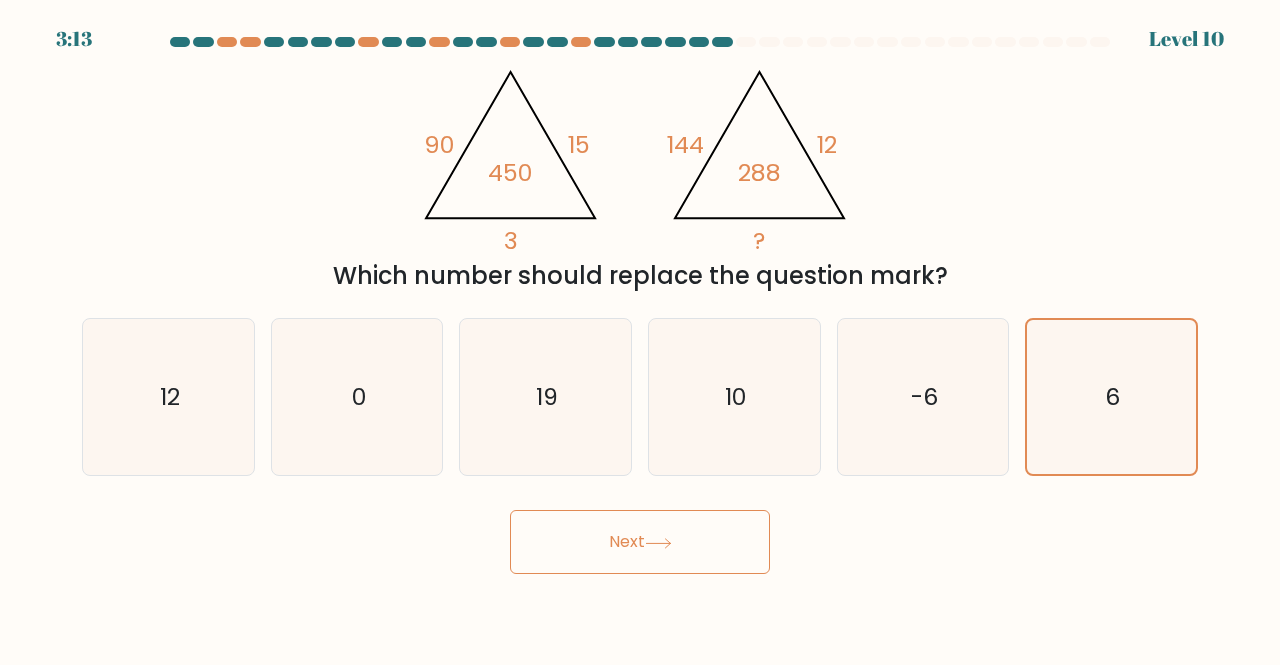 click on "Next" at bounding box center (640, 542) 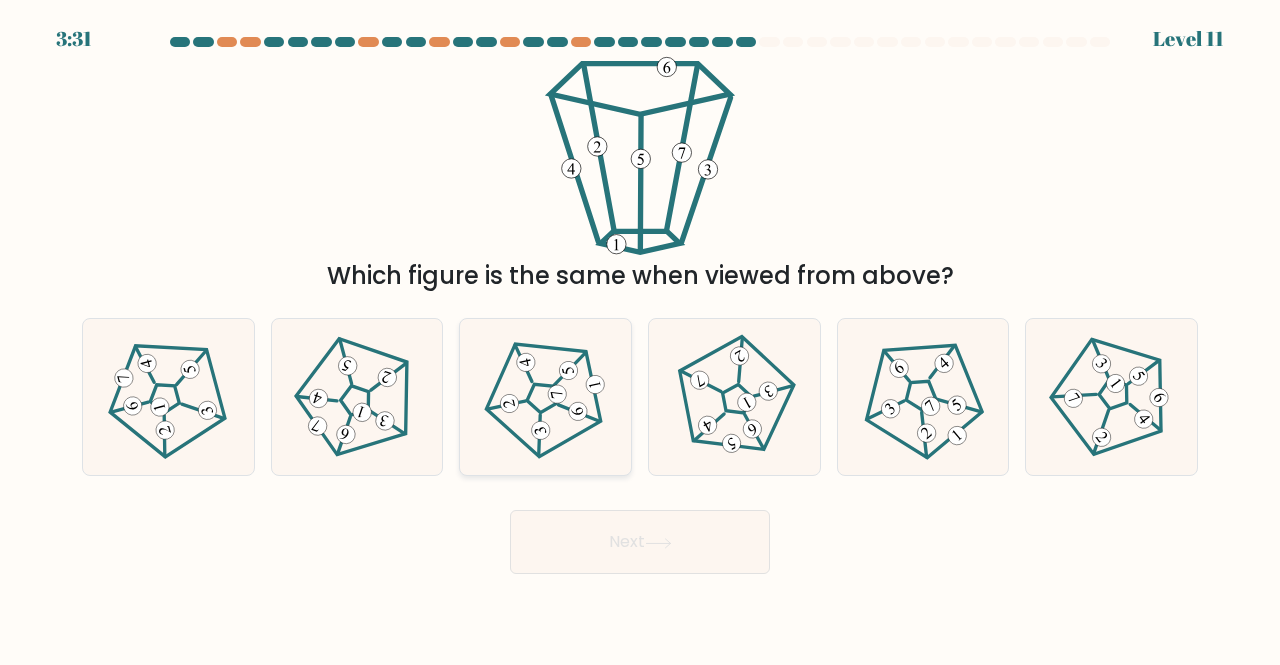 click 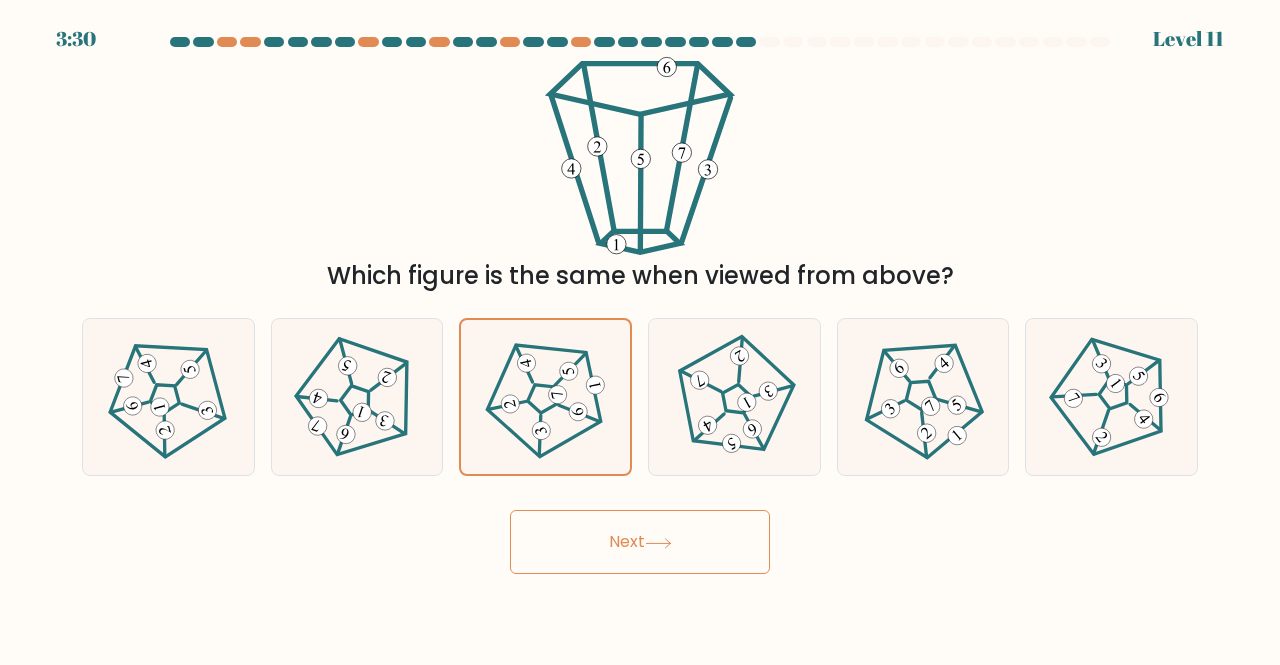 click on "Next" at bounding box center (640, 542) 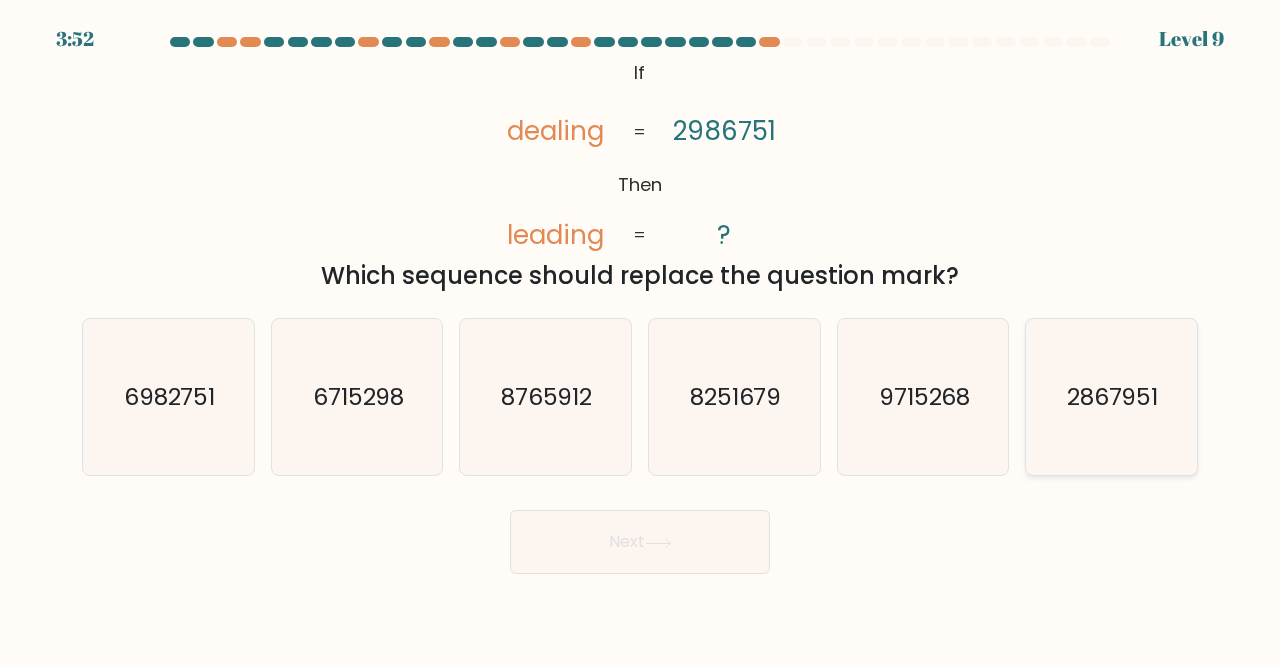 click on "2867951" 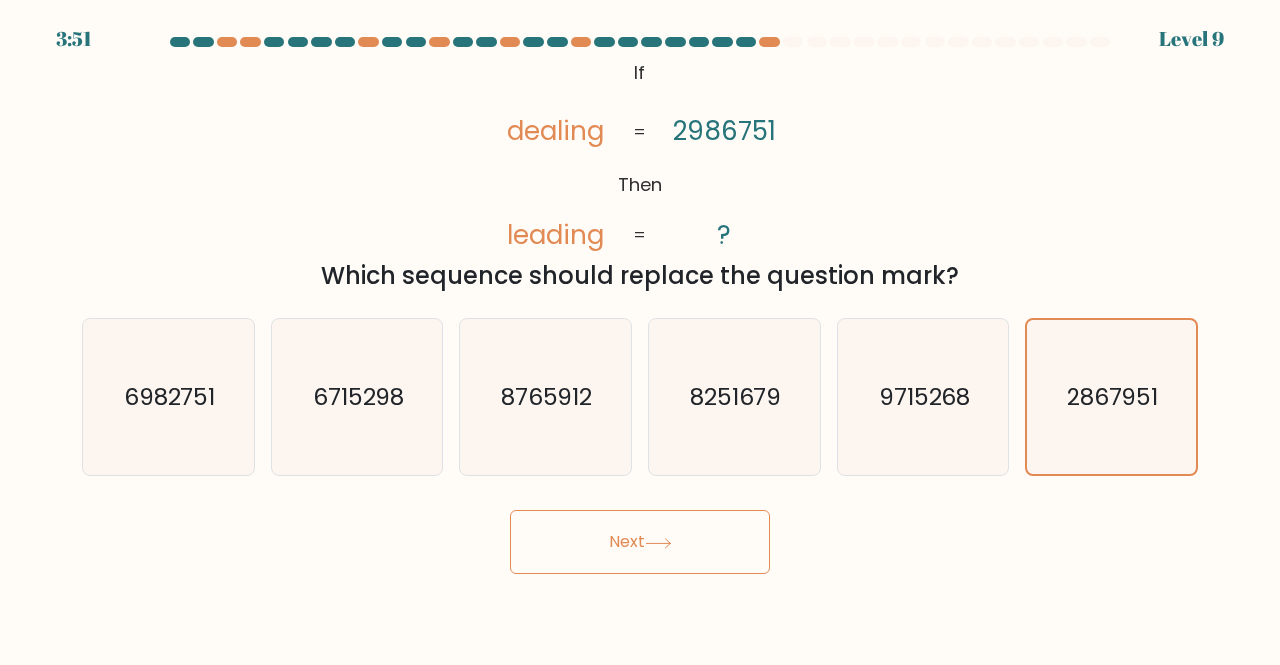 click on "Next" at bounding box center (640, 542) 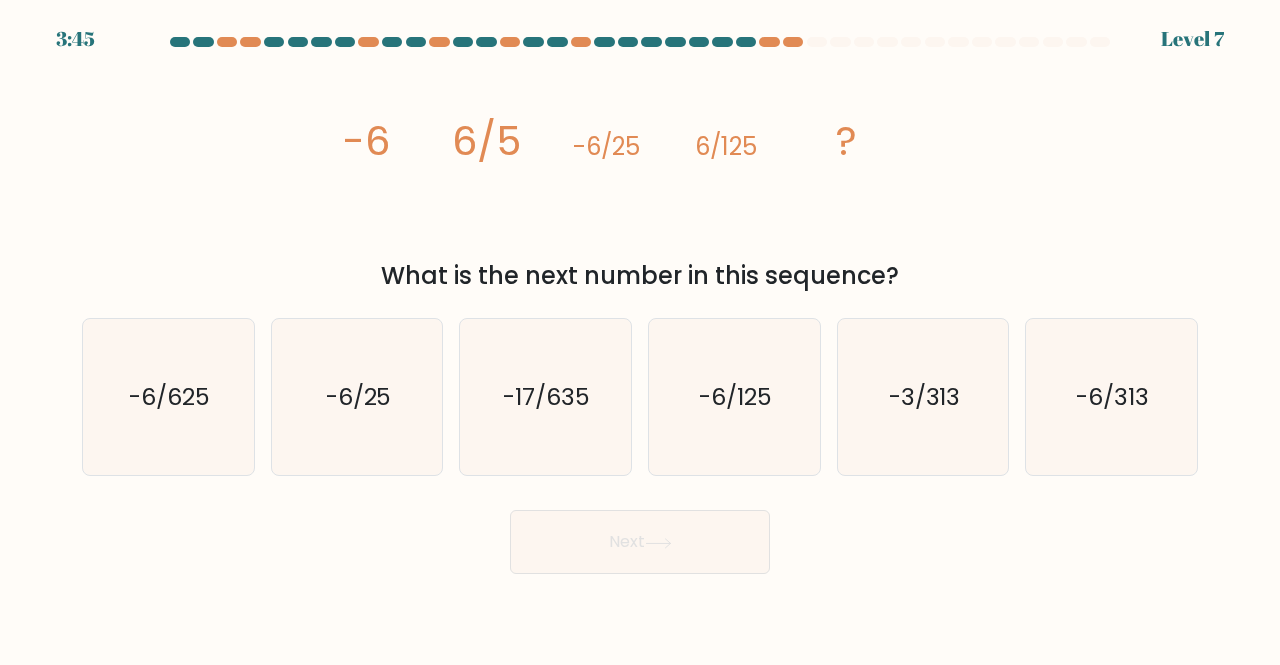 drag, startPoint x: 181, startPoint y: 361, endPoint x: 284, endPoint y: 571, distance: 233.89955 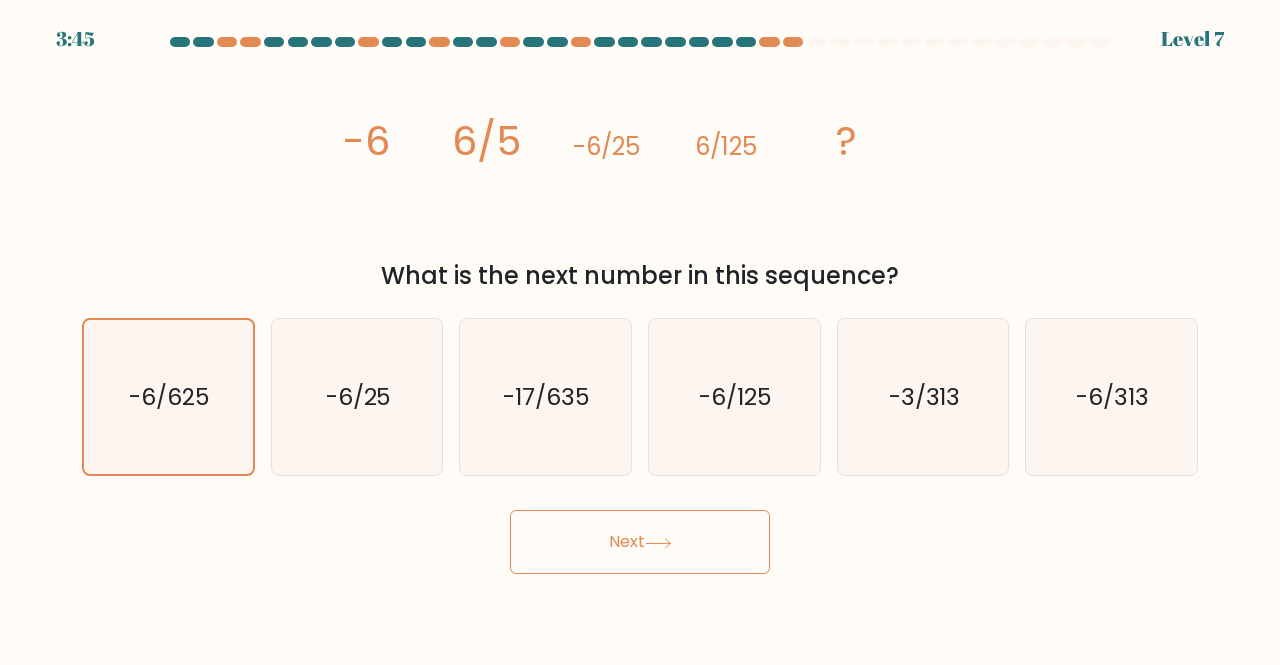 click on "Next" at bounding box center (640, 542) 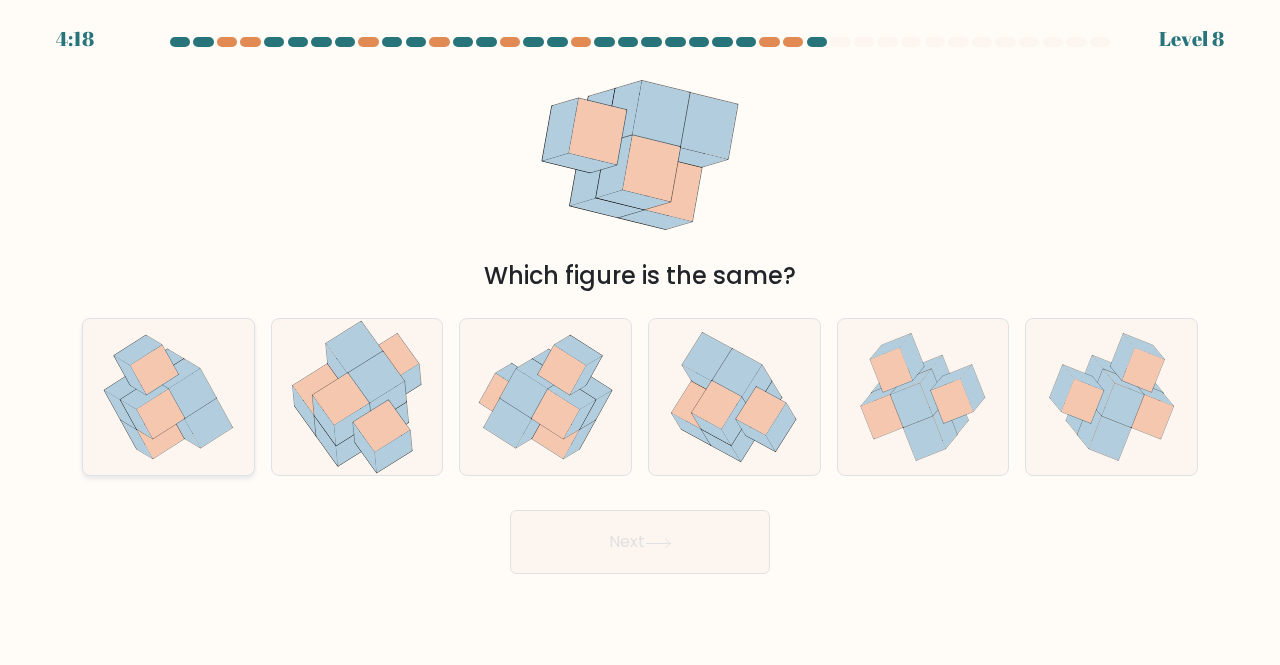 click 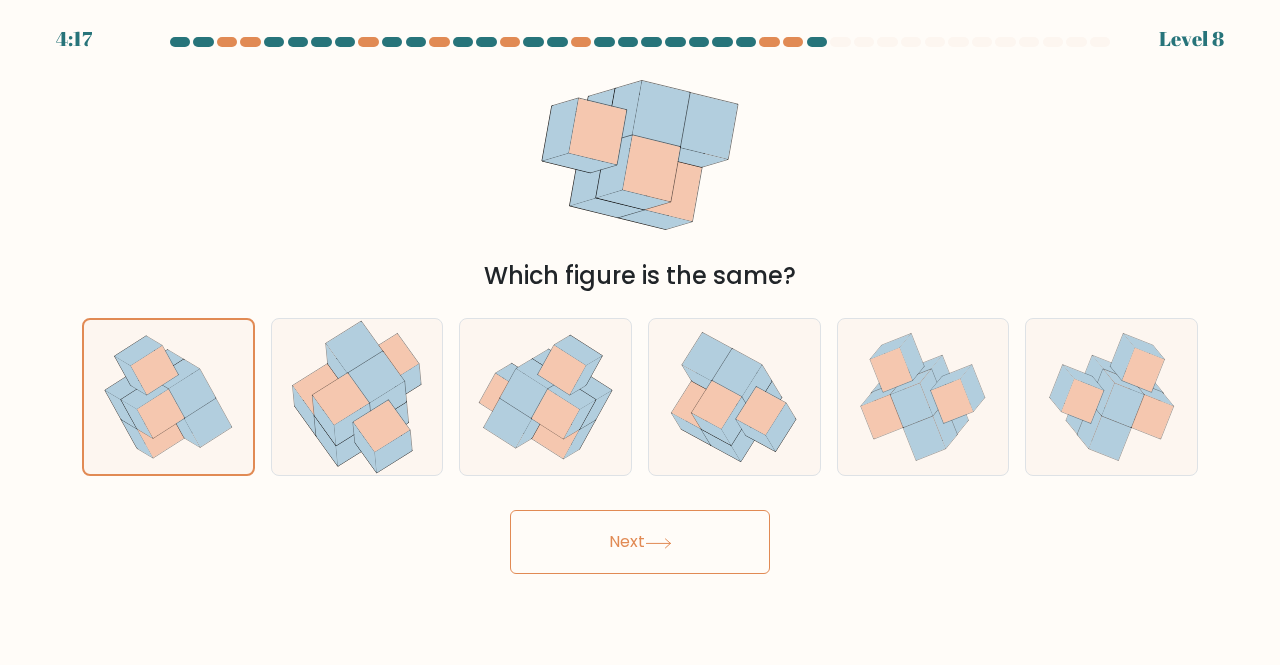 click on "Next" at bounding box center [640, 542] 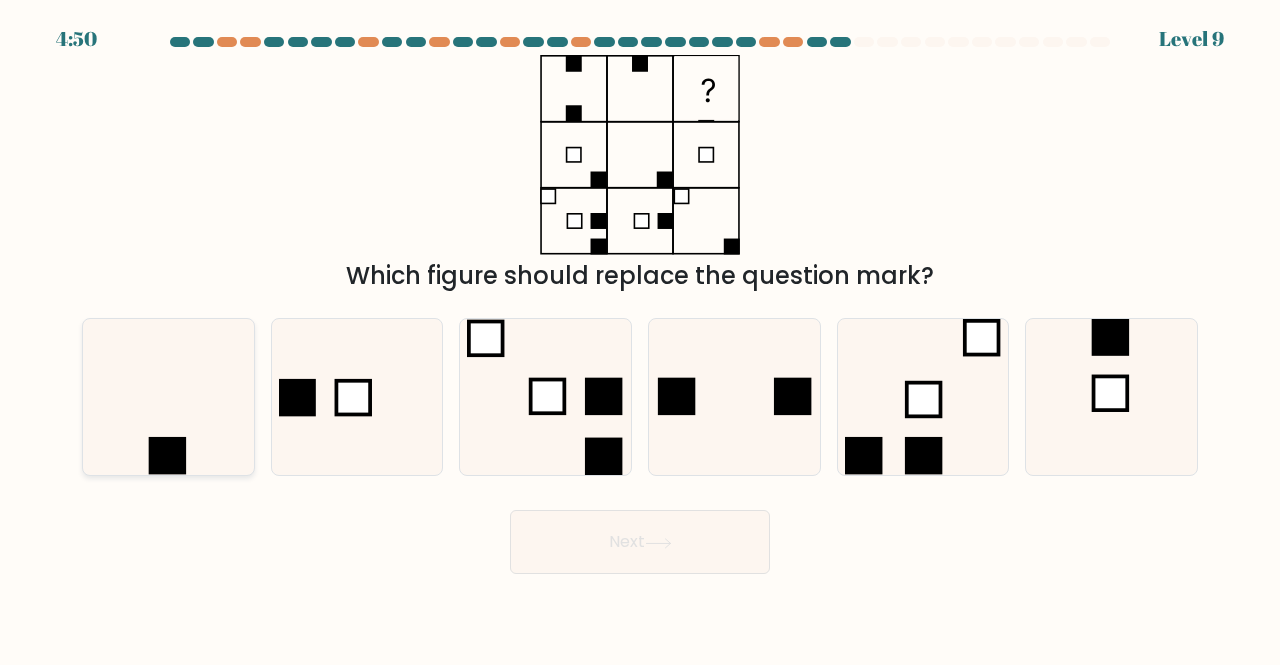 click 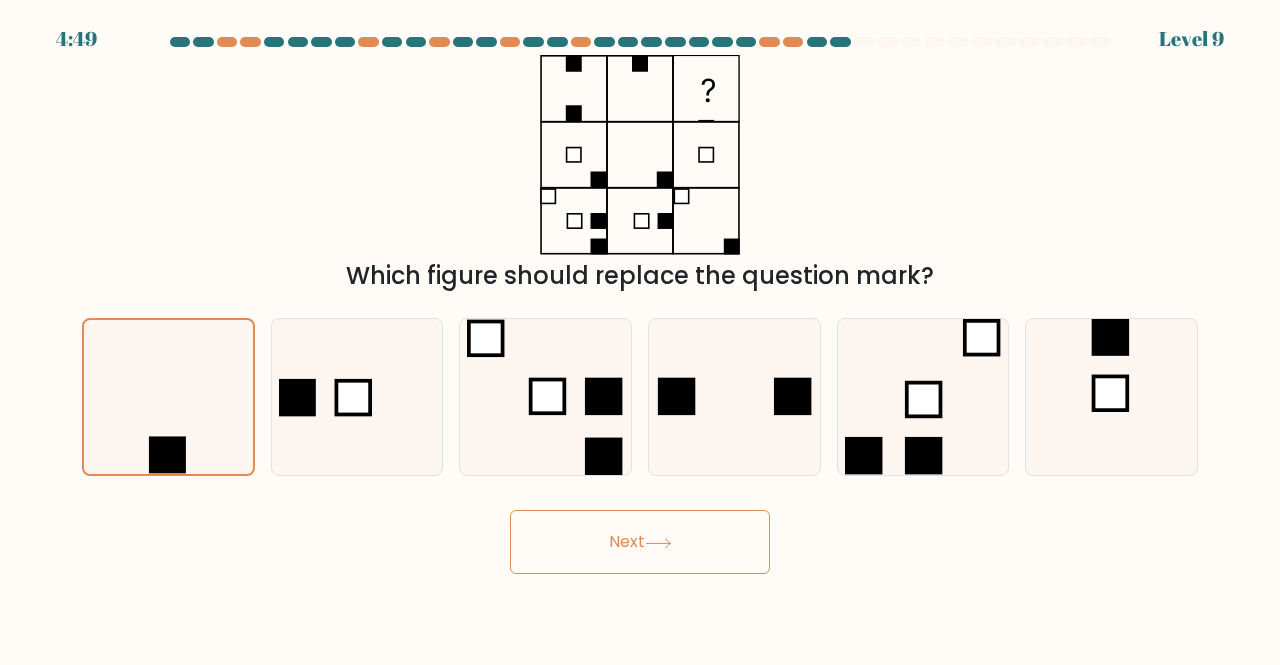 click on "4:49
Level 9" at bounding box center (640, 332) 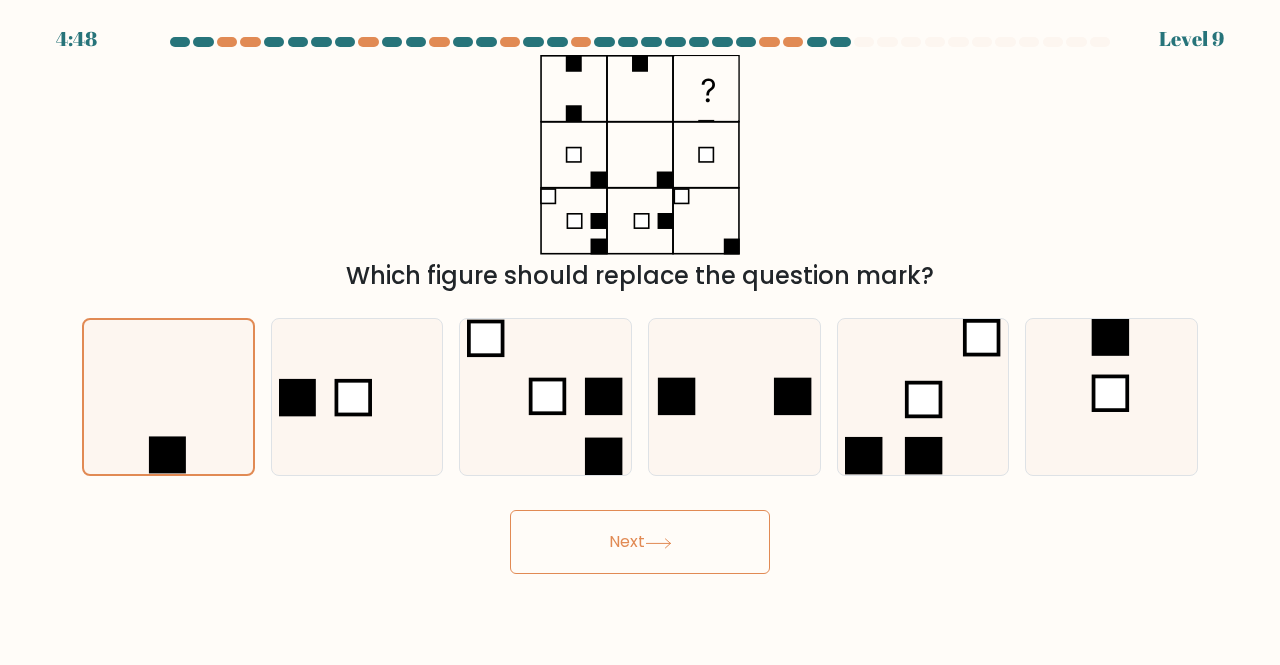click on "Next" at bounding box center (640, 542) 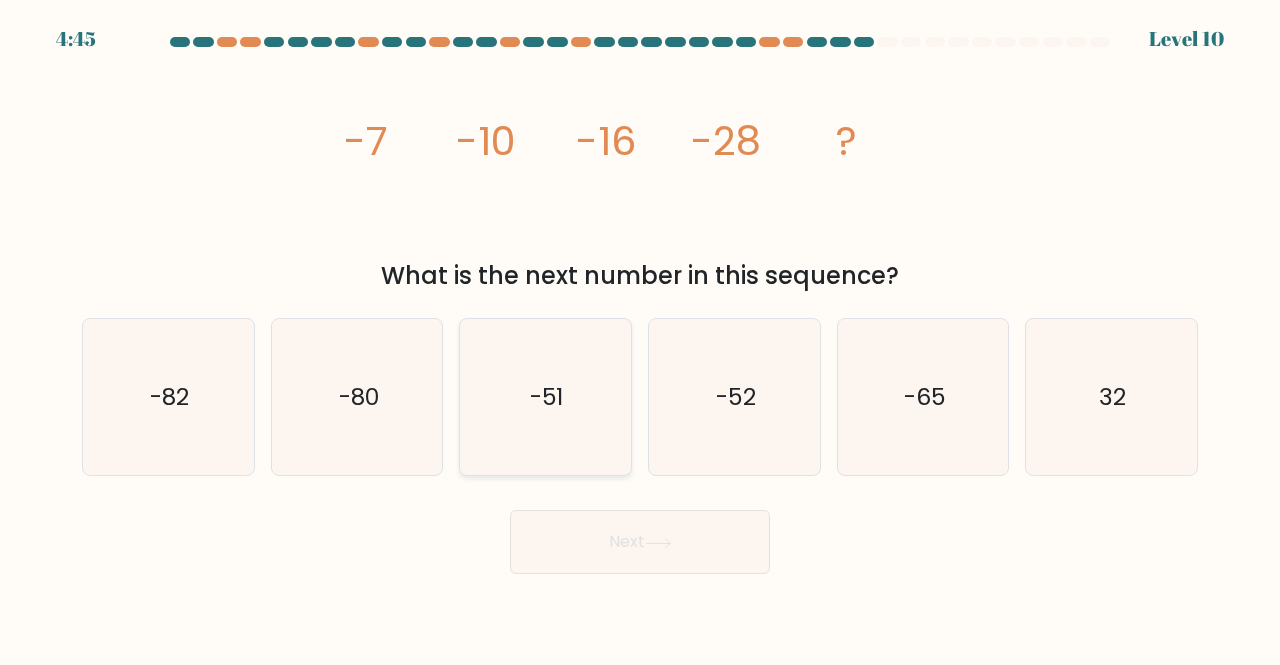click on "-51" 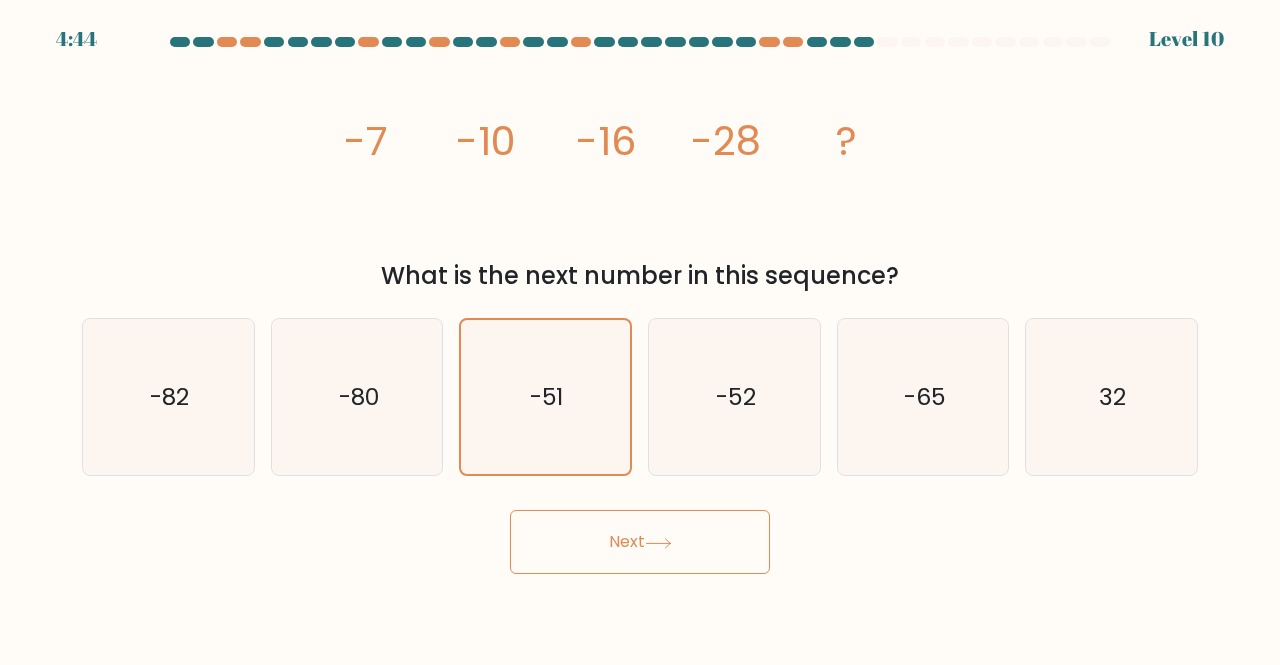 click on "Next" at bounding box center (640, 542) 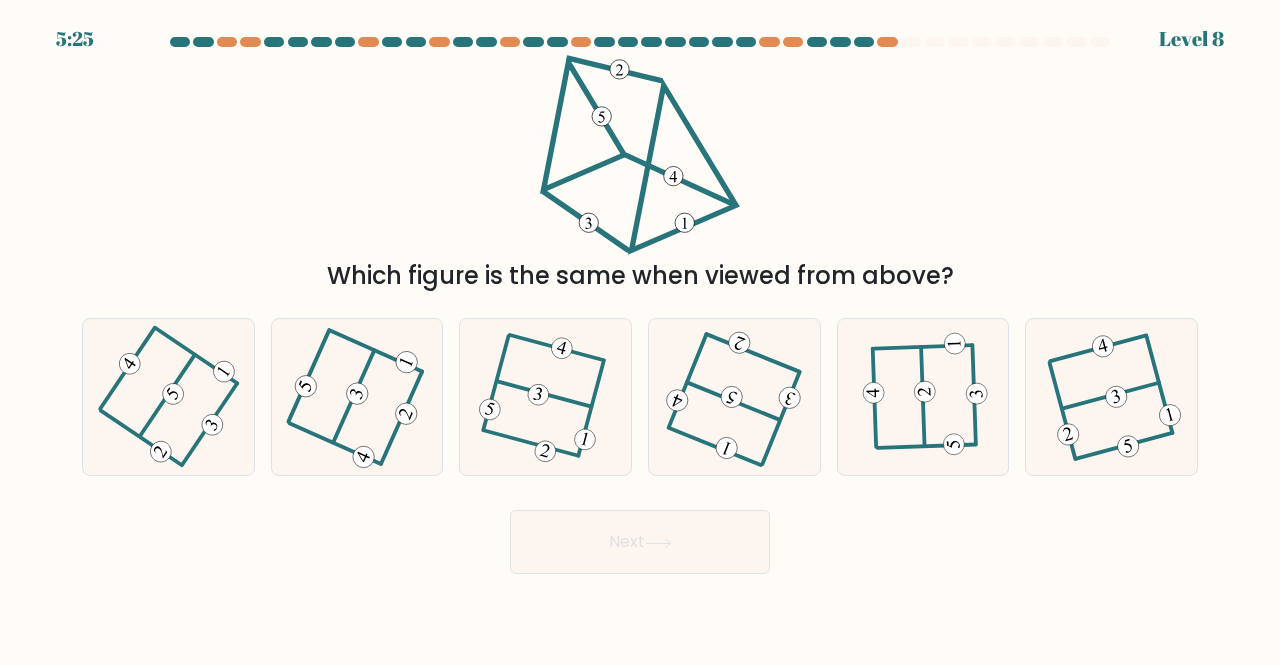 click on "Next" at bounding box center [640, 537] 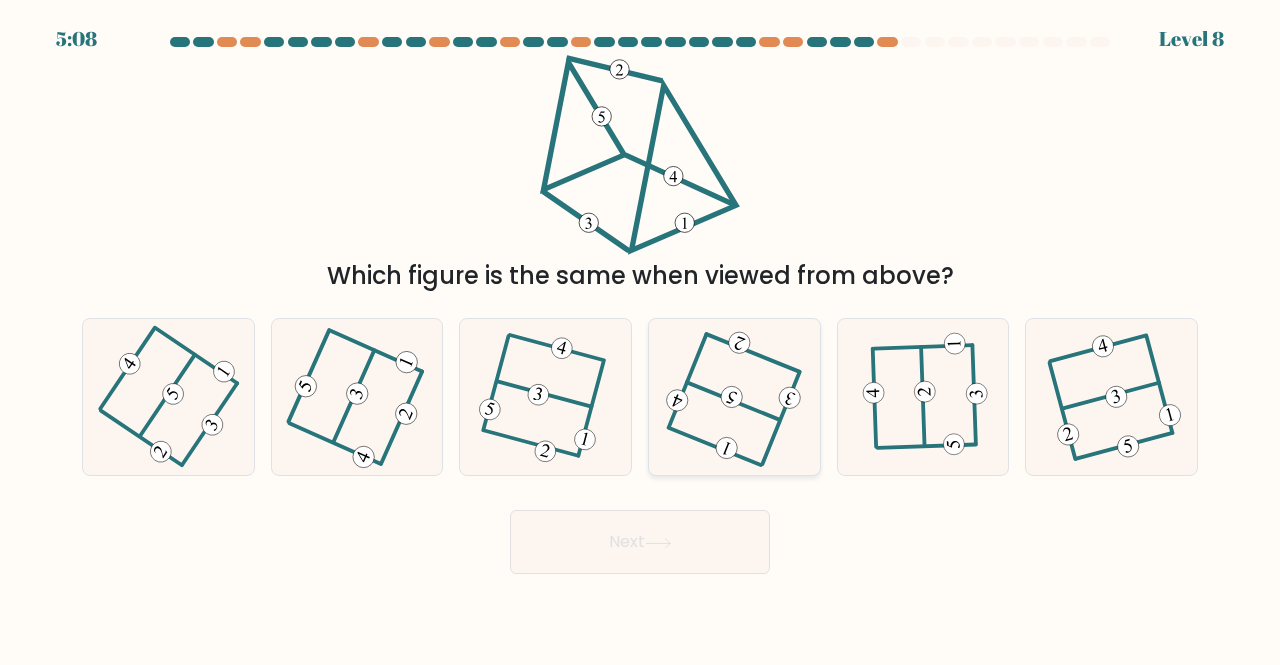 click 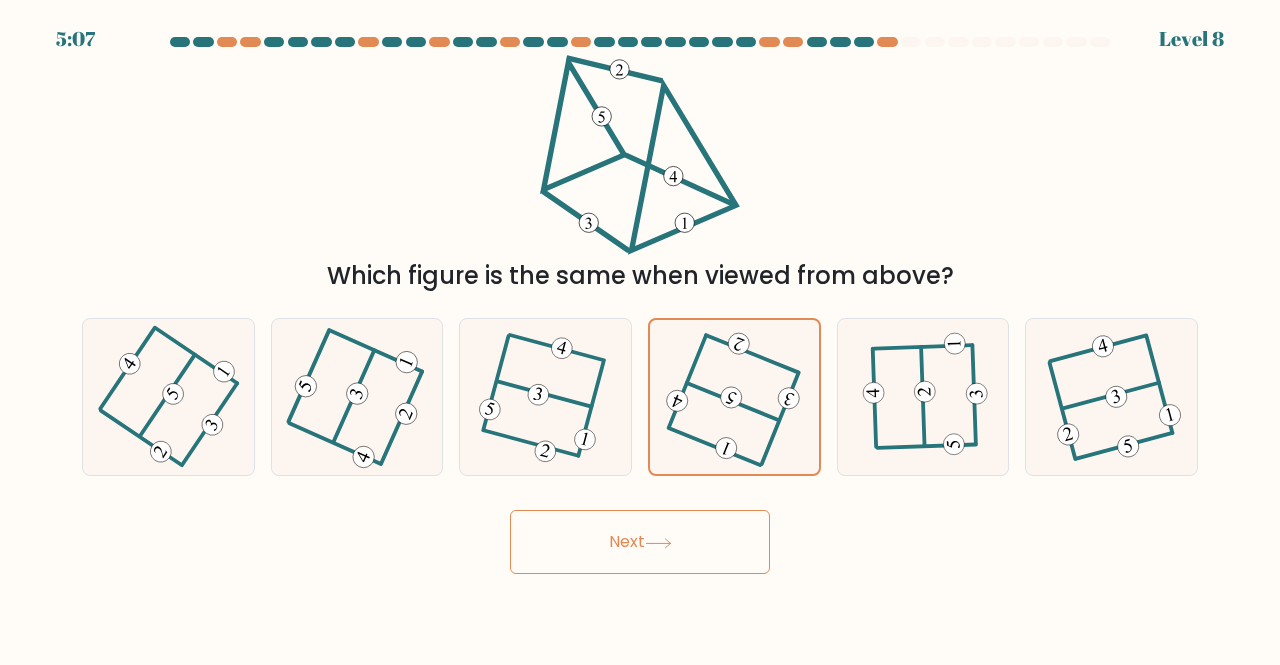 click on "Next" at bounding box center [640, 542] 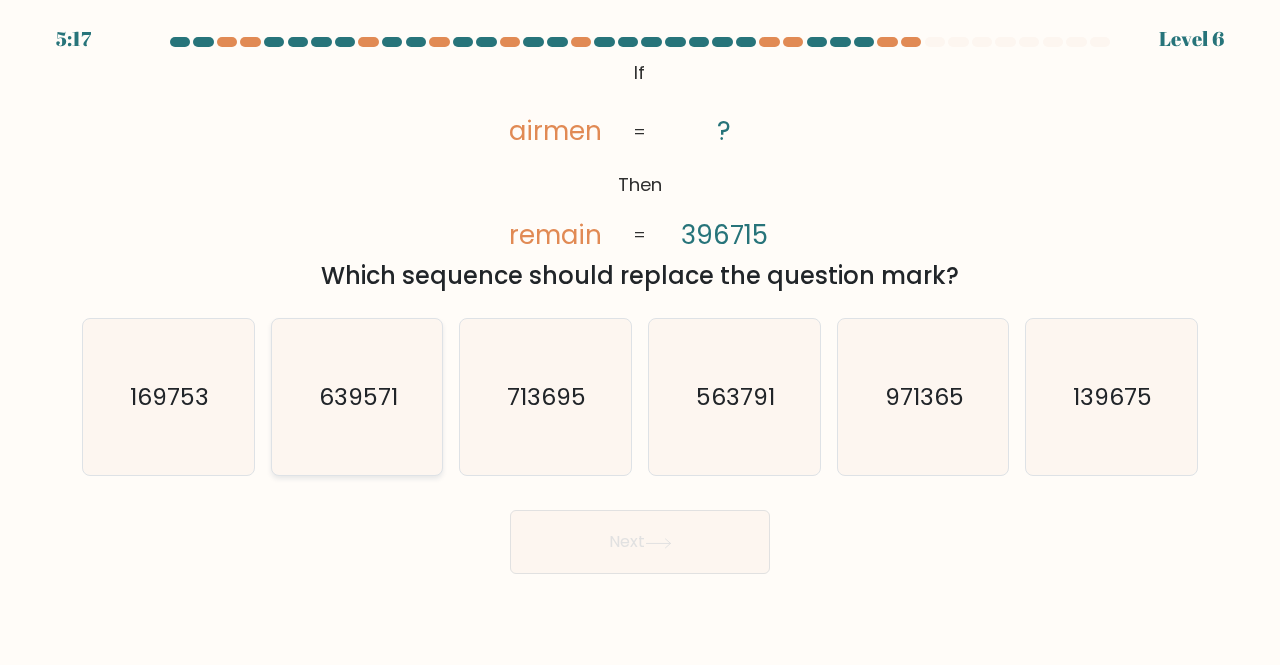 click on "639571" 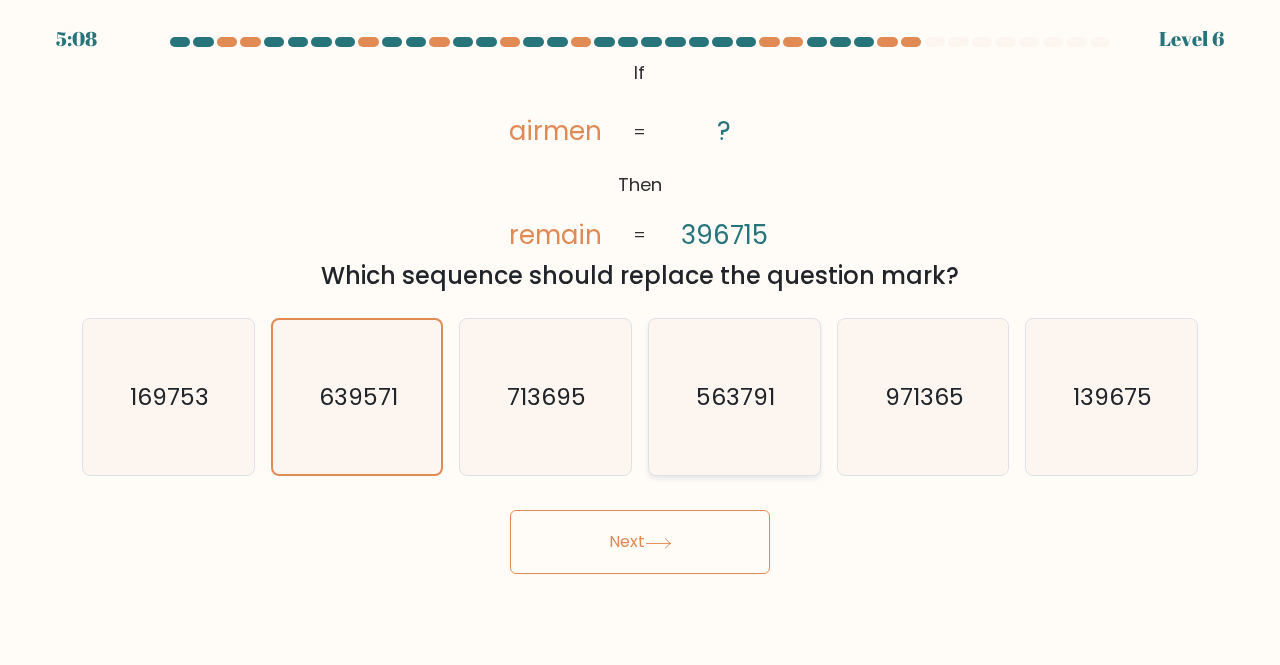 click on "563791" 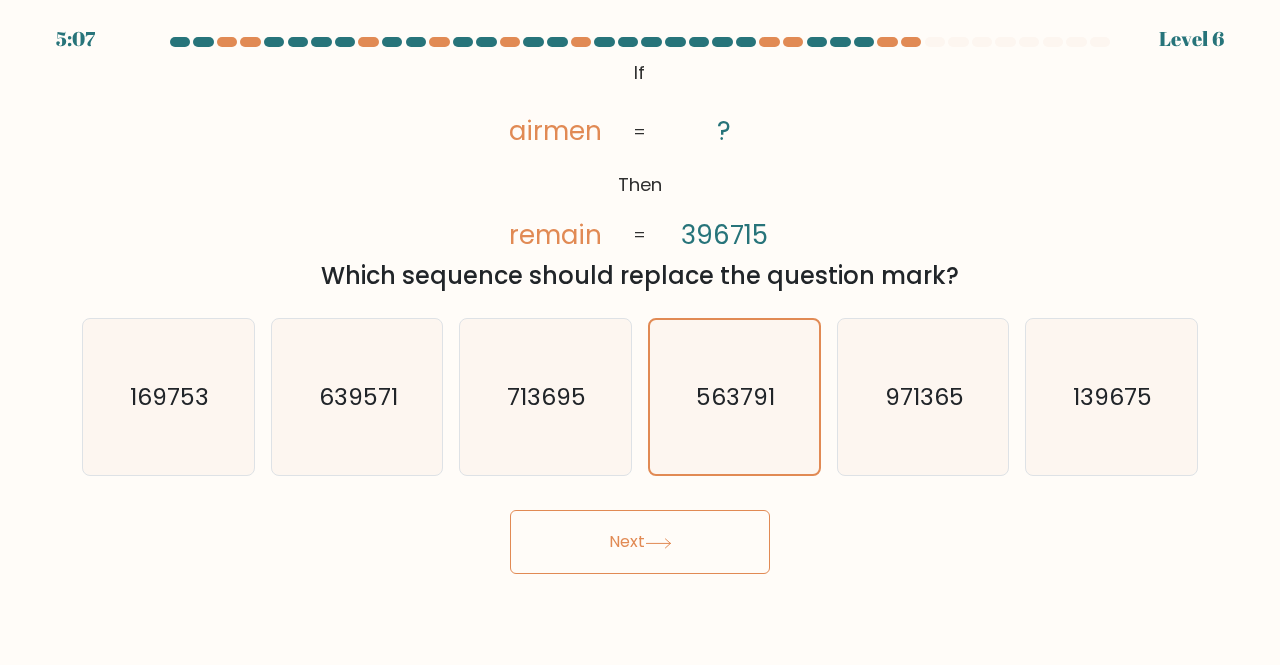 click on "Next" at bounding box center [640, 542] 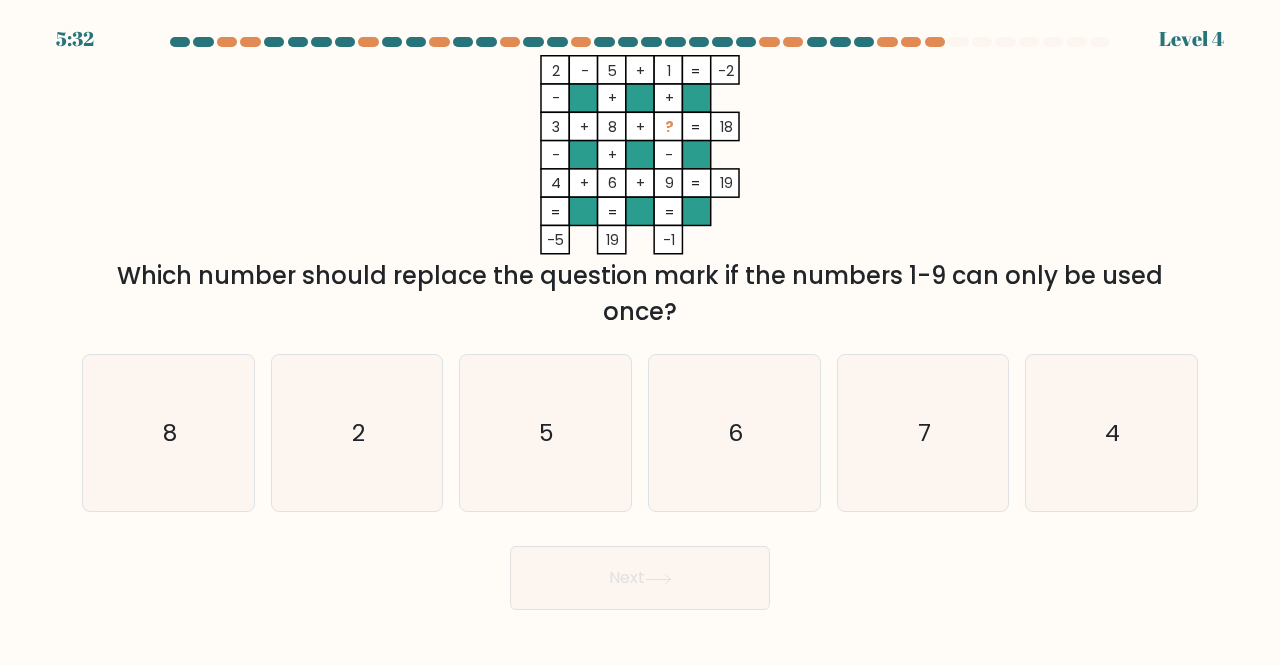 drag, startPoint x: 606, startPoint y: 125, endPoint x: 618, endPoint y: 123, distance: 12.165525 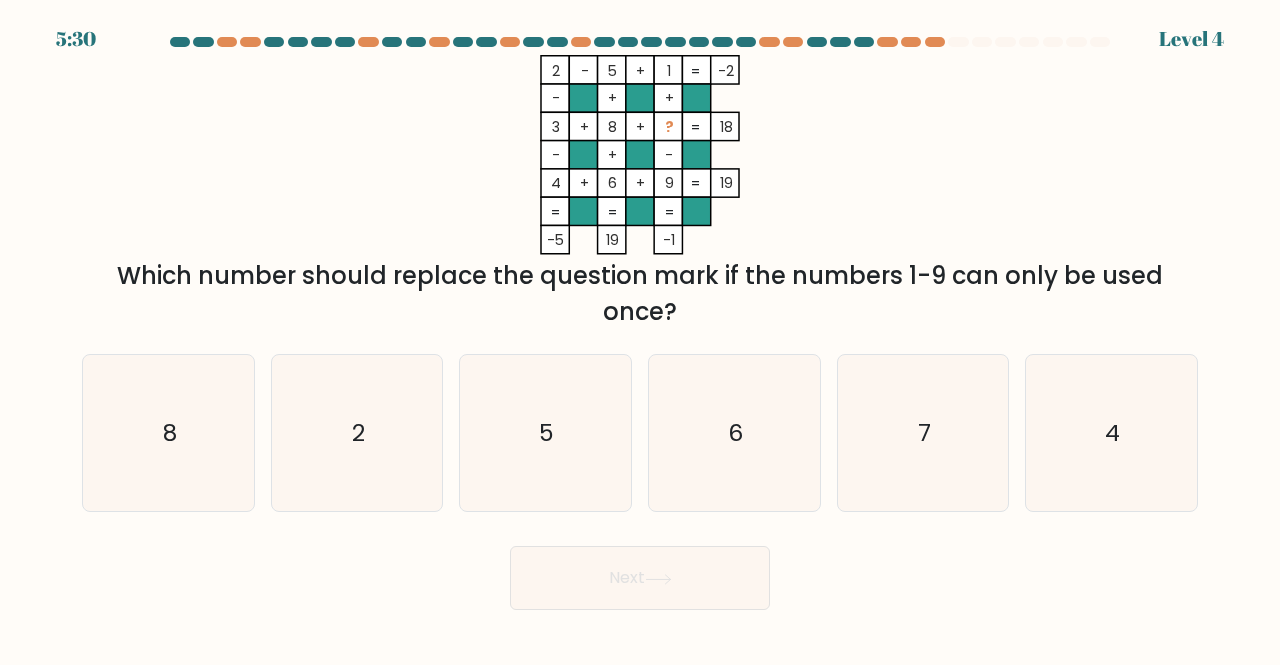 click on "2    -    5    +    1    -2    -    +    +    3    +    8    +    ?    18    -    +    -    4    +    6    +    9    =   19    =   =   =   =   -5    19    -1    =" 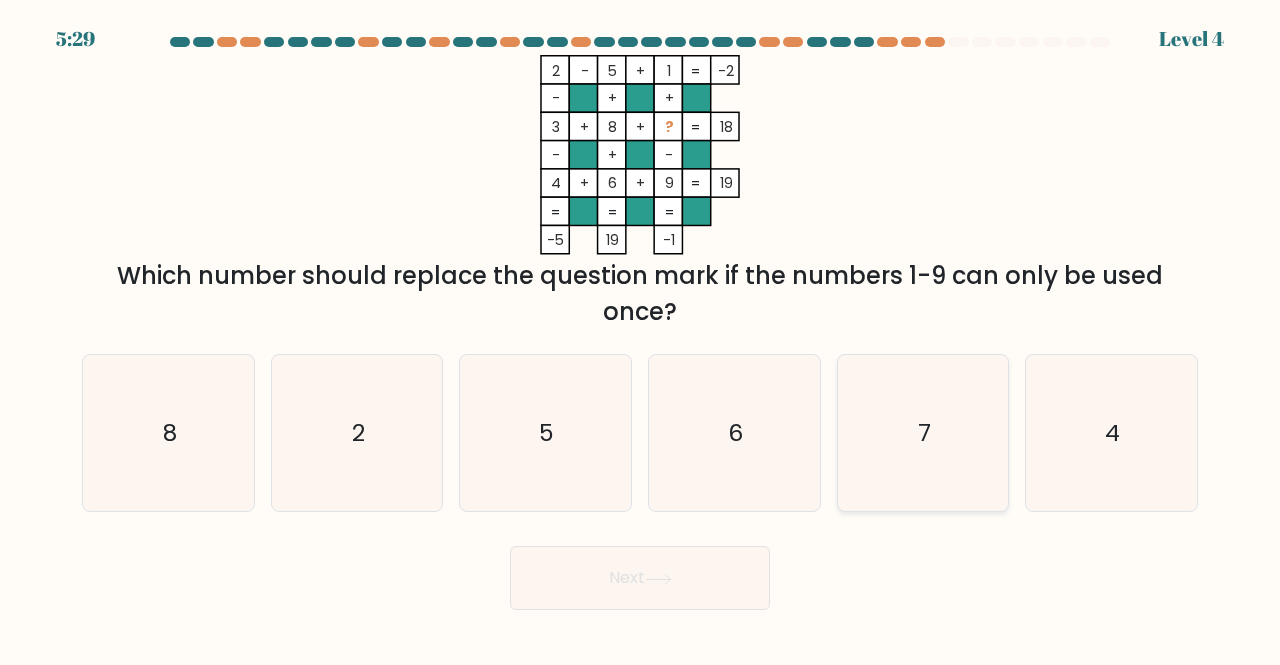 click on "7" 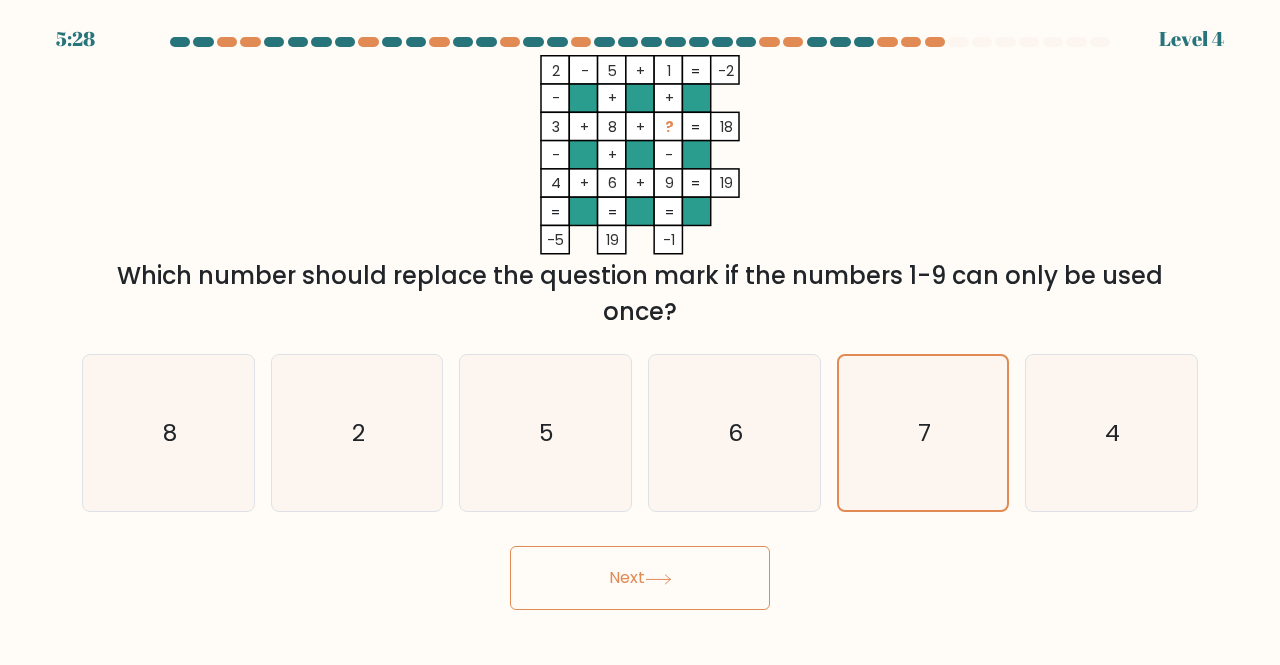 click on "Next" at bounding box center [640, 578] 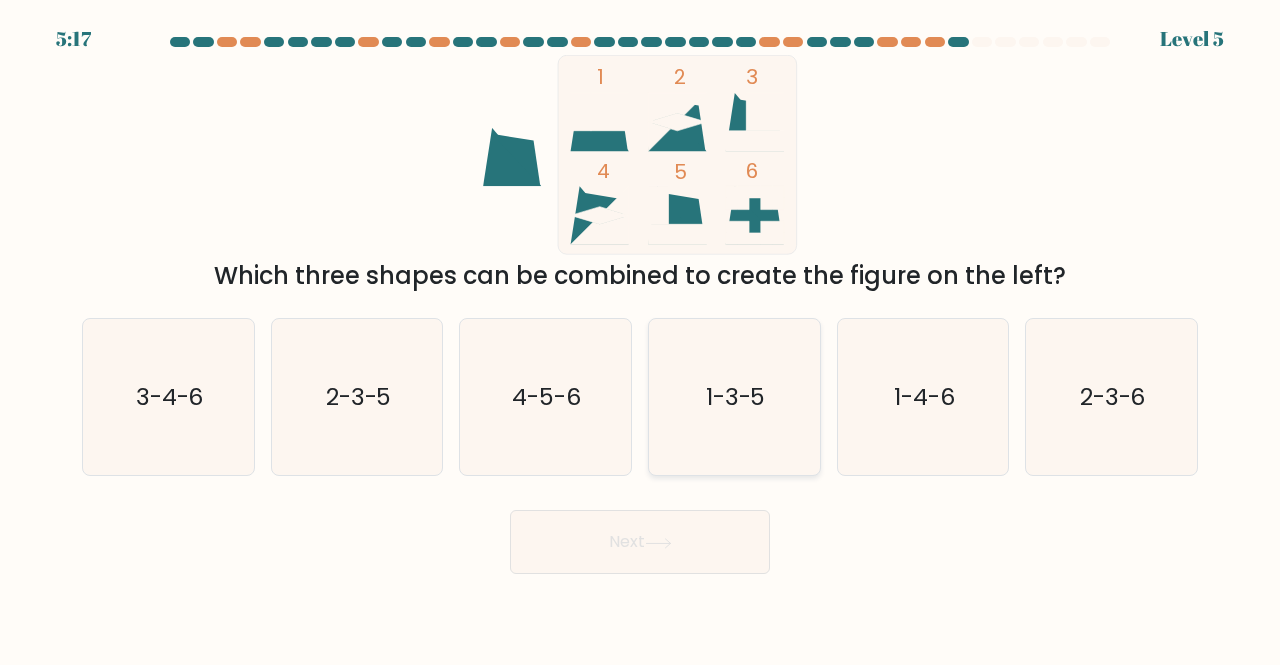drag, startPoint x: 774, startPoint y: 441, endPoint x: 738, endPoint y: 532, distance: 97.862144 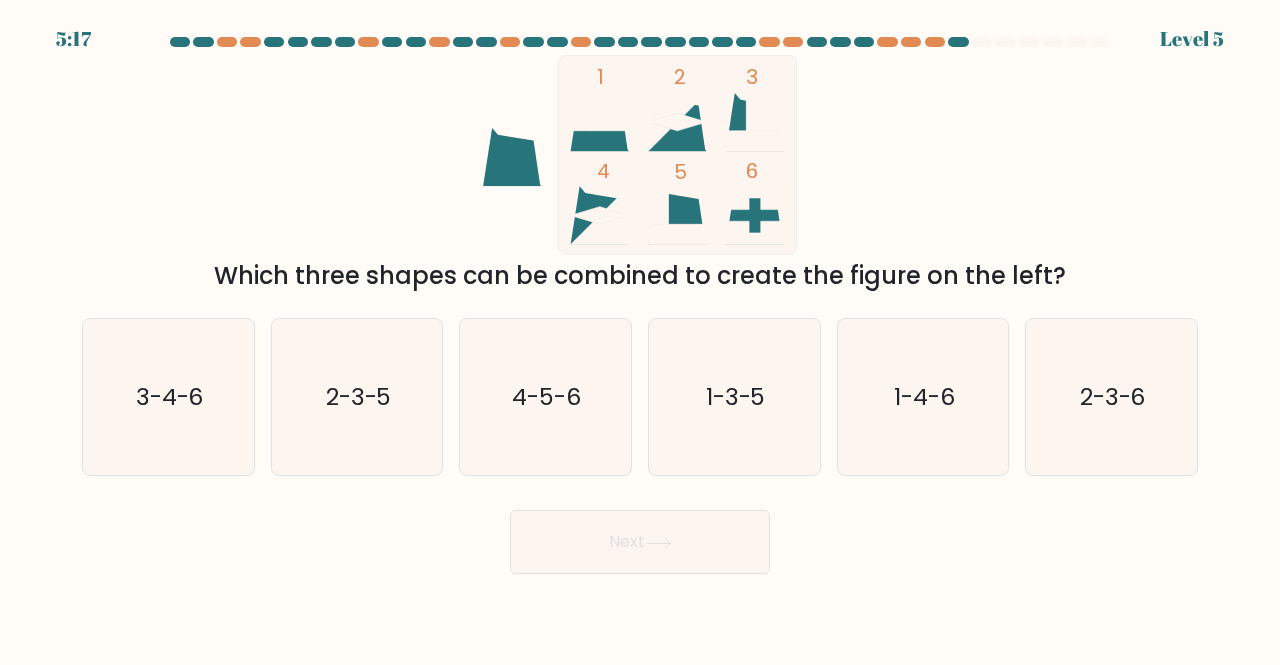 click on "1-3-5" 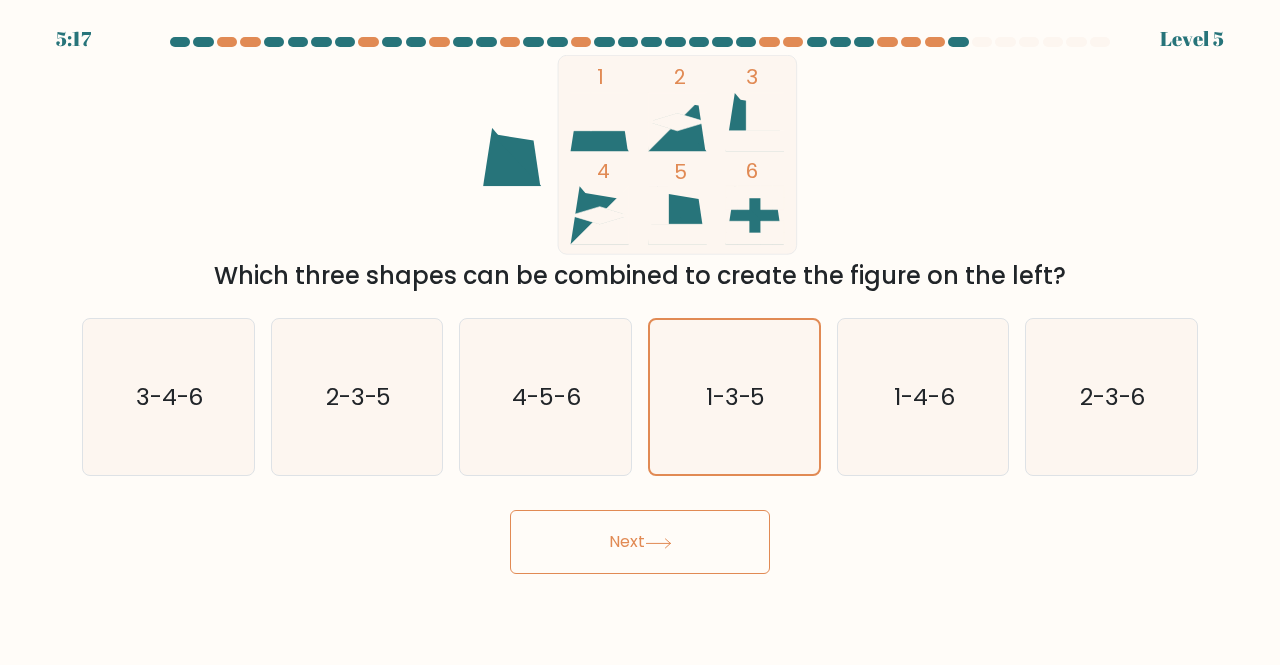 click on "Next" at bounding box center (640, 542) 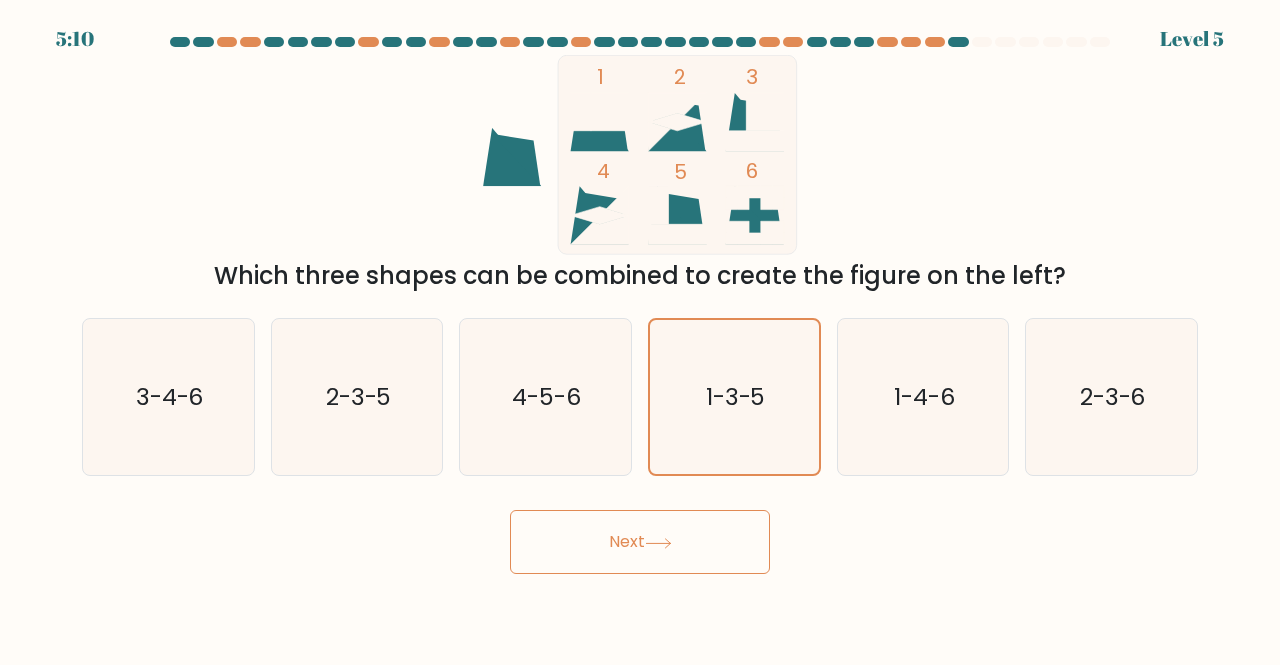 click on "Next" at bounding box center [640, 542] 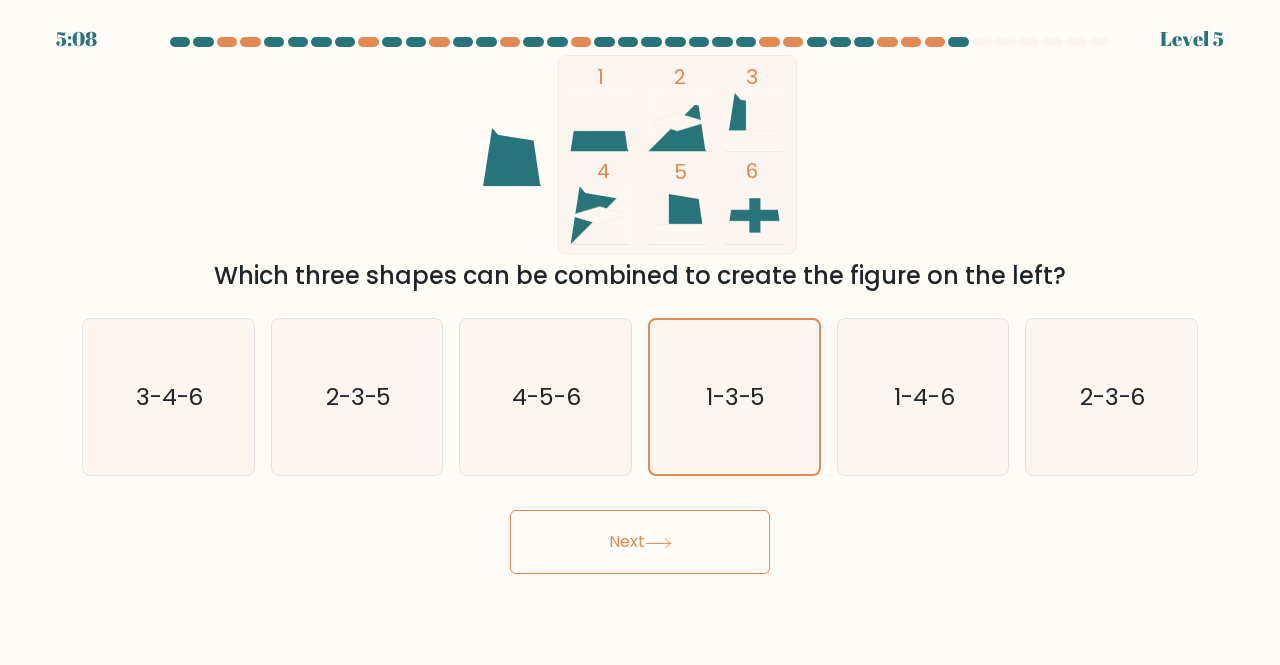 click on "Next" at bounding box center [640, 542] 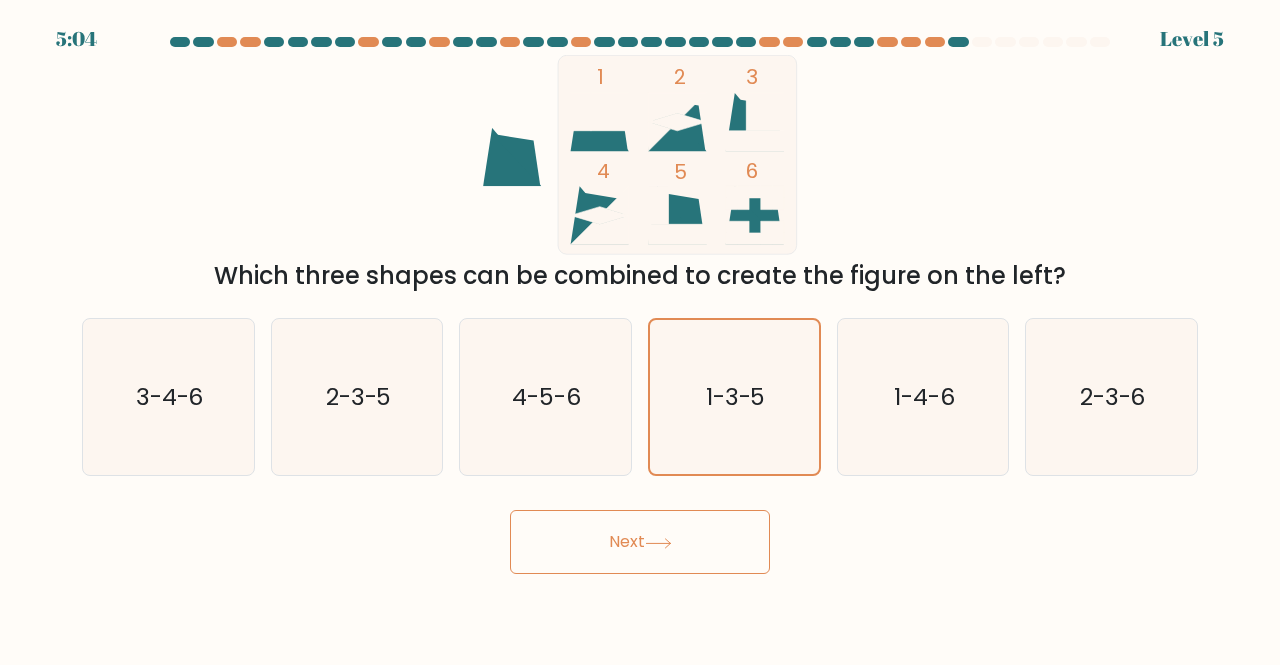 drag, startPoint x: 656, startPoint y: 549, endPoint x: 670, endPoint y: 553, distance: 14.56022 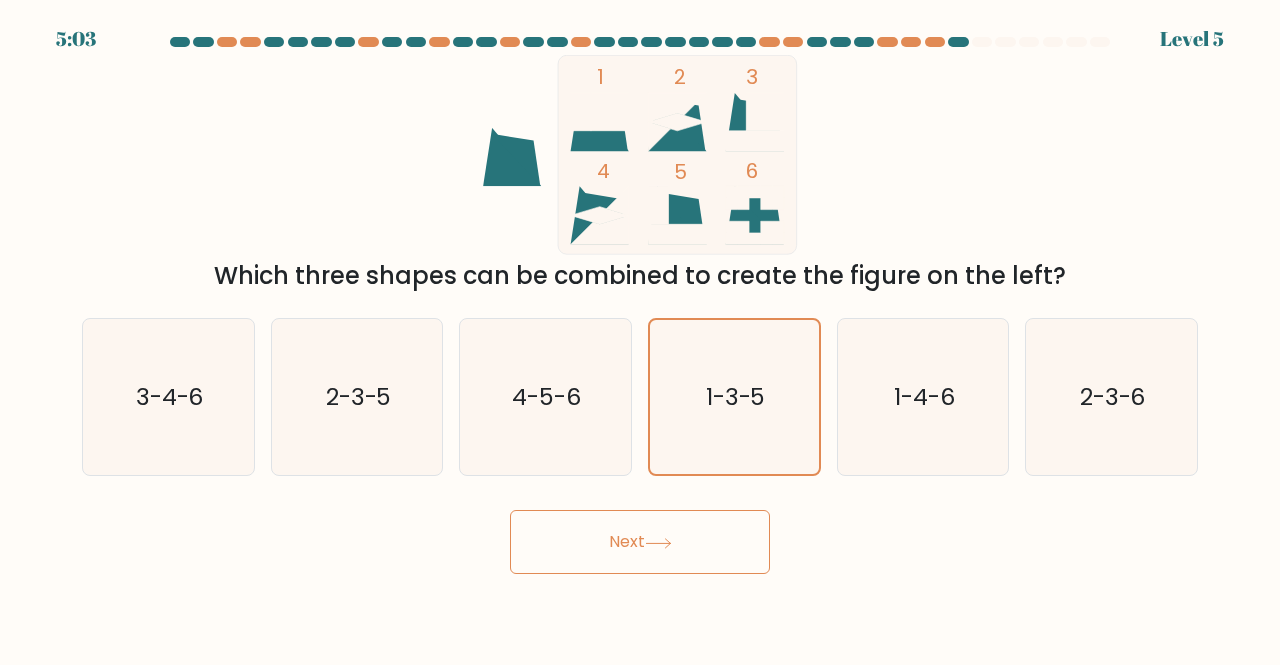 click on "Next" at bounding box center [640, 537] 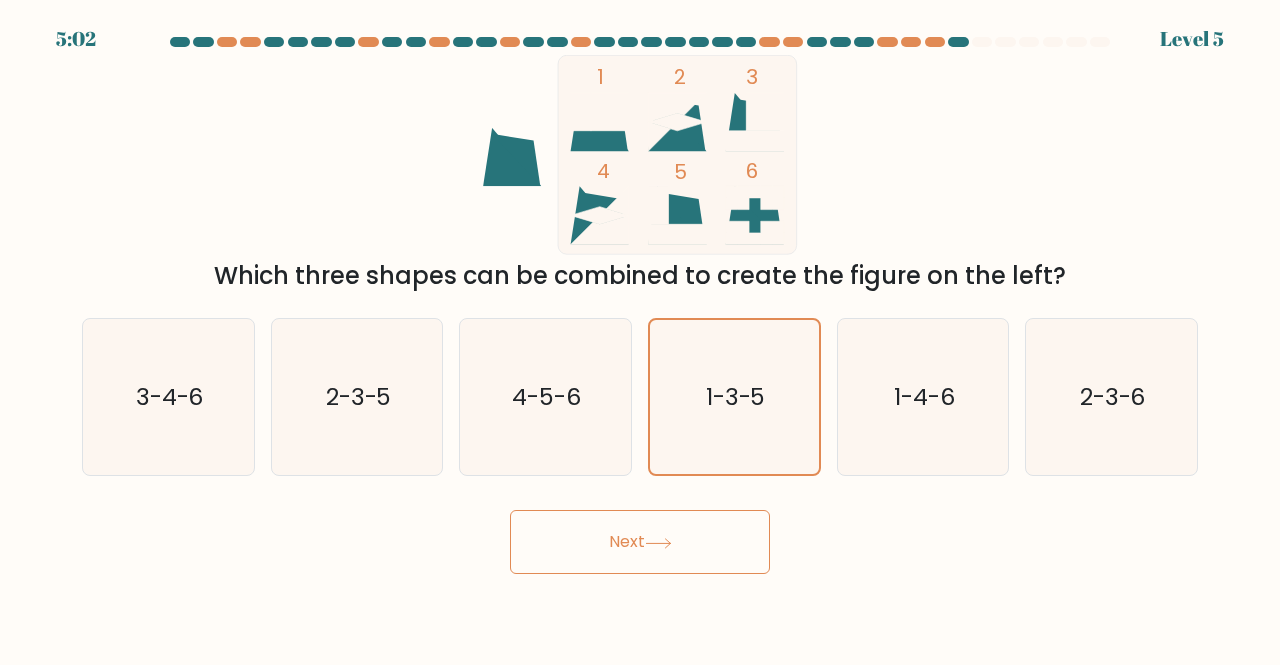 click on "Next" at bounding box center [640, 542] 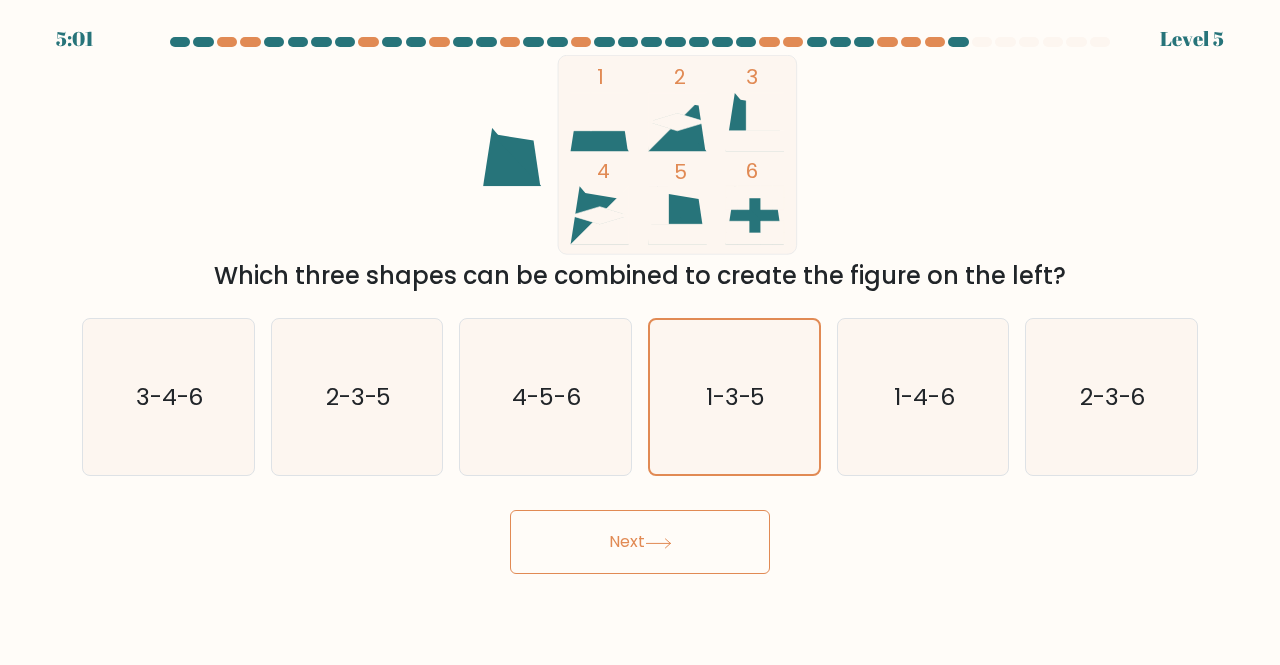 click on "Next" at bounding box center [640, 542] 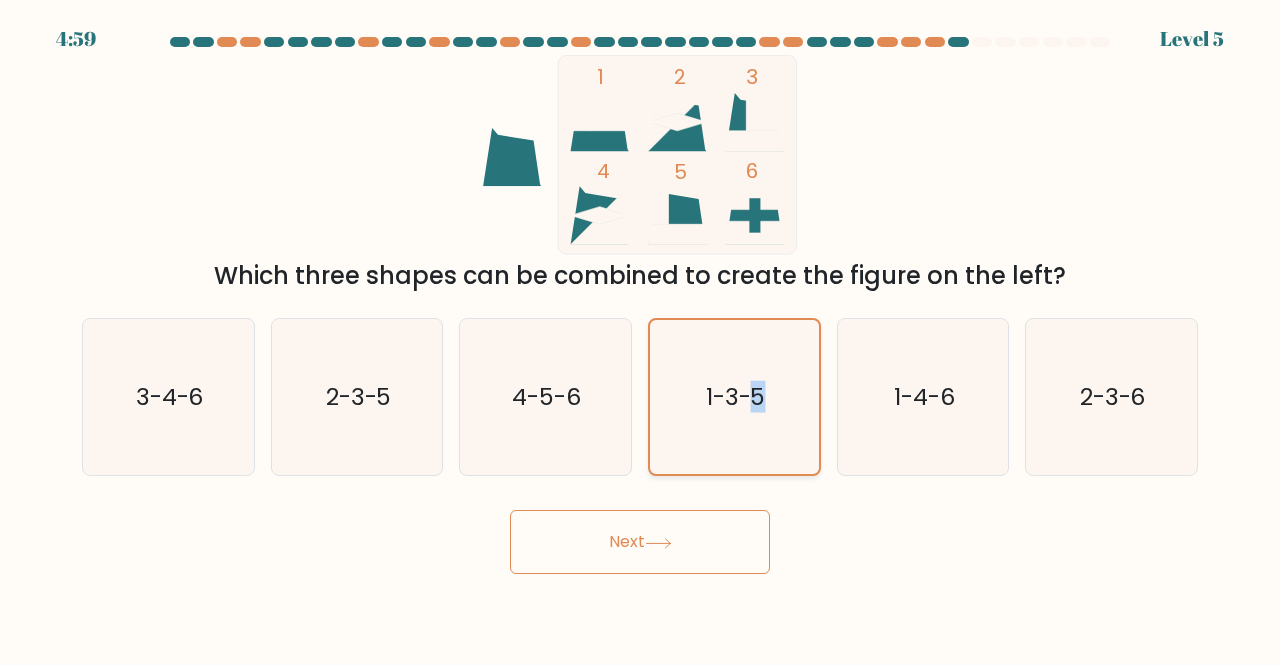 click on "1-3-5" 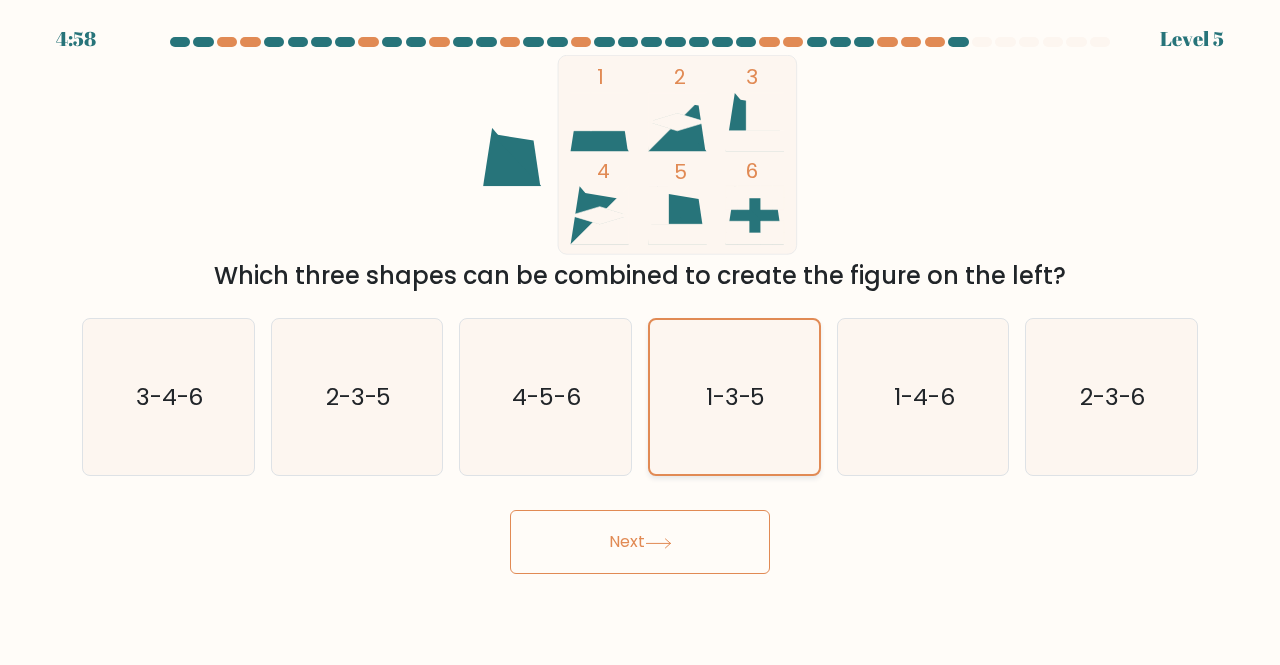 click on "1-3-5" 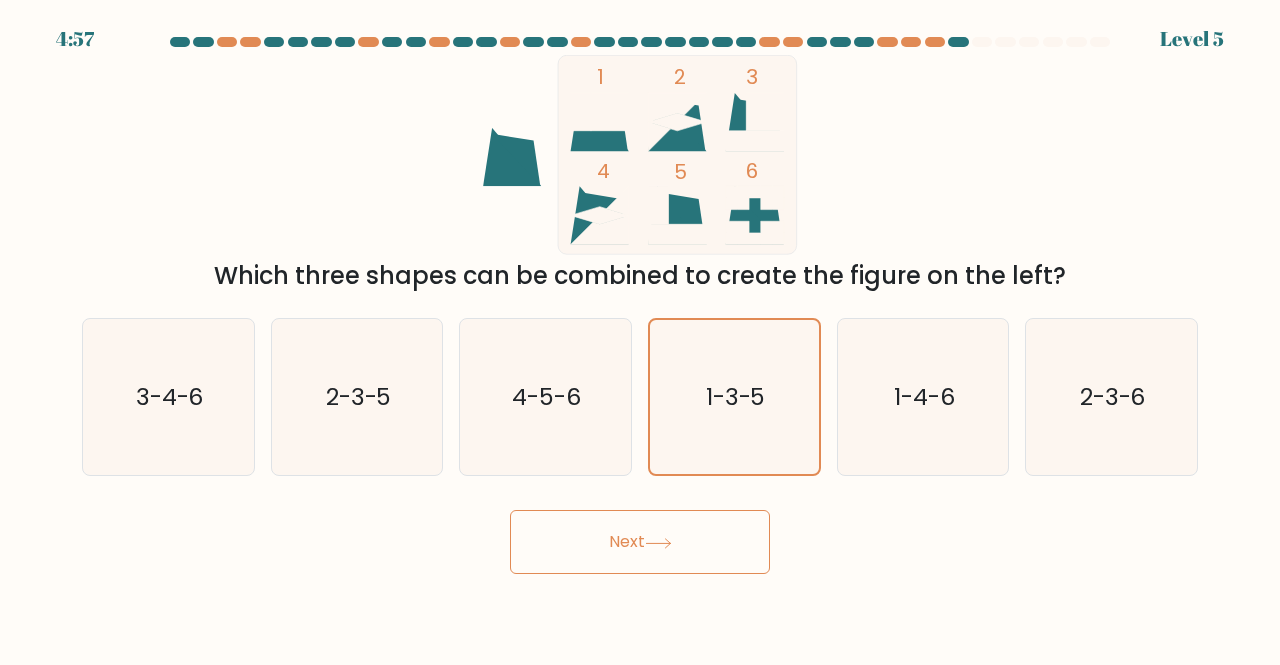 drag, startPoint x: 611, startPoint y: 566, endPoint x: 634, endPoint y: 561, distance: 23.537205 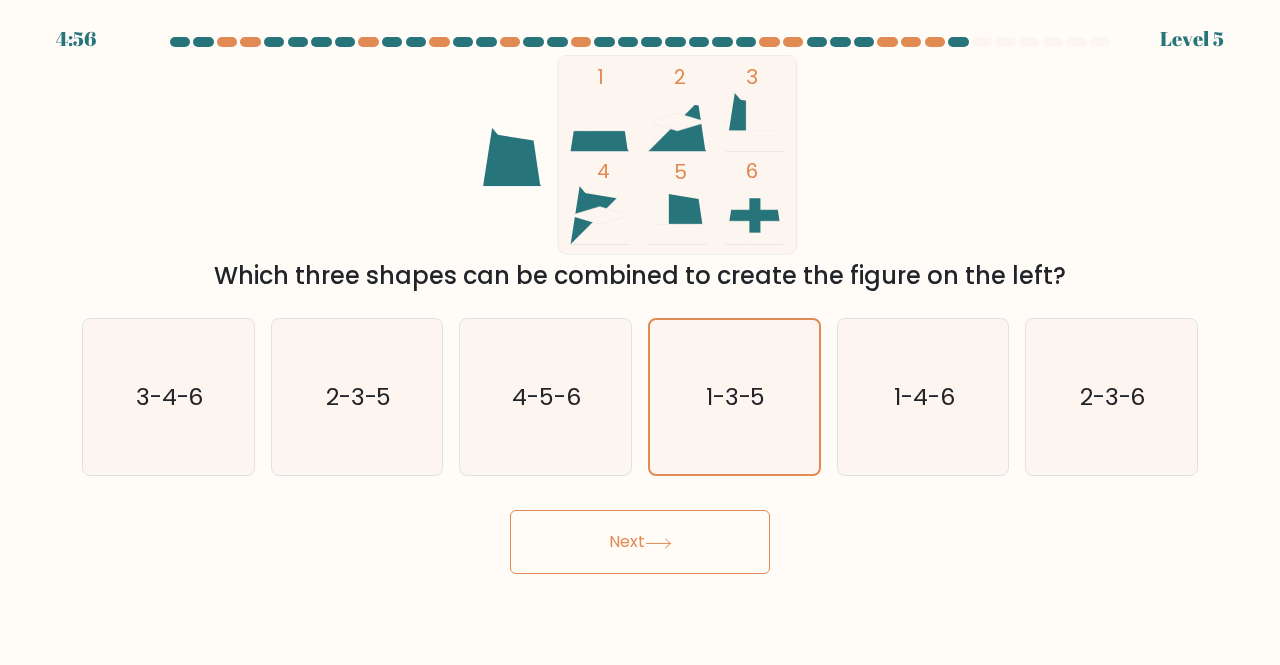 click 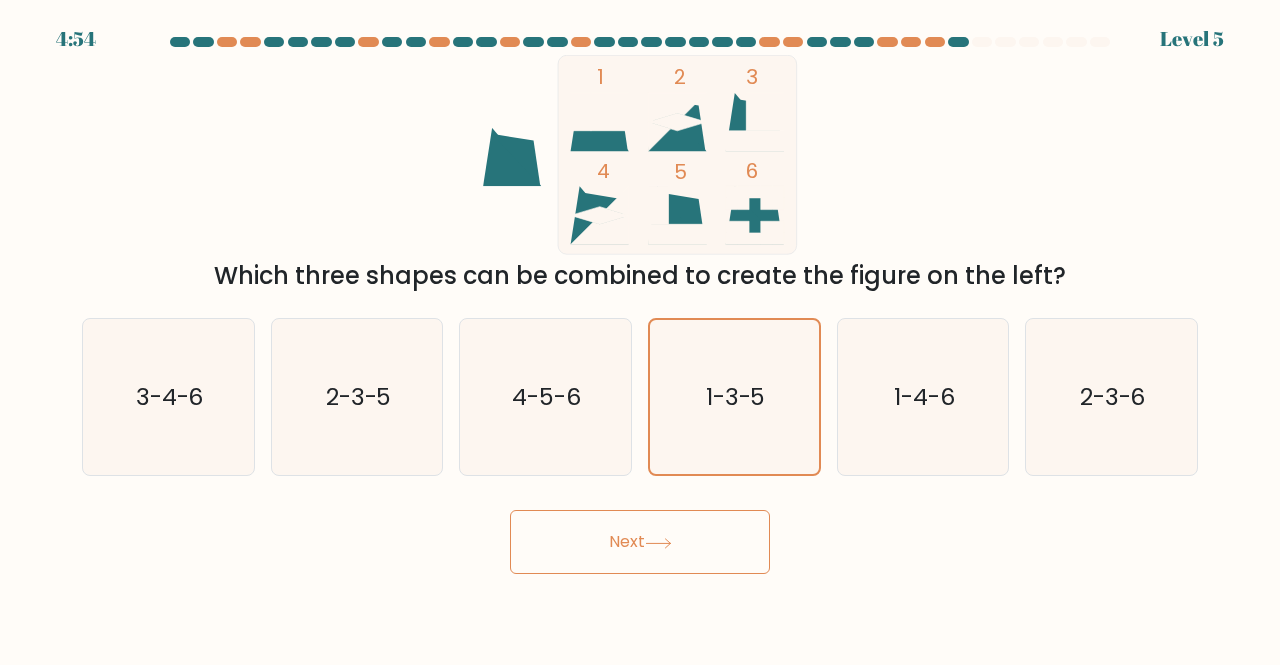 click 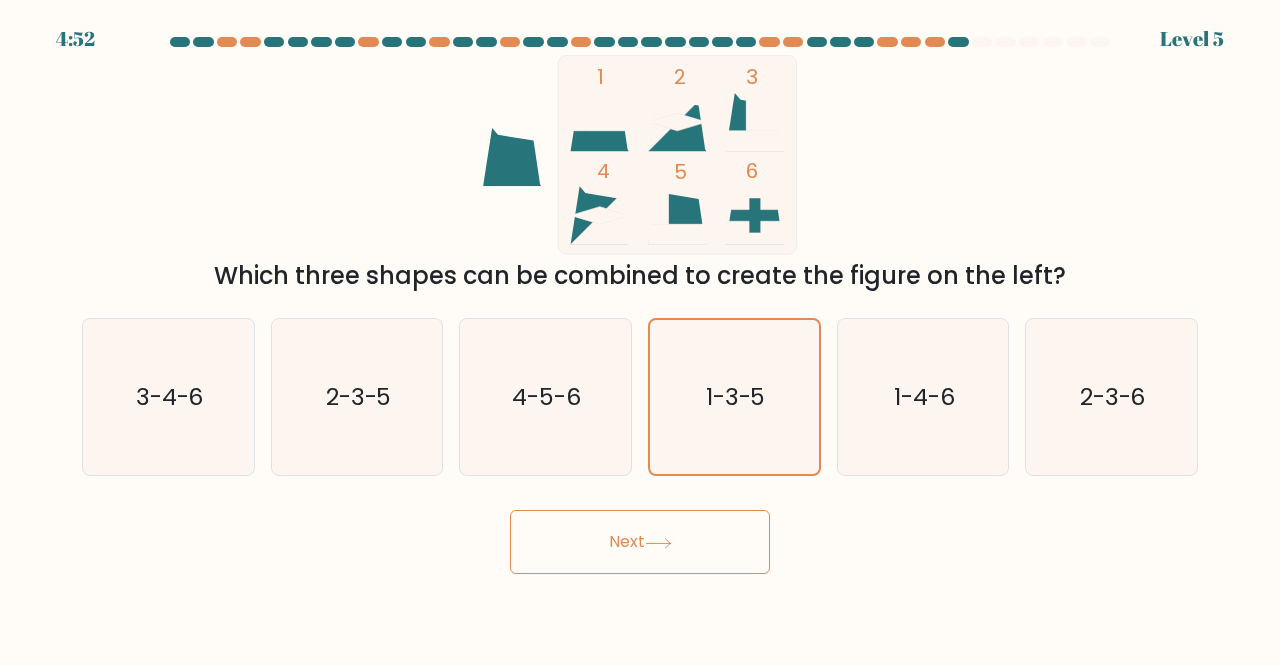 click on "Next" at bounding box center [640, 542] 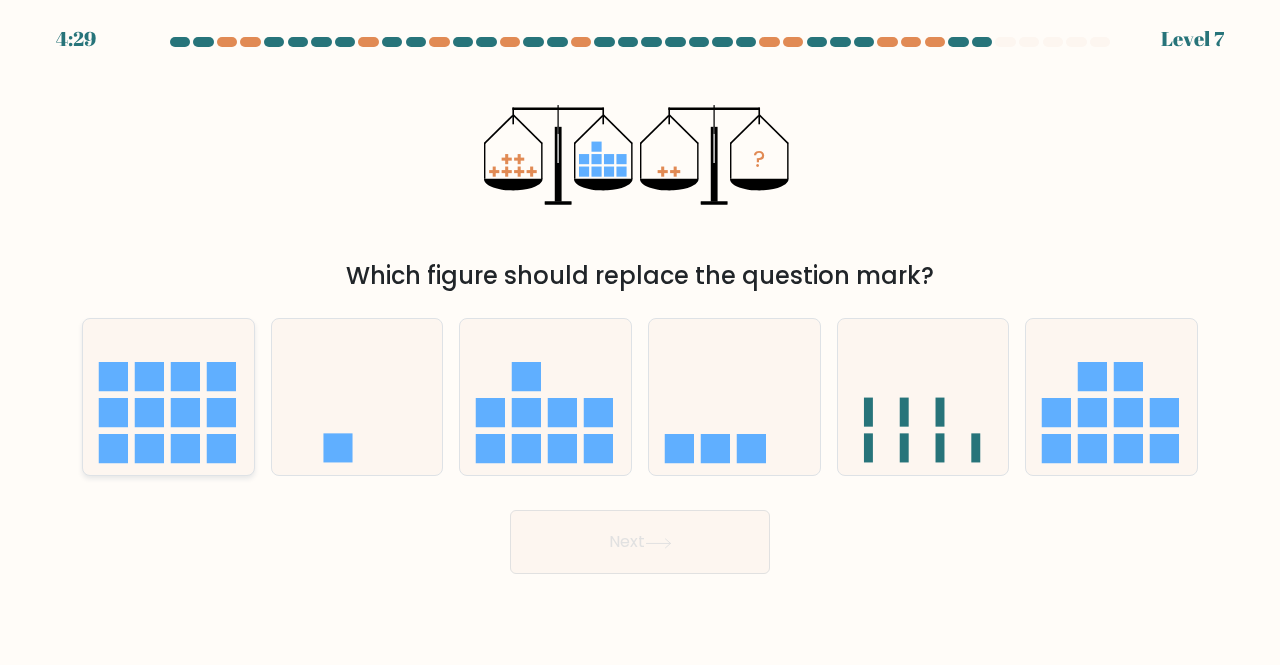 click 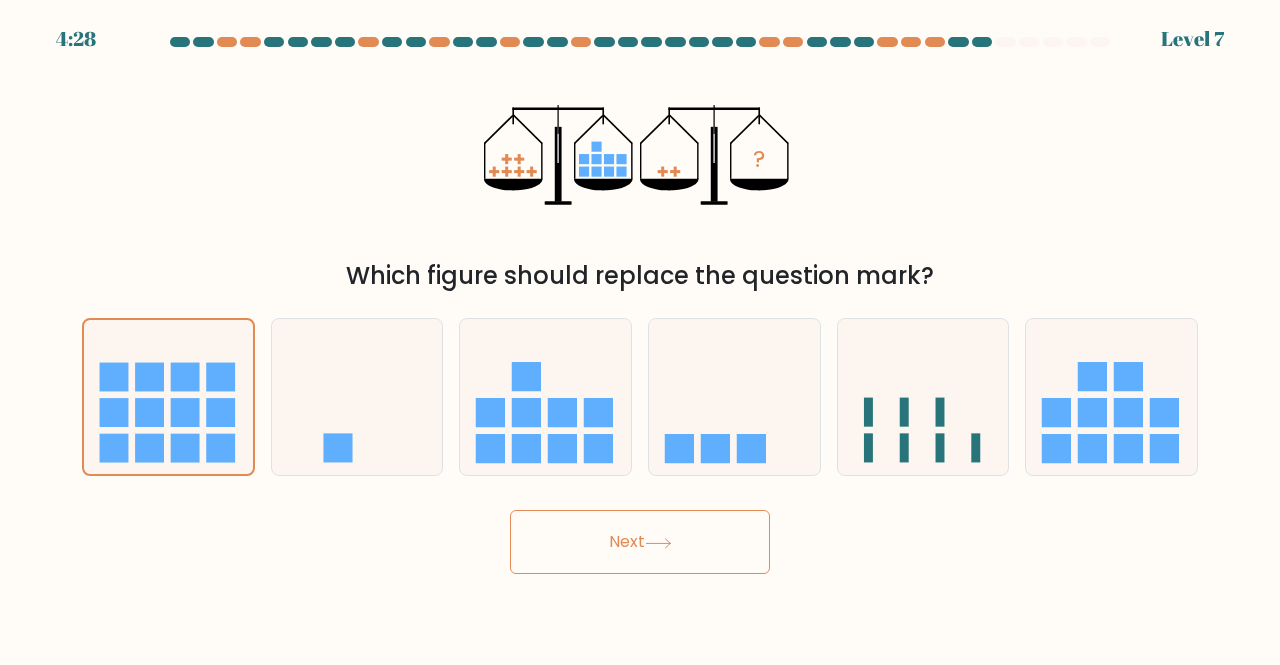 drag, startPoint x: 578, startPoint y: 539, endPoint x: 1103, endPoint y: 562, distance: 525.50354 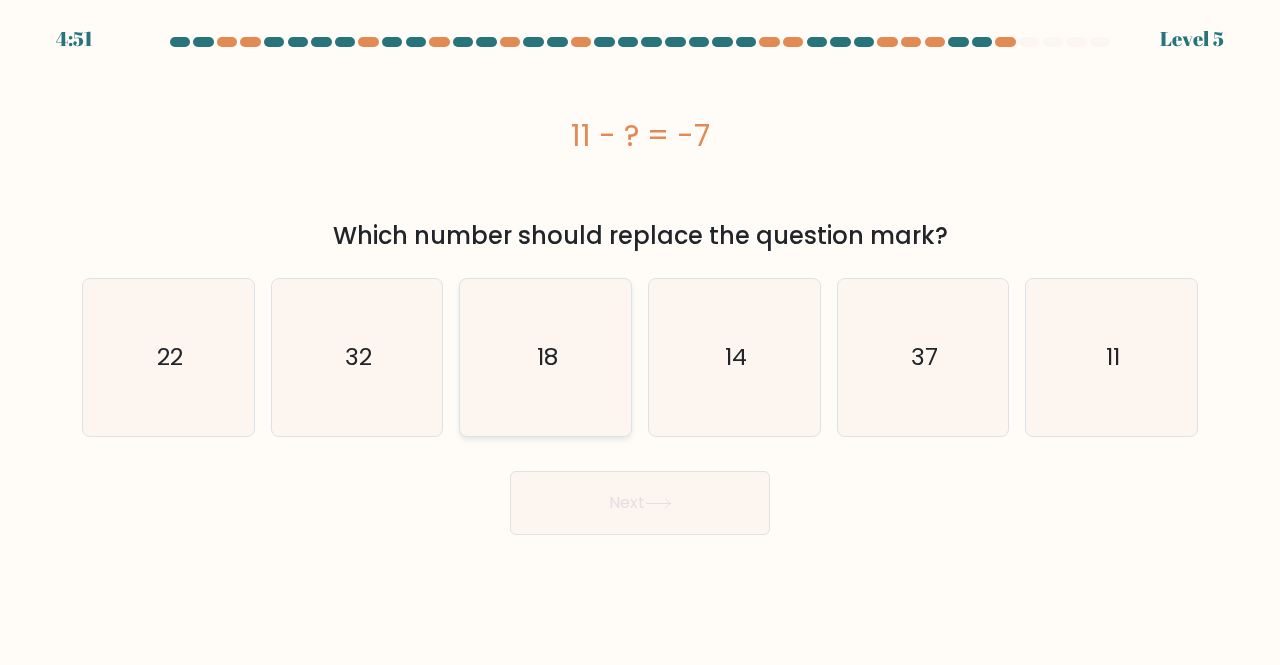 click on "18" 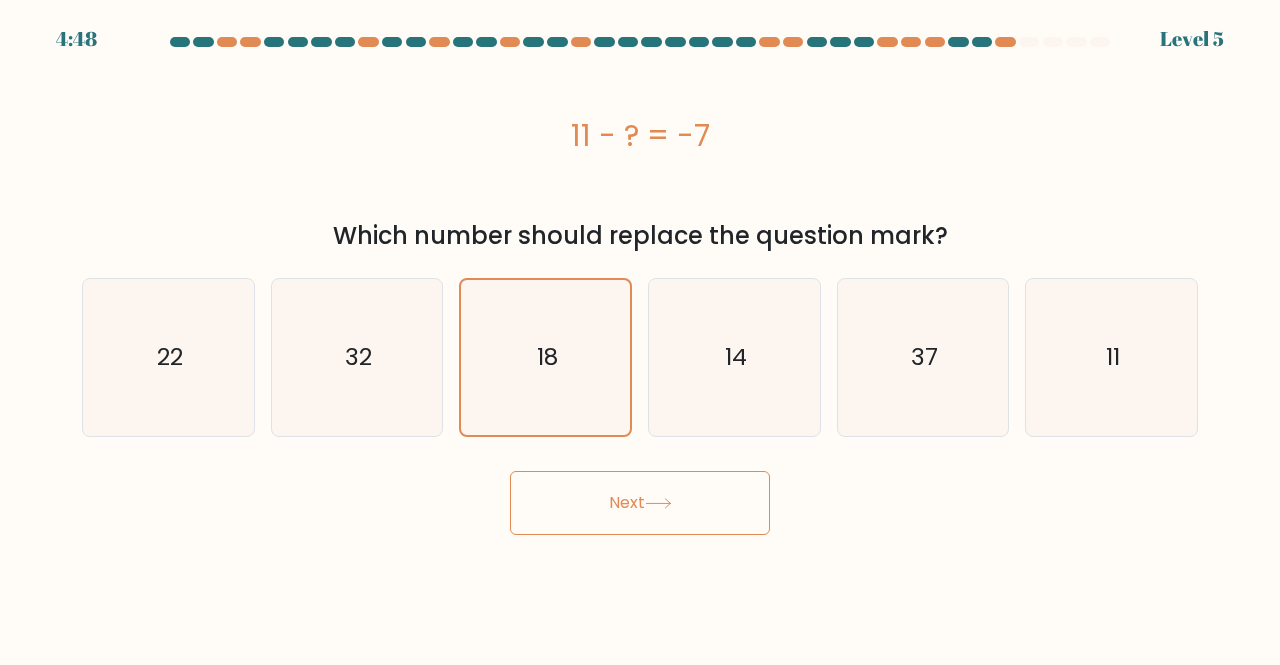 click on "Next" at bounding box center (640, 503) 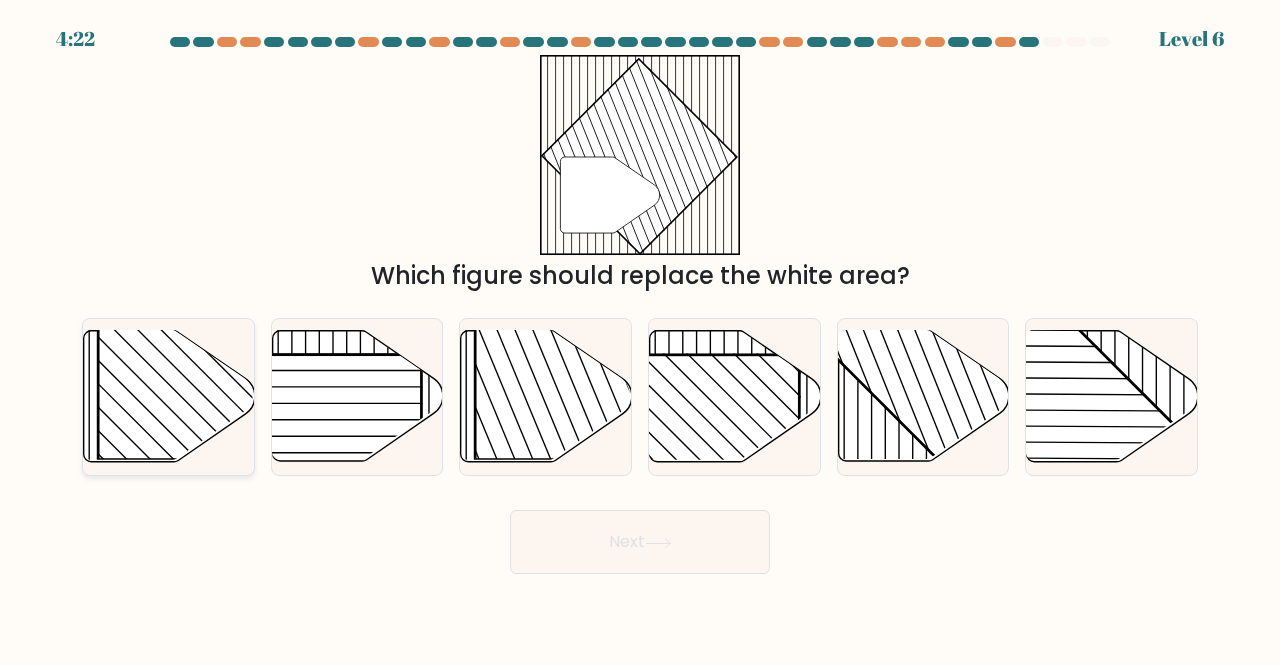 click 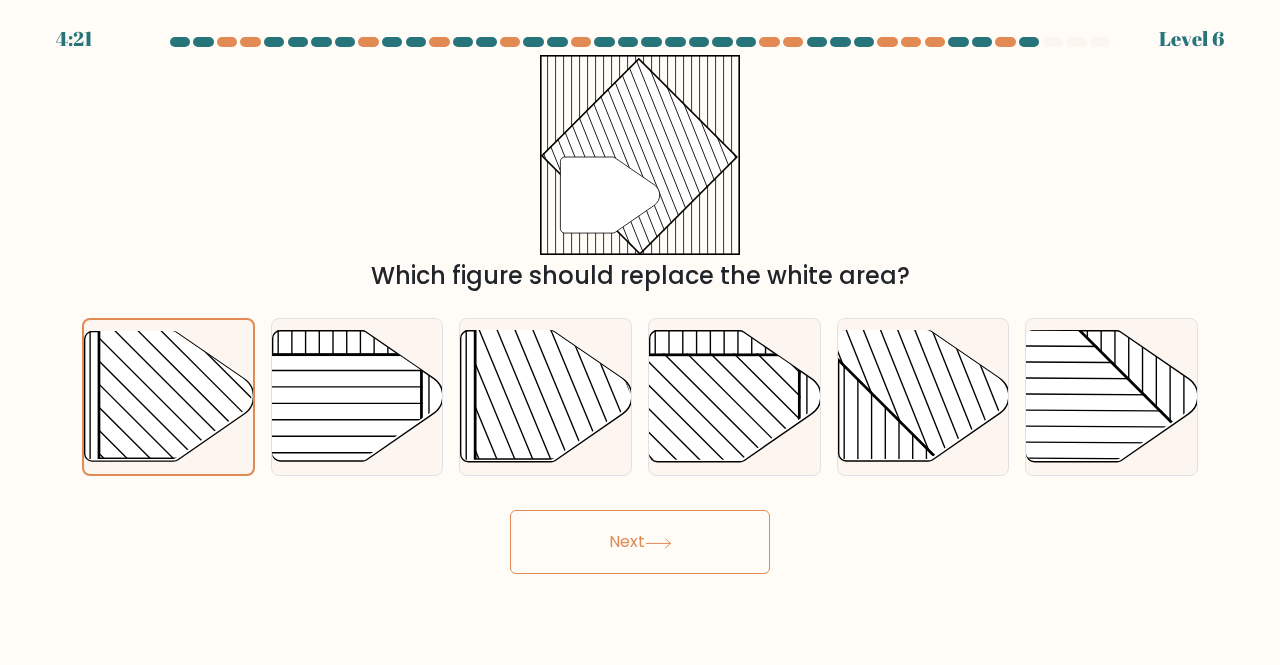 drag, startPoint x: 660, startPoint y: 545, endPoint x: 726, endPoint y: 574, distance: 72.09022 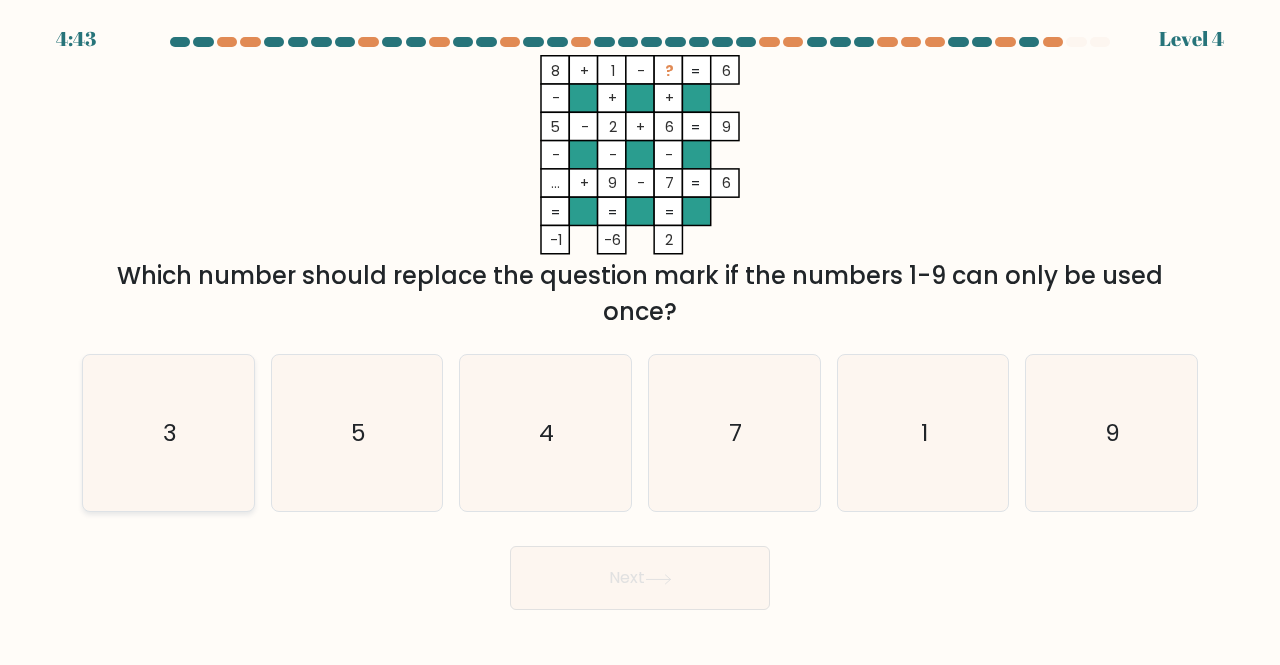 click on "3" 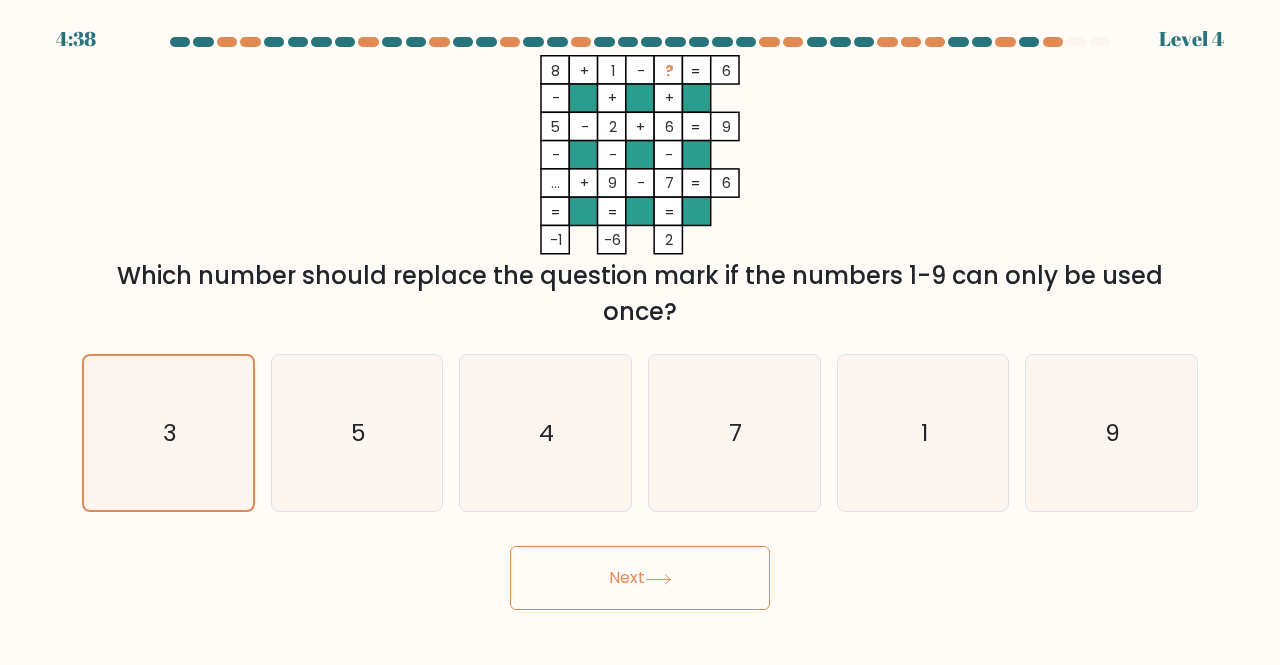 click 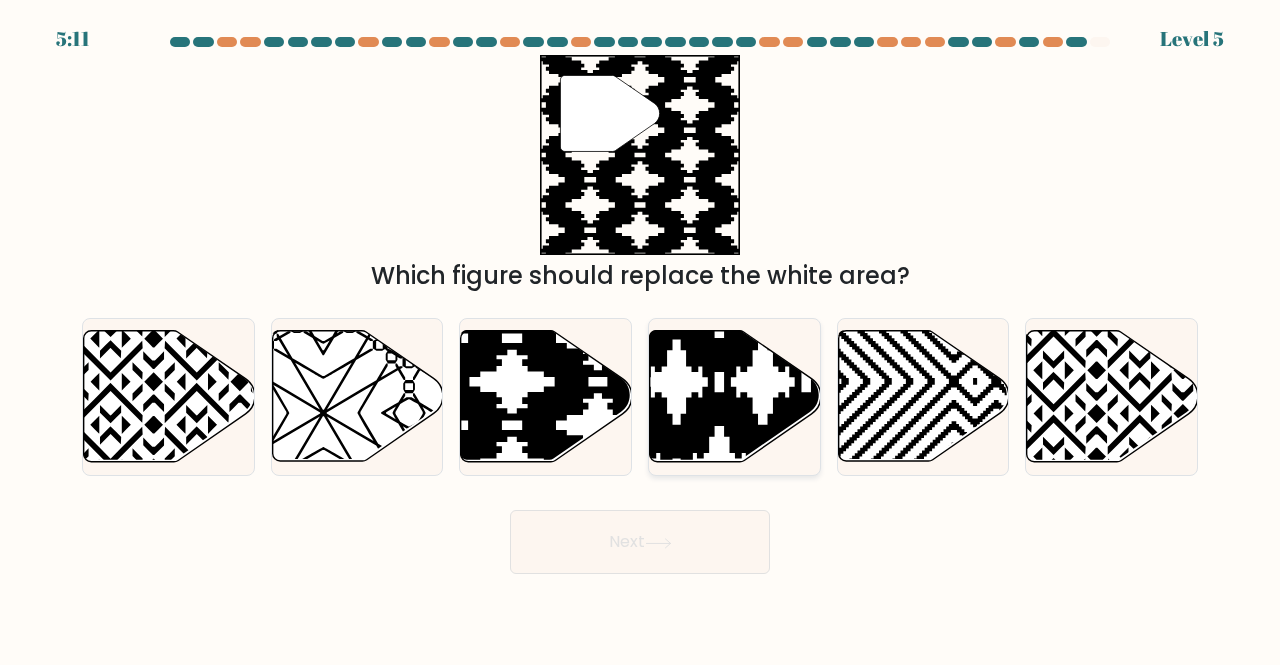 click 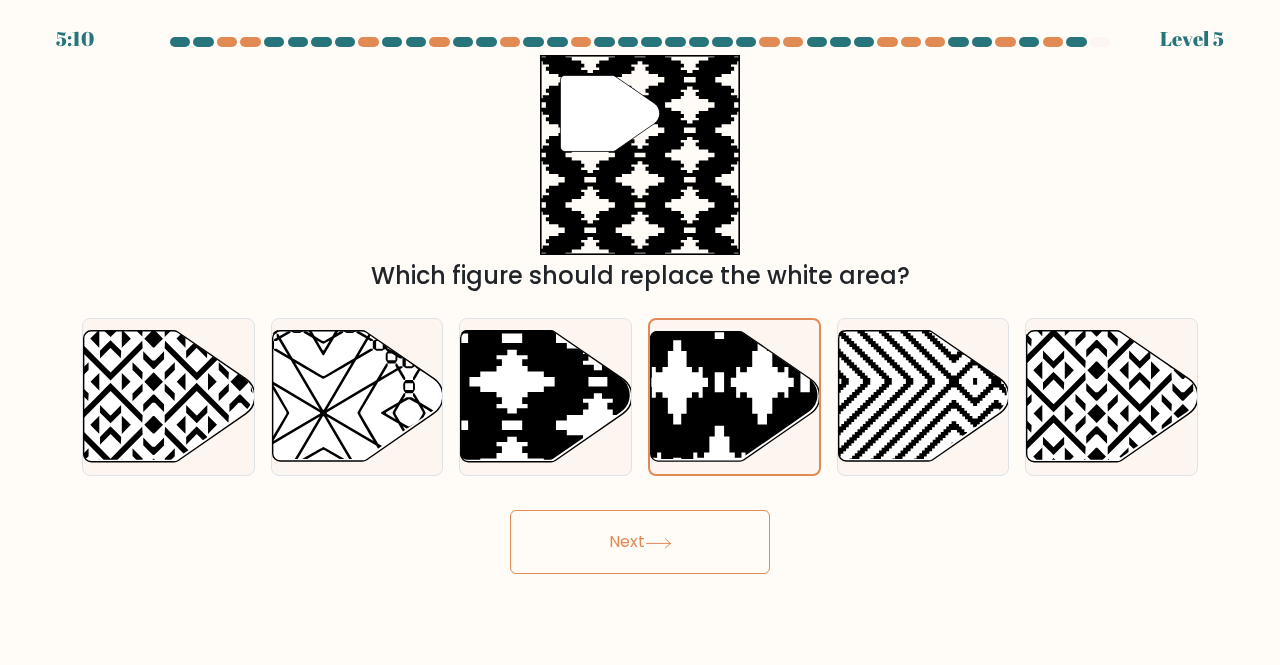 click on "Next" at bounding box center [640, 542] 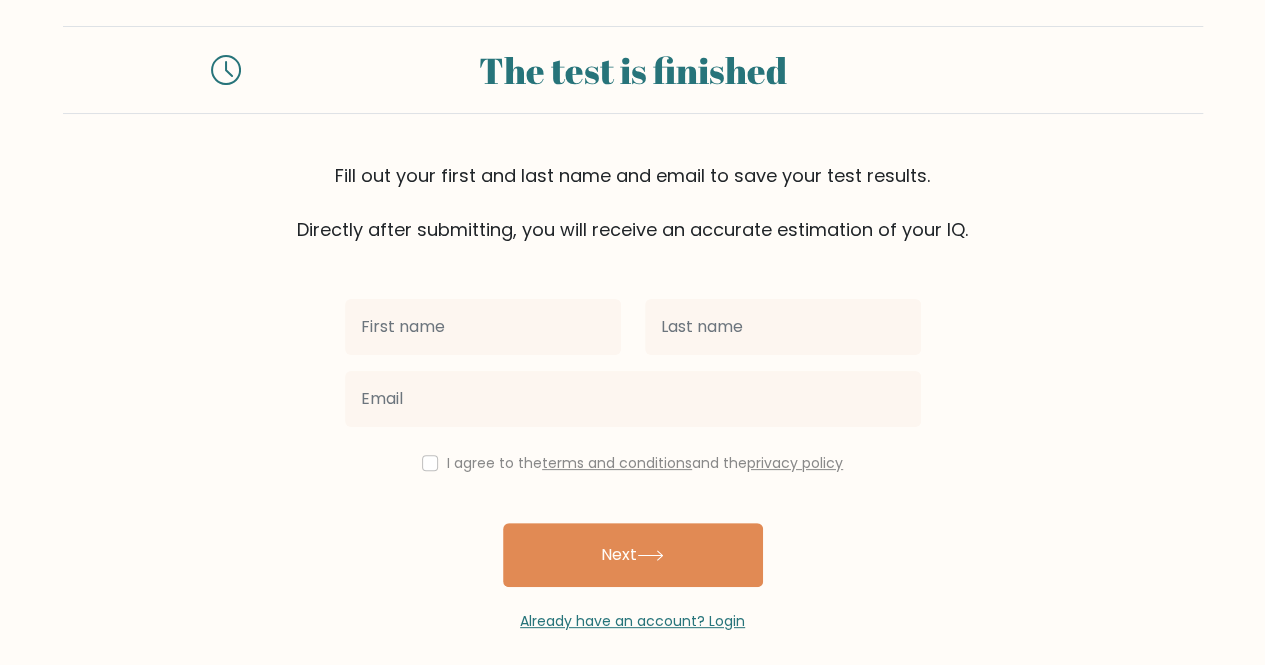 scroll, scrollTop: 35, scrollLeft: 0, axis: vertical 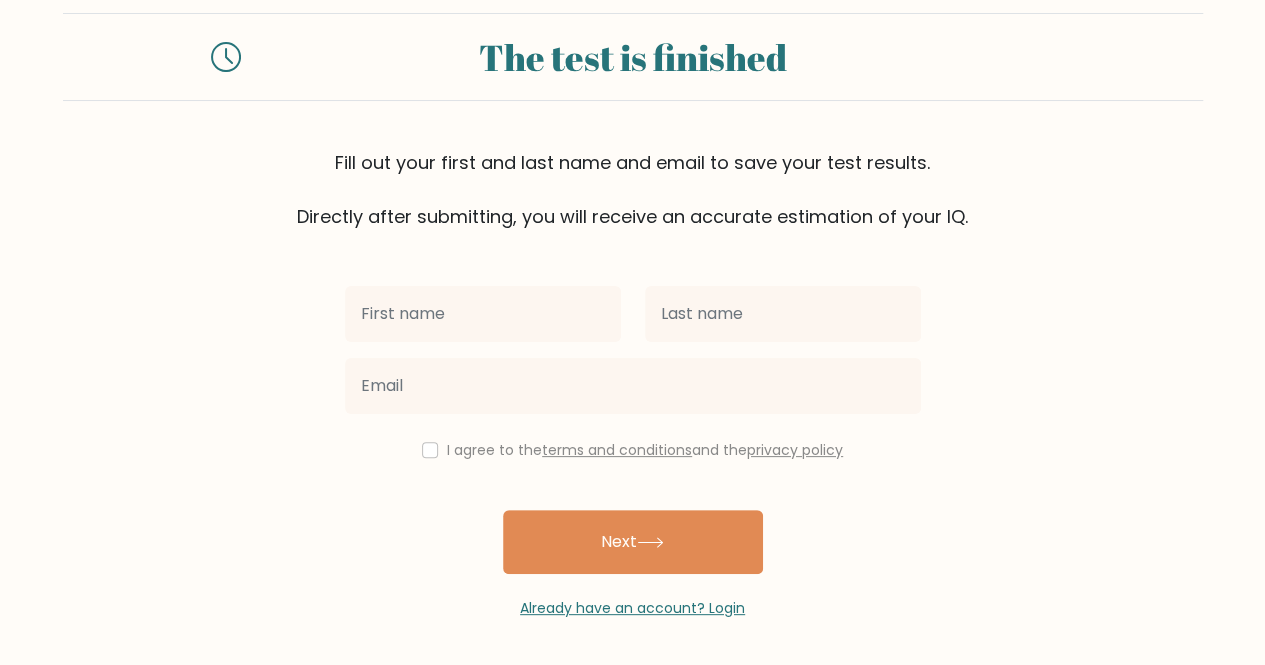 click at bounding box center (483, 314) 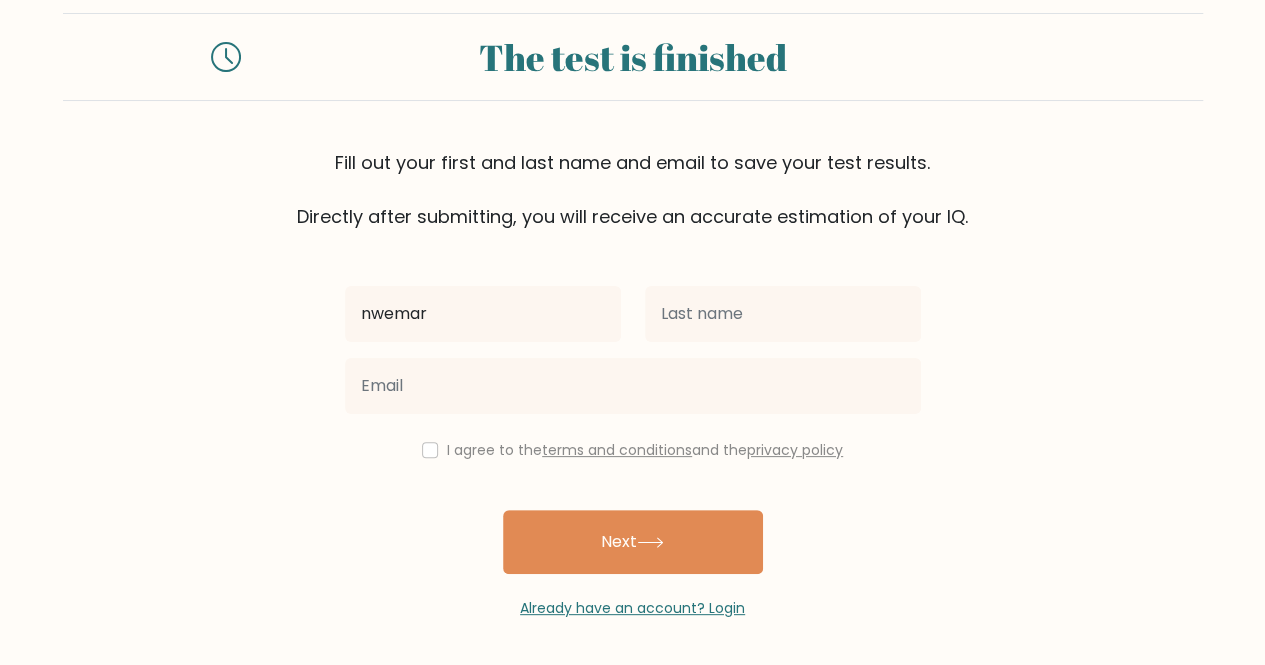 type on "nwemar" 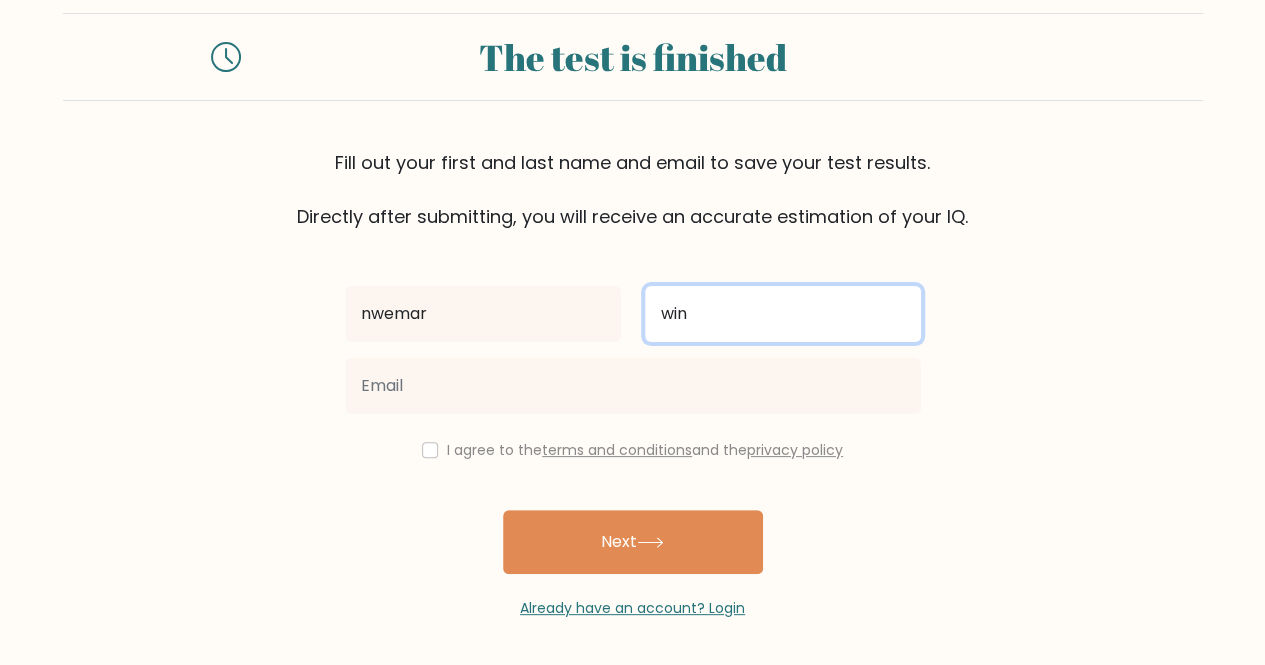 type on "win" 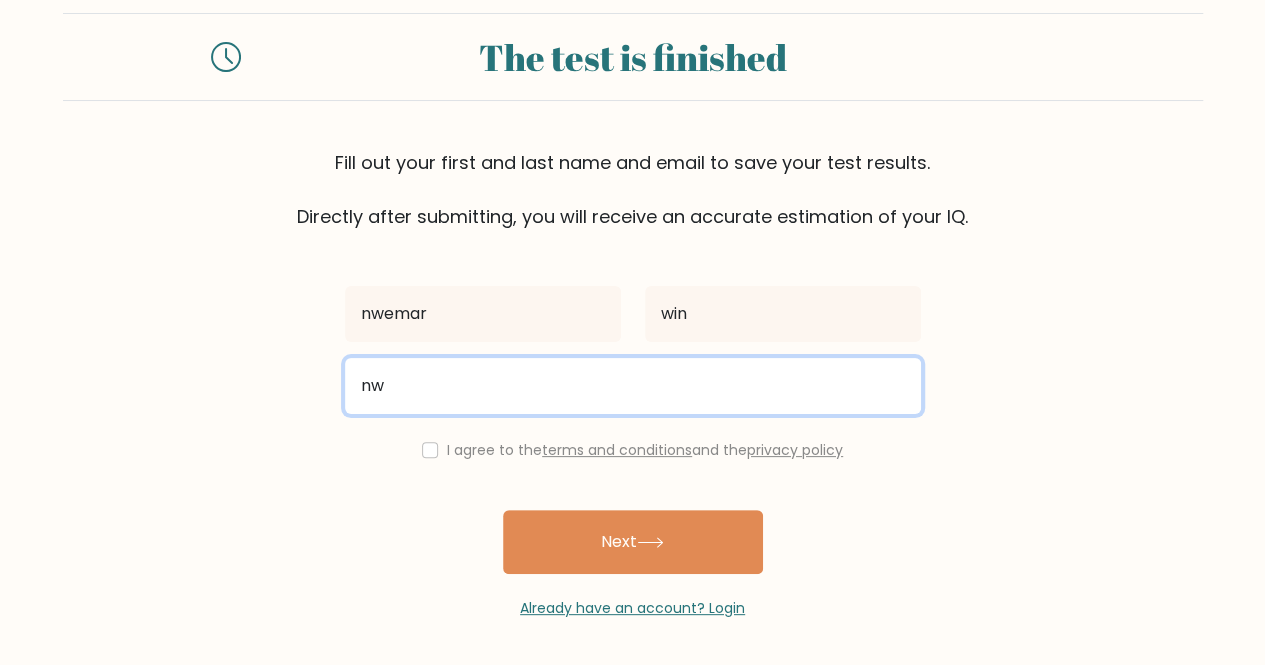 type on "[USERNAME]@[EXAMPLE.COM]" 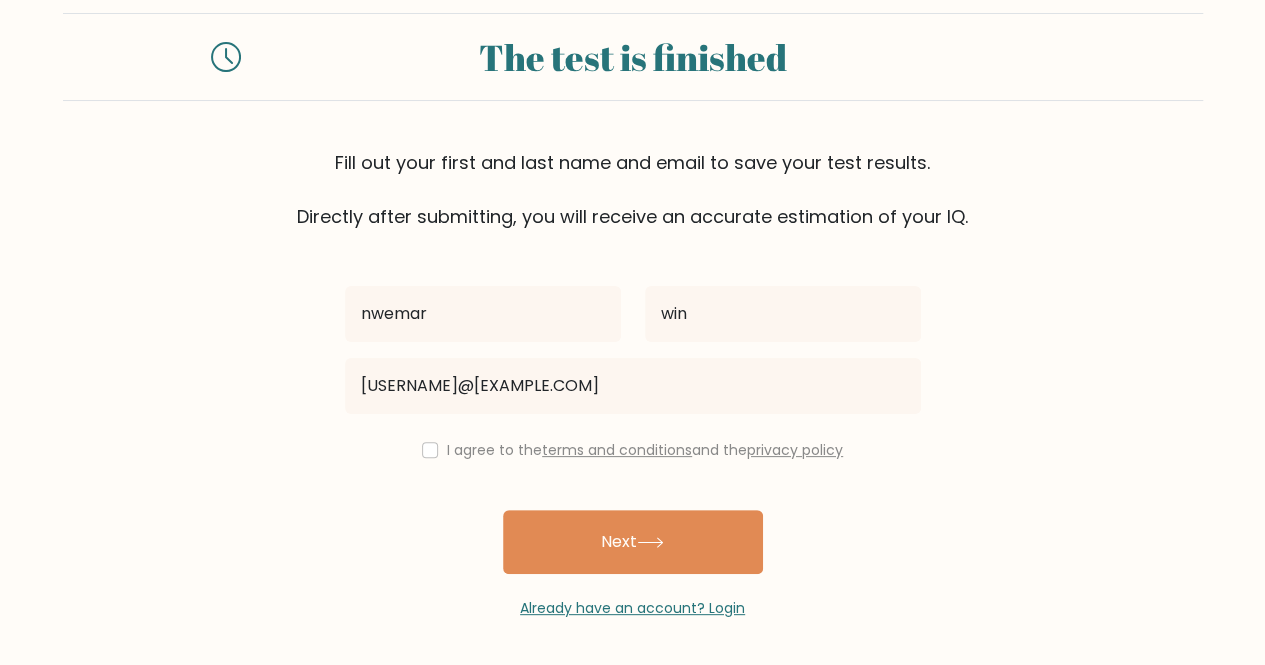 click on "I agree to the  terms and conditions  and the  privacy policy" at bounding box center [645, 450] 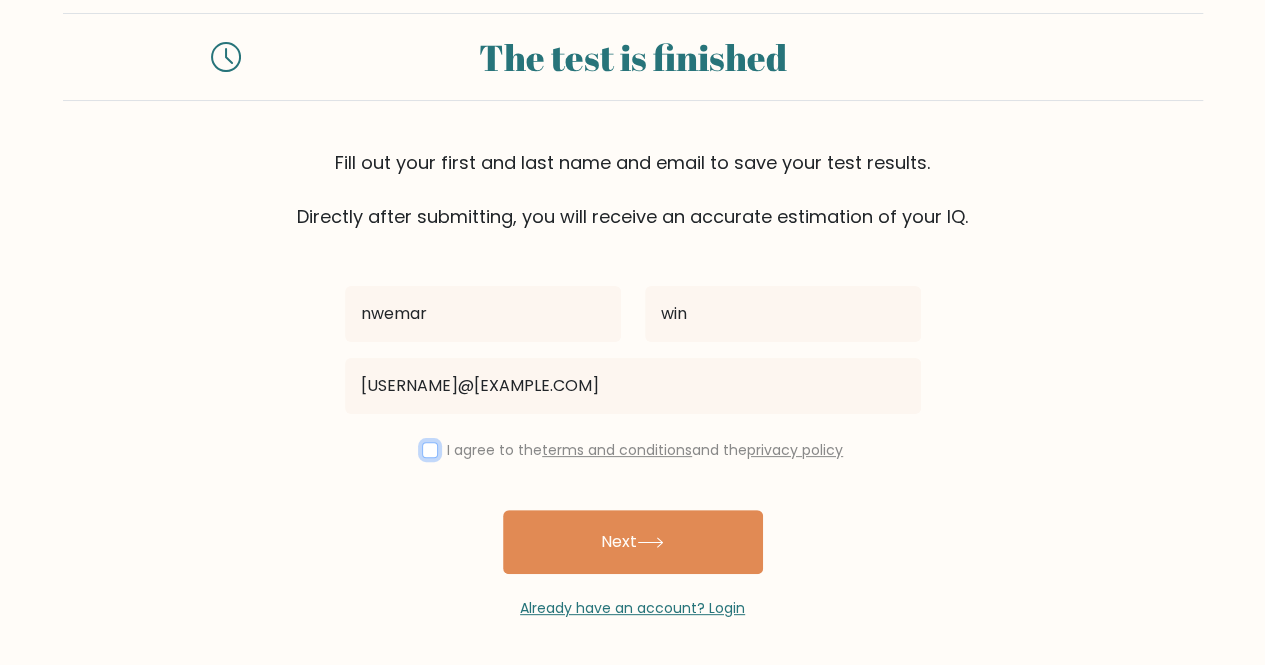 click at bounding box center [430, 450] 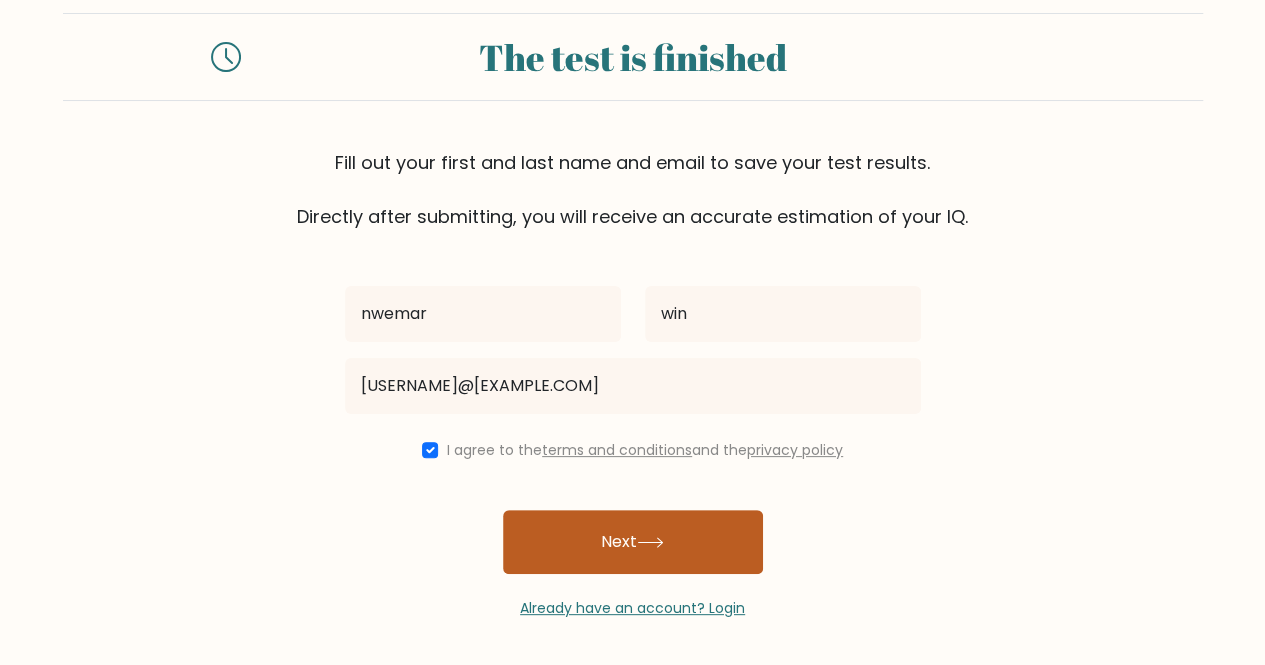 click on "Next" at bounding box center [633, 542] 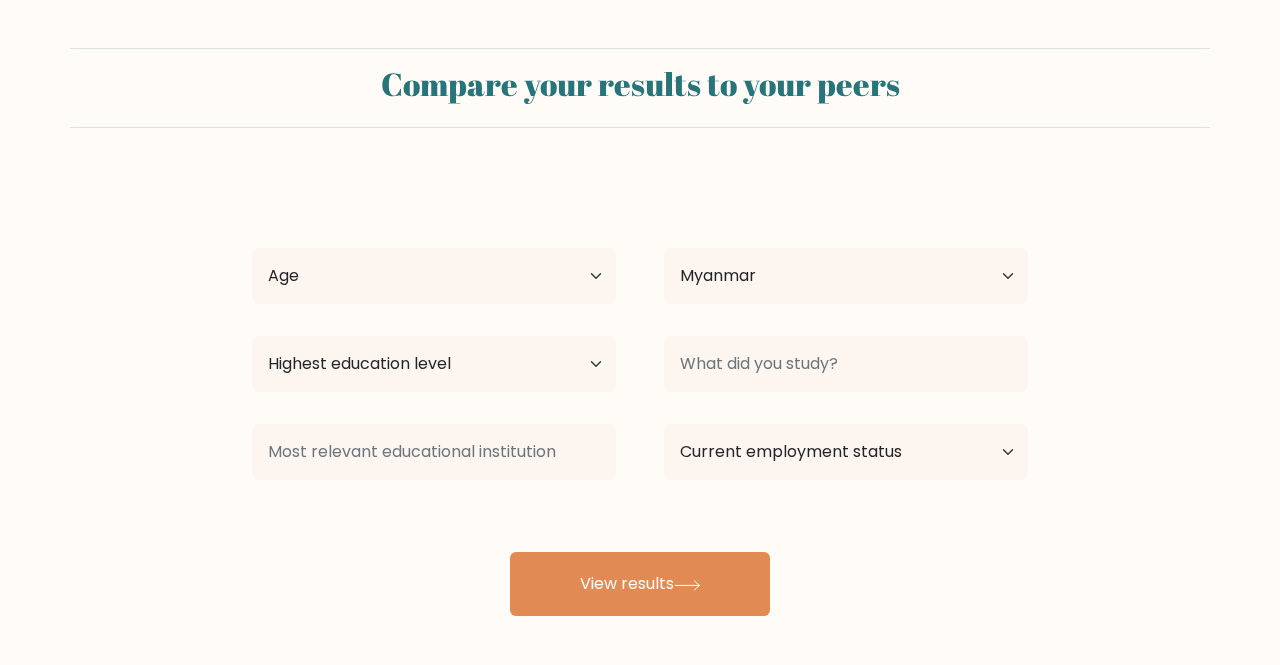select on "MM" 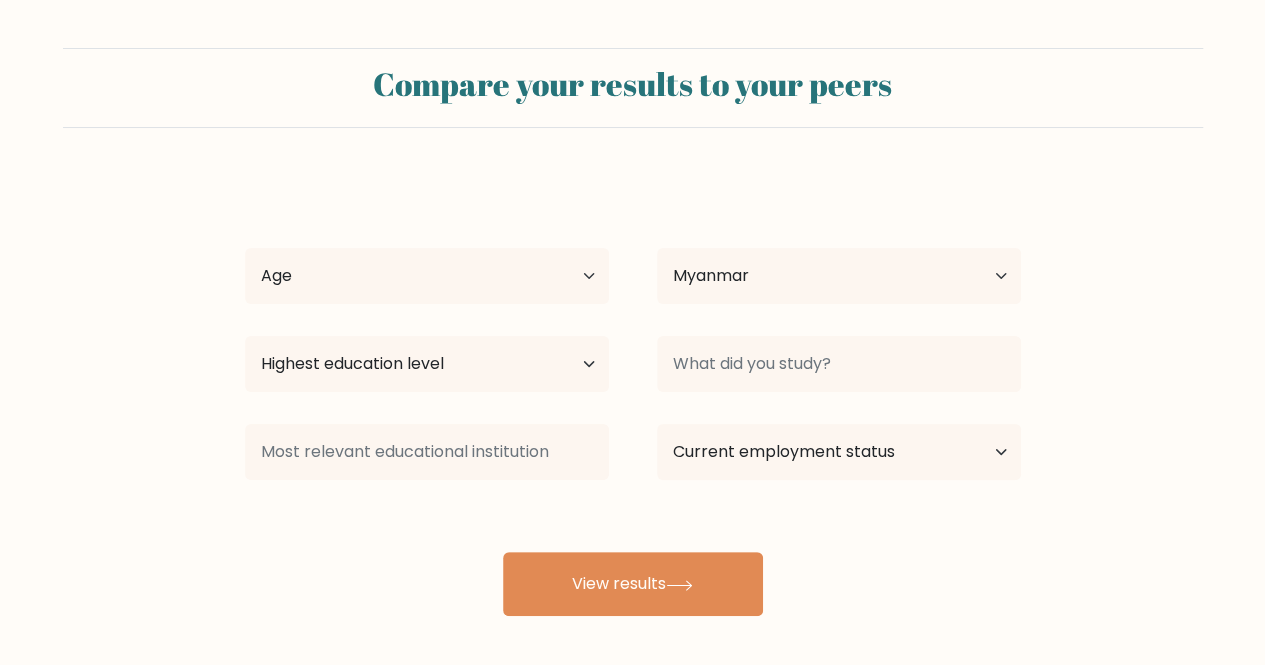 scroll, scrollTop: 92, scrollLeft: 0, axis: vertical 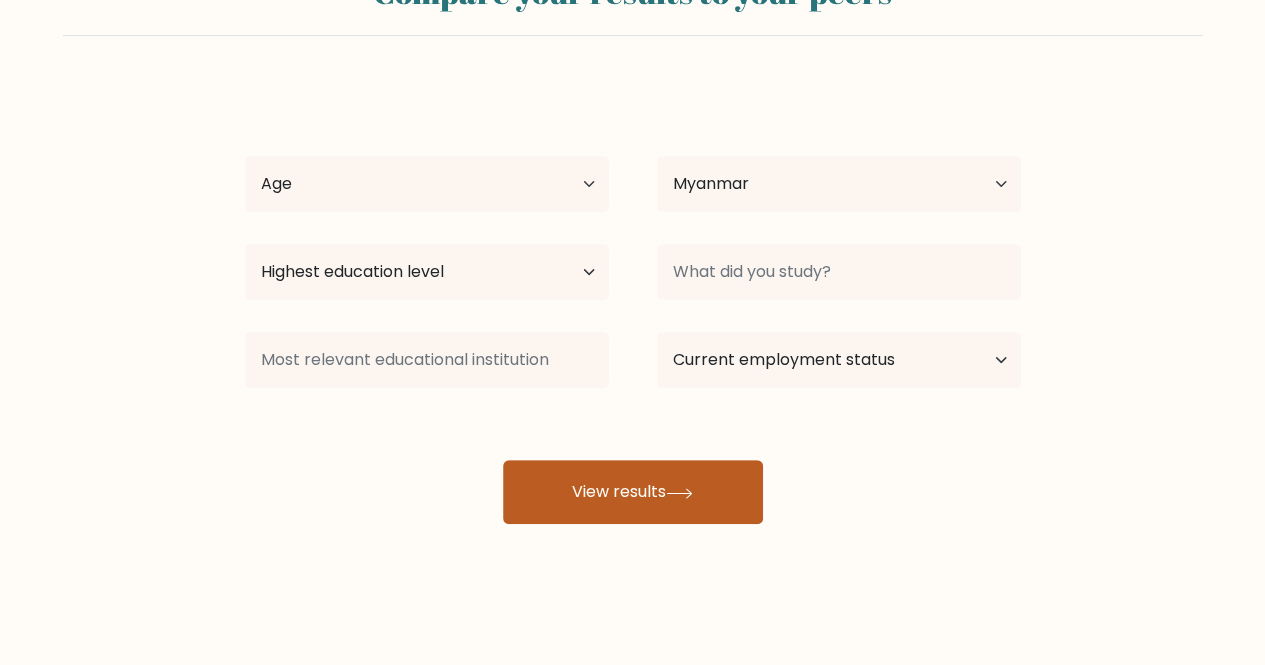 click on "View results" at bounding box center (633, 492) 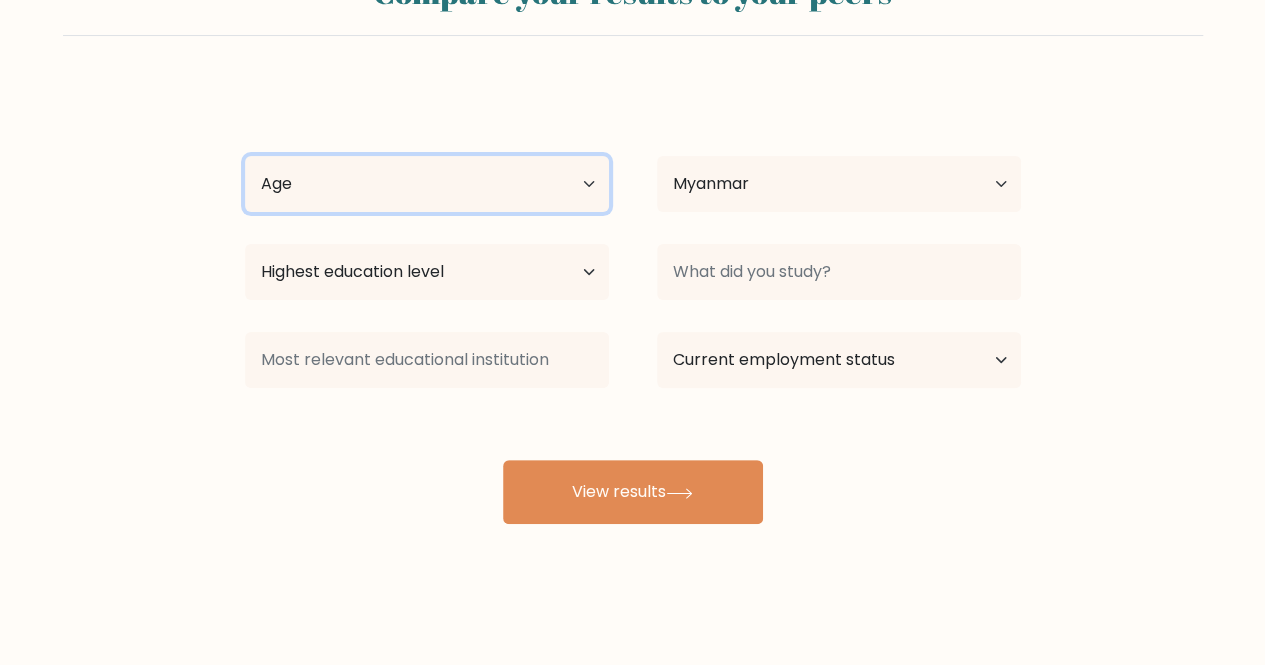 click on "Age
Under 18 years old
18-24 years old
25-34 years old
35-44 years old
45-54 years old
55-64 years old
65 years old and above" at bounding box center (427, 184) 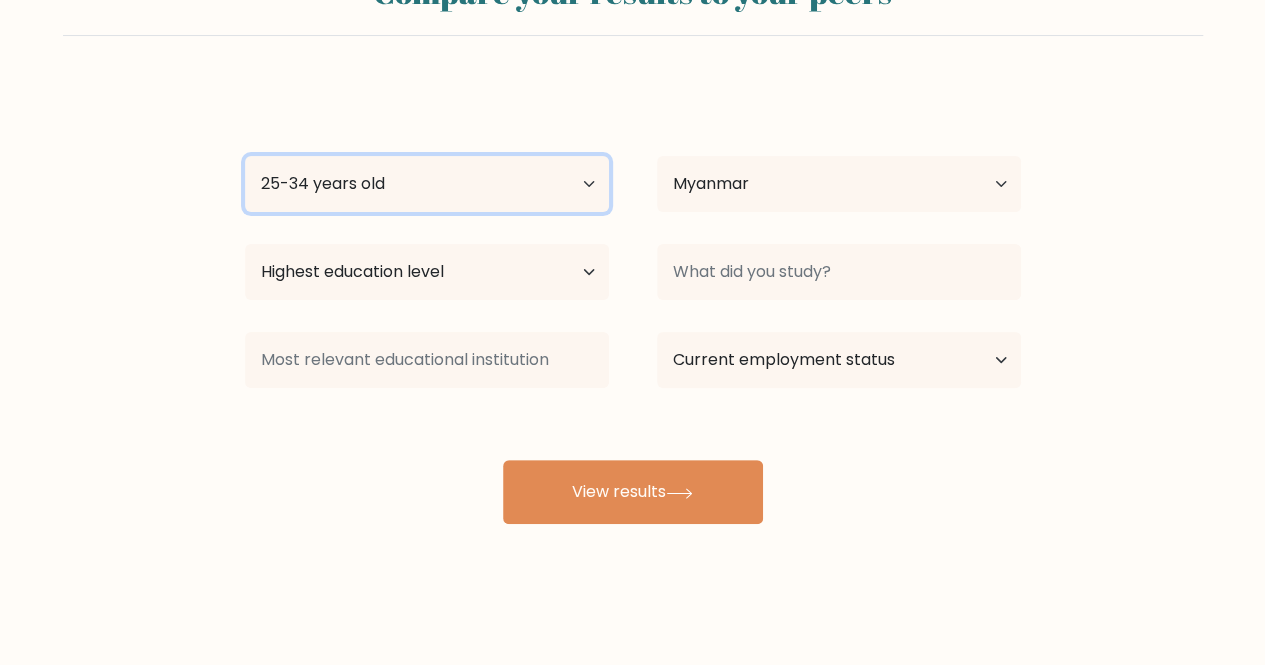 click on "Age
Under 18 years old
18-24 years old
25-34 years old
35-44 years old
45-54 years old
55-64 years old
65 years old and above" at bounding box center (427, 184) 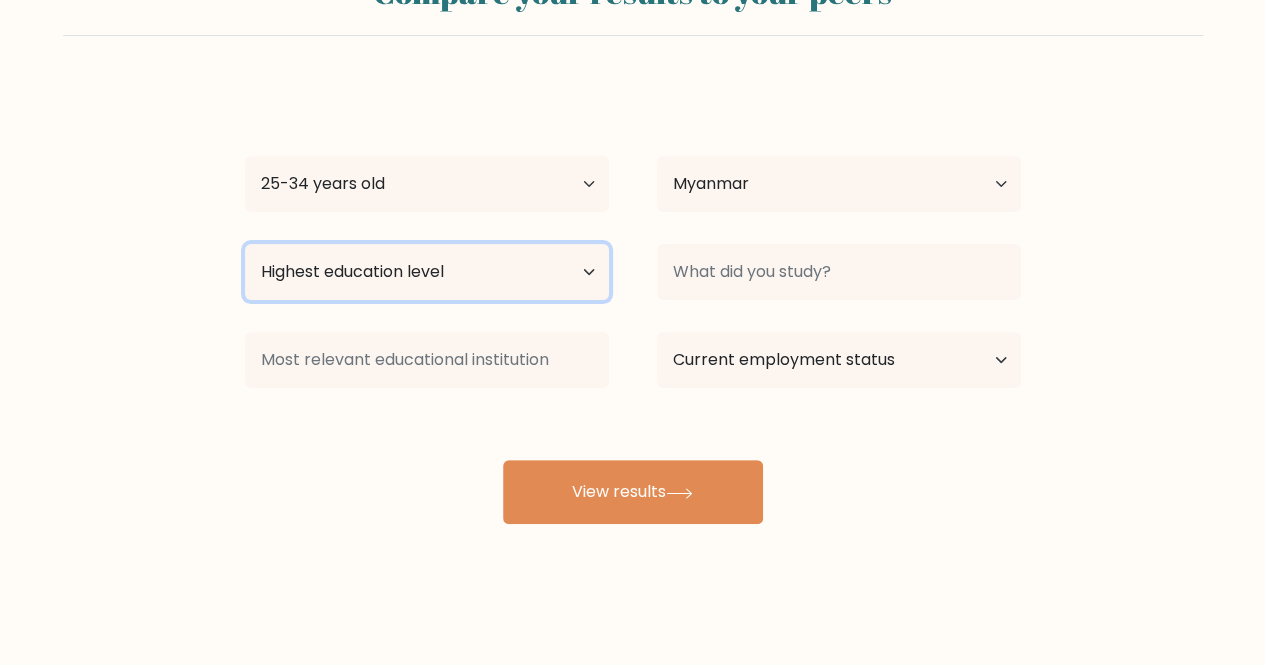 click on "Highest education level
No schooling
Primary
Lower Secondary
Upper Secondary
Occupation Specific
Bachelor's degree
Master's degree
Doctoral degree" at bounding box center [427, 272] 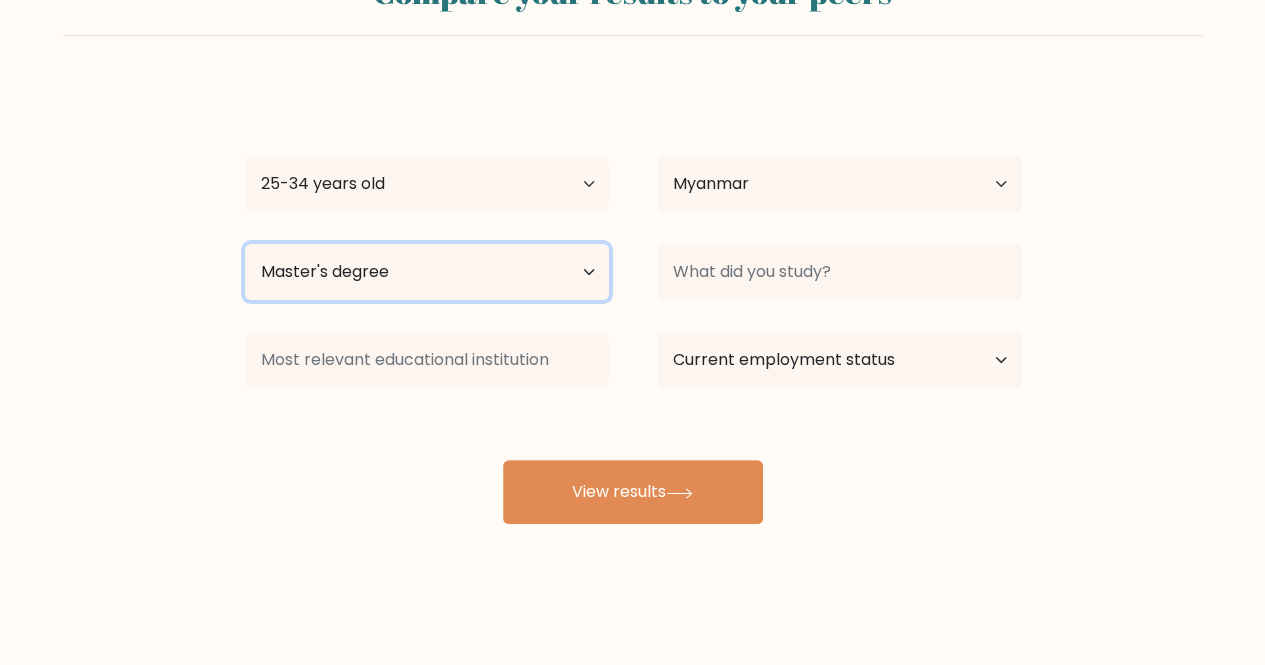 click on "Highest education level
No schooling
Primary
Lower Secondary
Upper Secondary
Occupation Specific
Bachelor's degree
Master's degree
Doctoral degree" at bounding box center (427, 272) 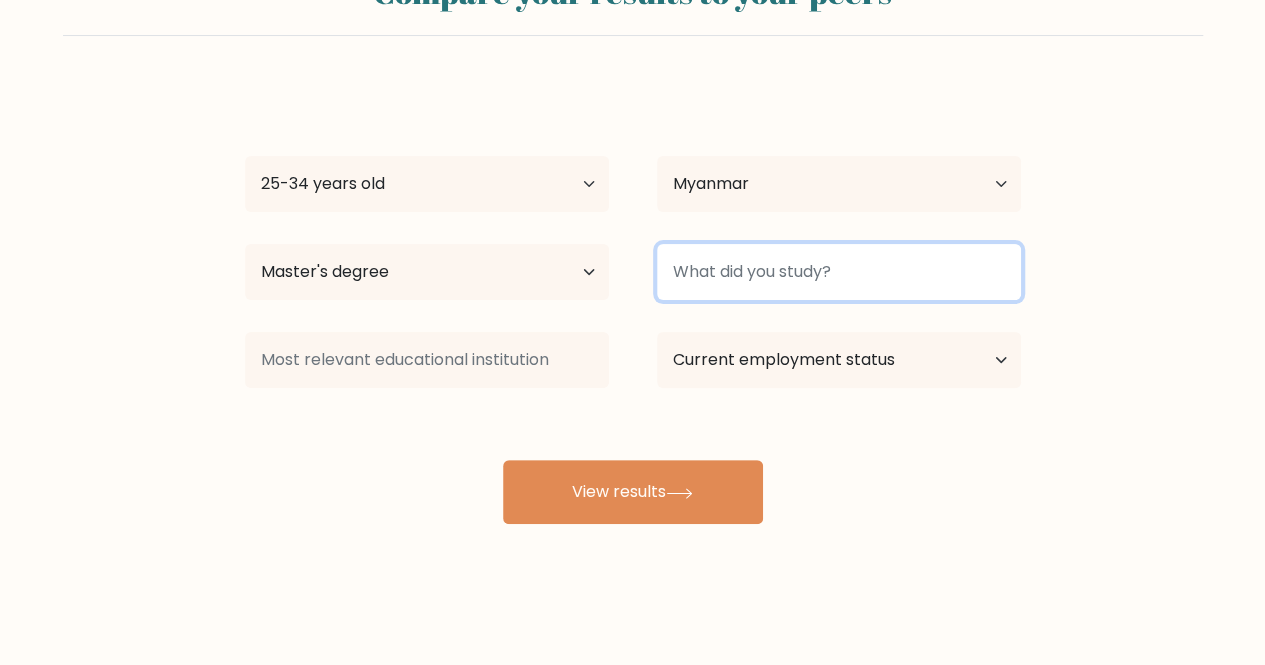 click at bounding box center [839, 272] 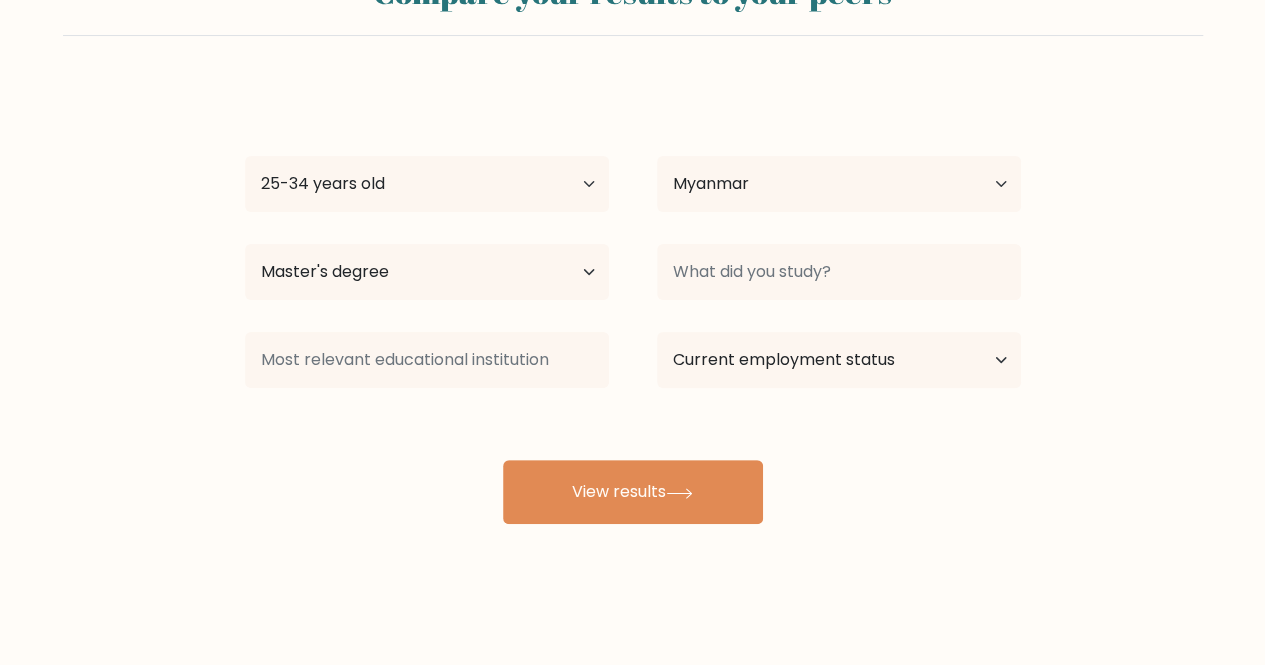 click on "nwemar
win
Age
Under 18 years old
18-24 years old
25-34 years old
35-44 years old
45-54 years old
55-64 years old
65 years old and above
Country
Afghanistan
Albania
Algeria
American Samoa
Andorra
Angola
Anguilla
Antarctica
Antigua and Barbuda
Argentina
Armenia
Aruba
Australia
Austria
Azerbaijan
Bahamas
Bahrain
Bangladesh
Barbados
Belarus
Belgium
Belize
Benin
Bermuda
Bhutan
Bolivia
Bonaire, Sint Eustatius and Saba
Bosnia and Herzegovina
Botswana
Bouvet Island
Brazil
Brunei" at bounding box center (633, 304) 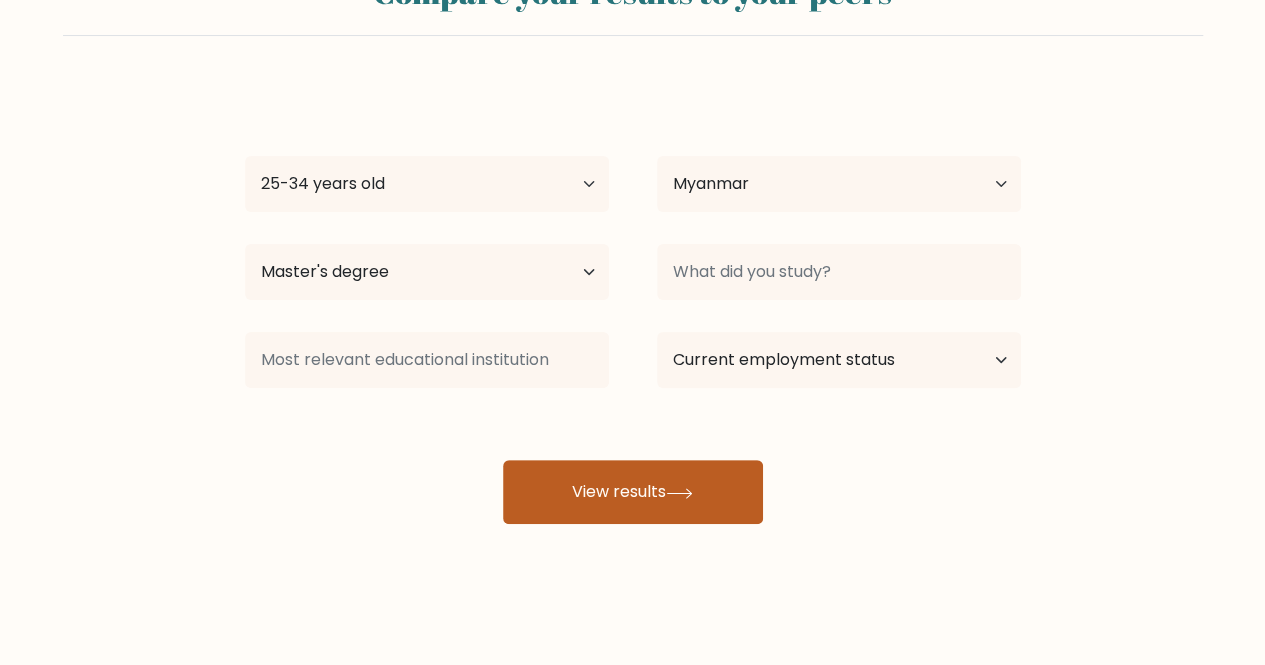 click on "View results" at bounding box center [633, 492] 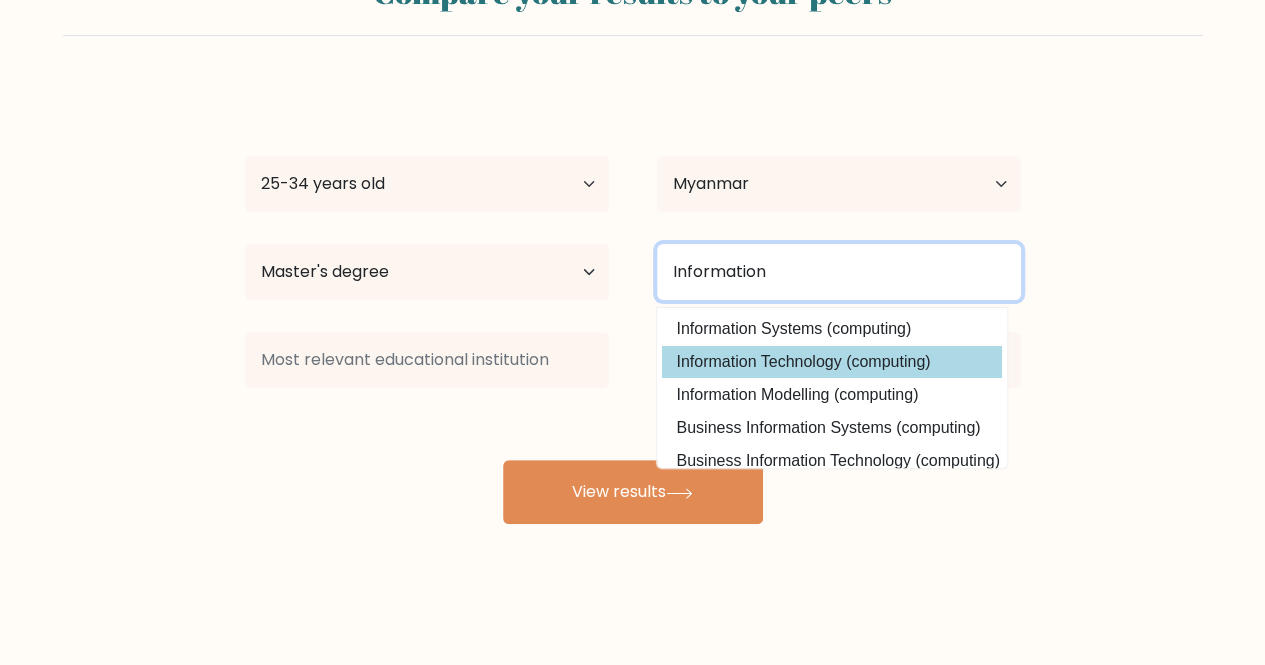type on "Information" 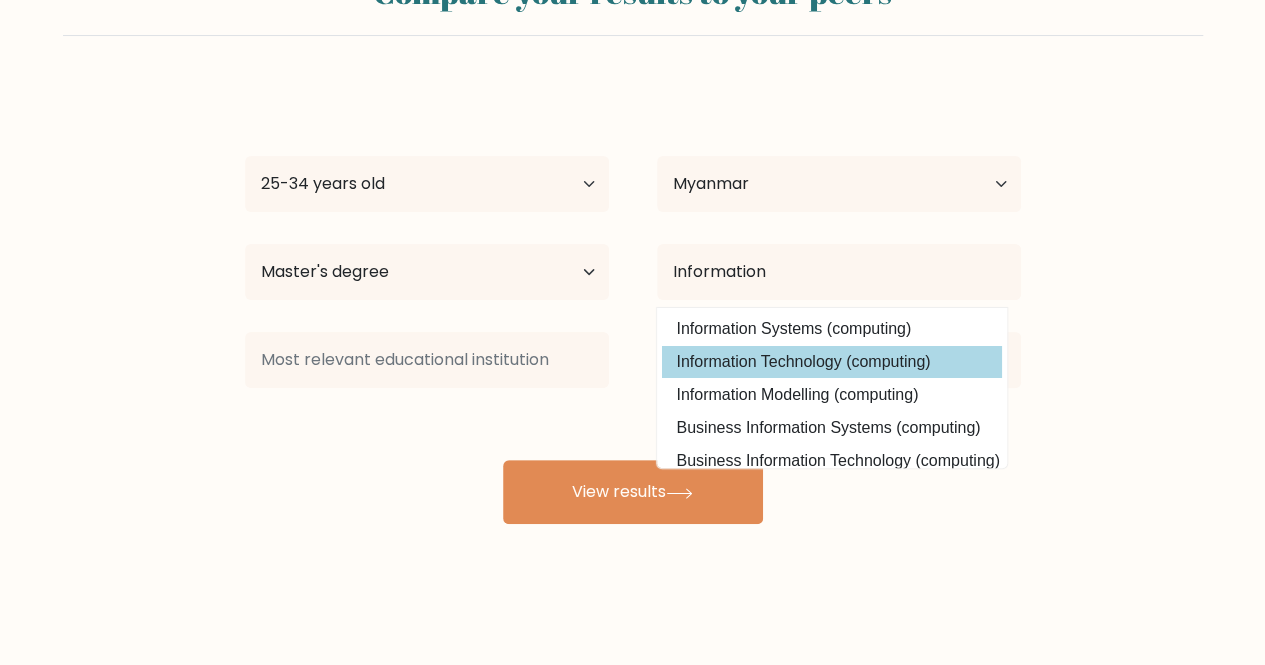 click on "nwemar
win
Age
Under 18 years old
18-24 years old
25-34 years old
35-44 years old
45-54 years old
55-64 years old
65 years old and above
Country
Afghanistan
Albania
Algeria
American Samoa
Andorra
Angola
Anguilla
Antarctica
Antigua and Barbuda
Argentina
Armenia
Aruba
Australia
Austria
Azerbaijan
Bahamas
Bahrain
Bangladesh
Barbados
Belarus
Belgium
Belize
Benin
Bermuda
Bhutan
Bolivia
Bonaire, Sint Eustatius and Saba
Bosnia and Herzegovina
Botswana
Bouvet Island
Brazil
Brunei" at bounding box center [633, 304] 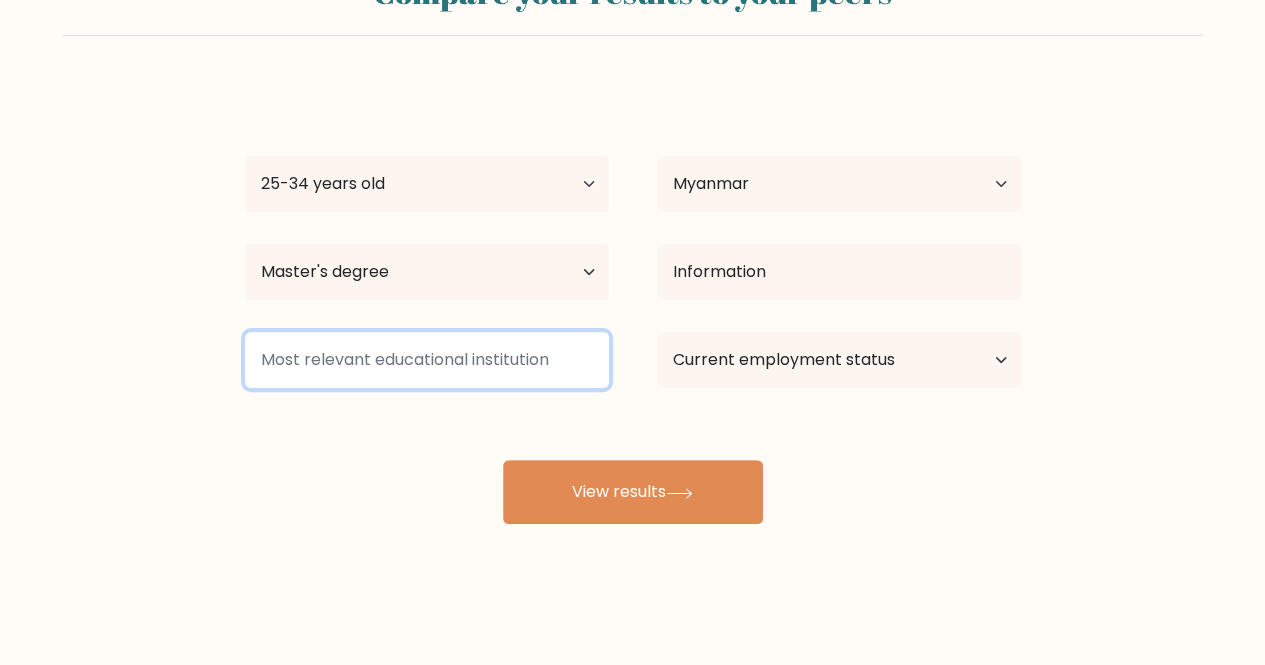 click at bounding box center [427, 360] 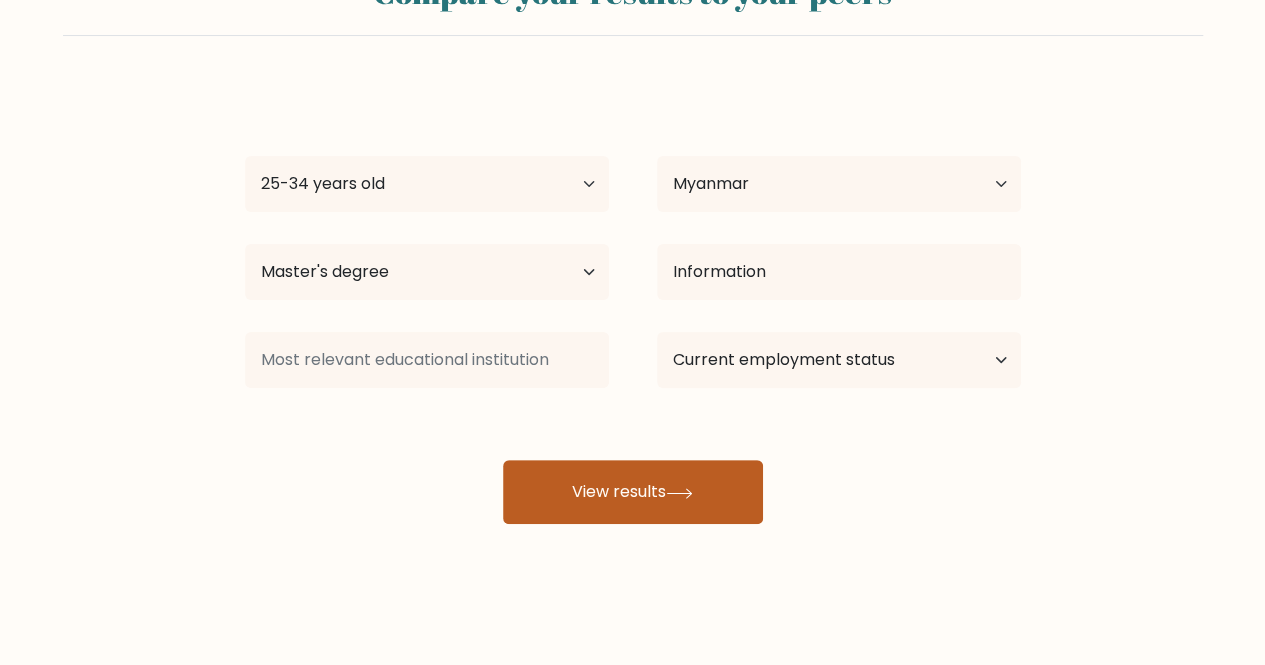 click on "View results" at bounding box center (633, 492) 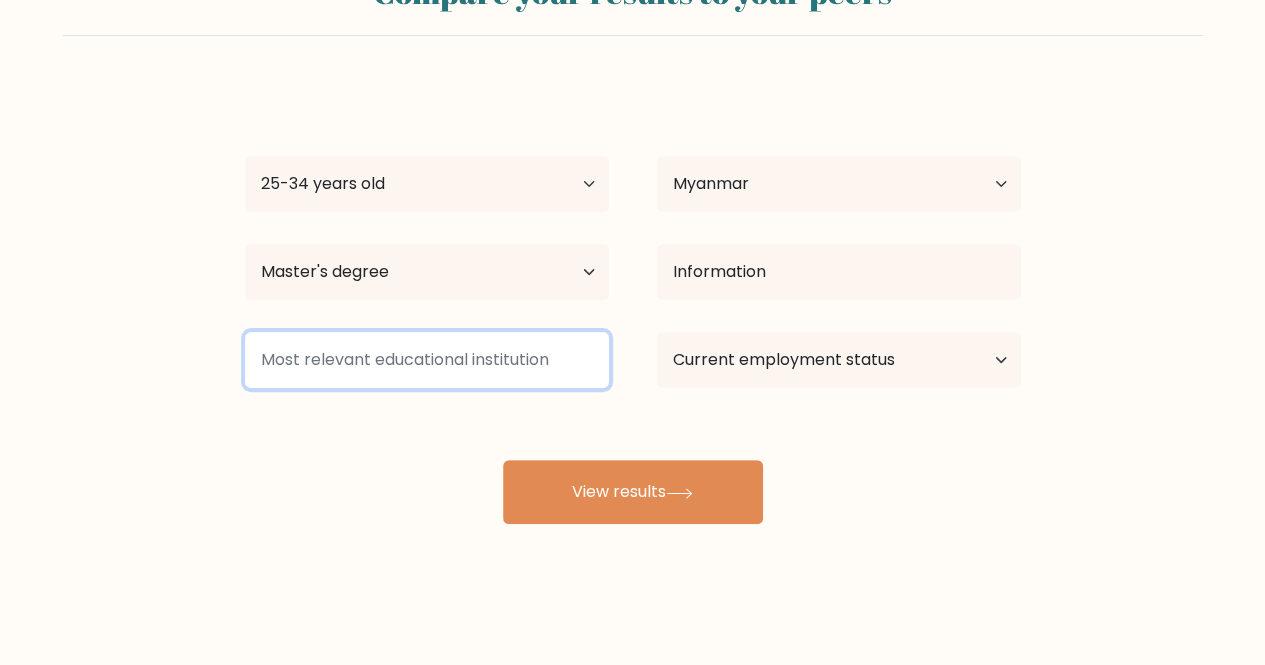 drag, startPoint x: 563, startPoint y: 355, endPoint x: 334, endPoint y: 342, distance: 229.3687 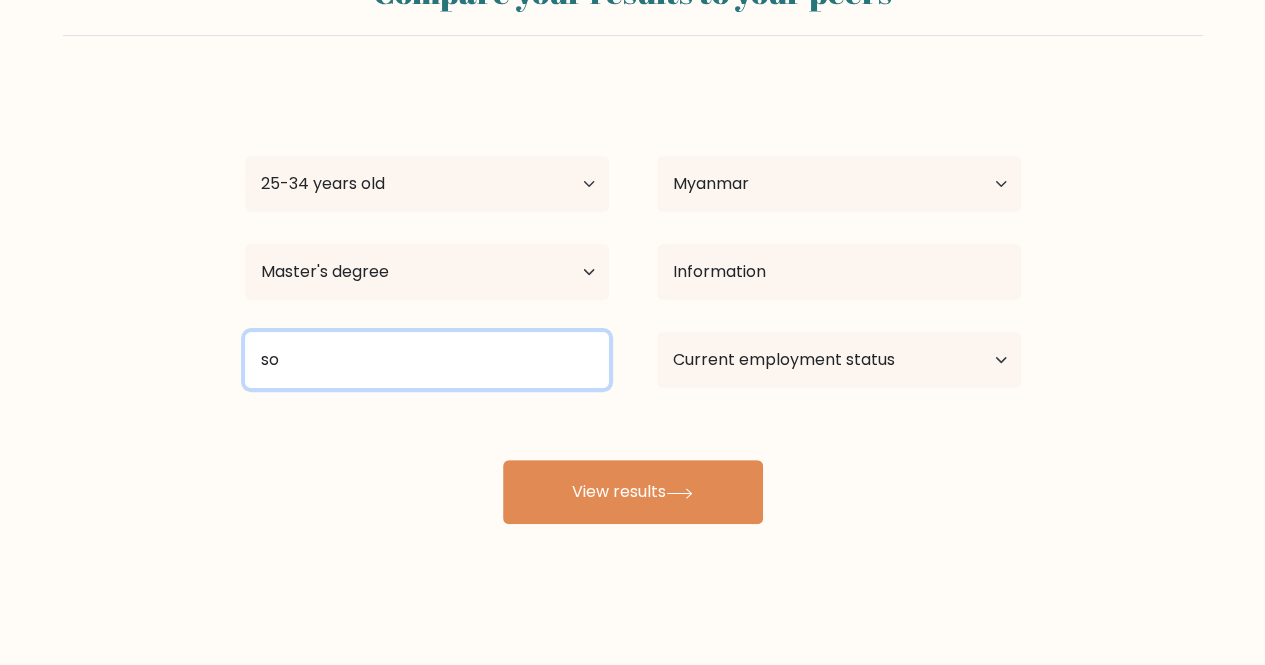type on "s" 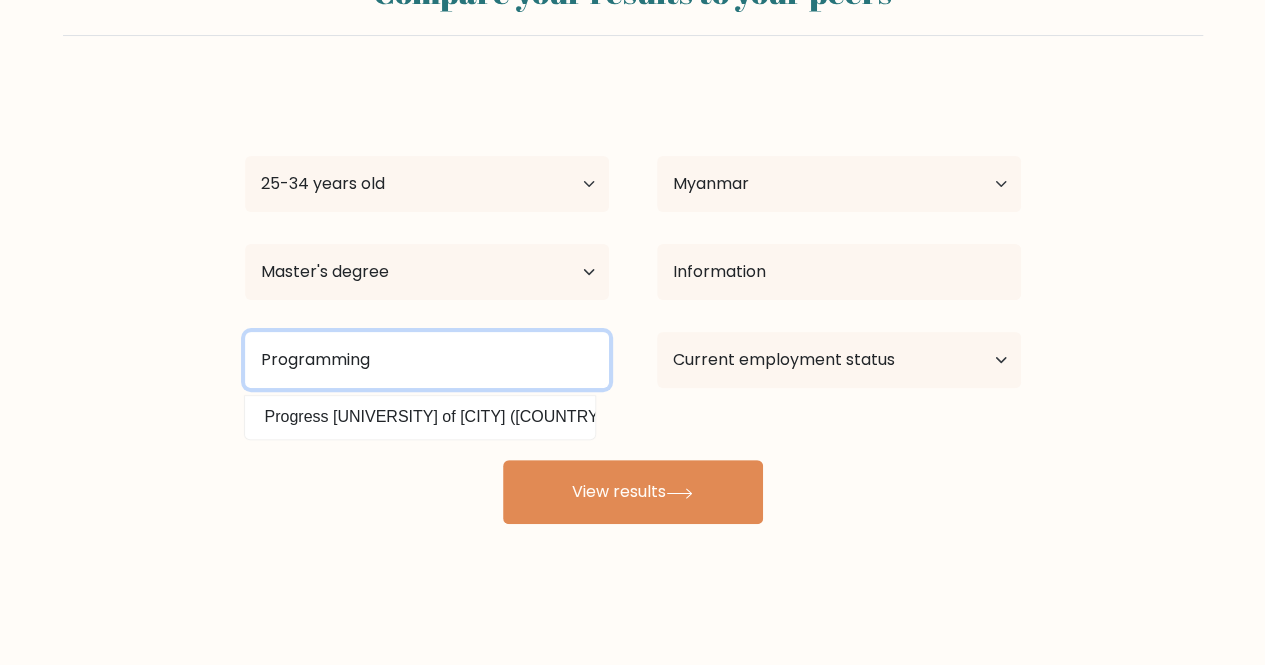 type on "Programming" 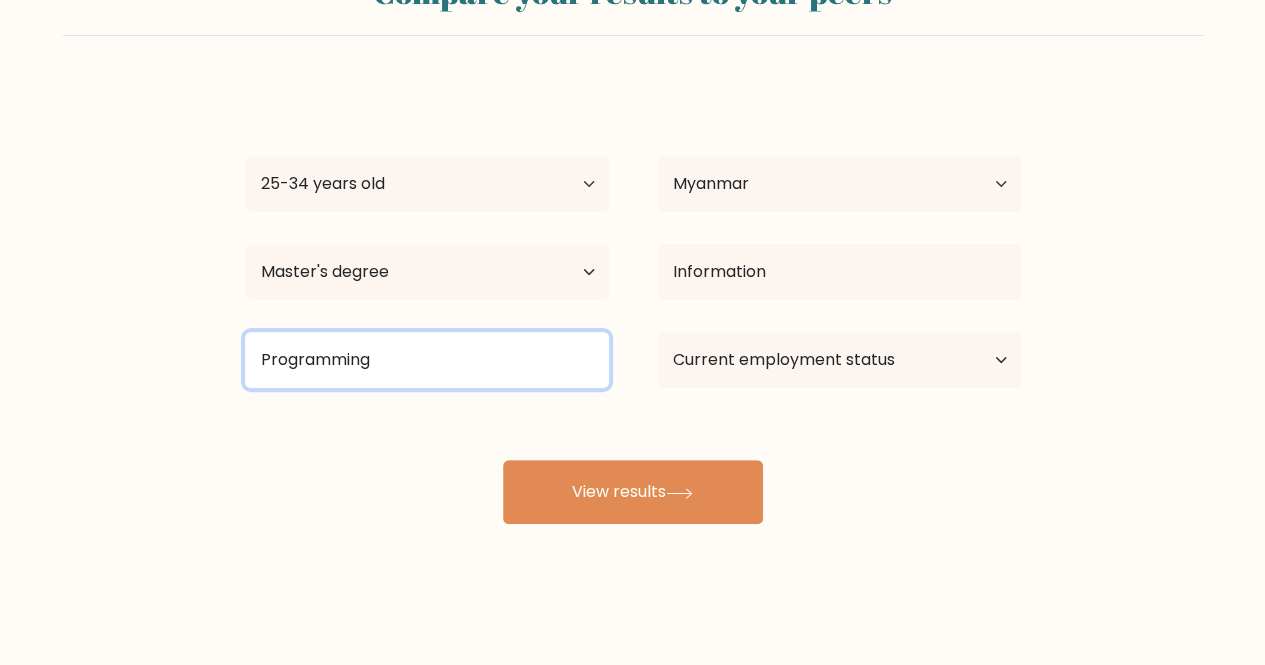 click on "Programming" at bounding box center (427, 360) 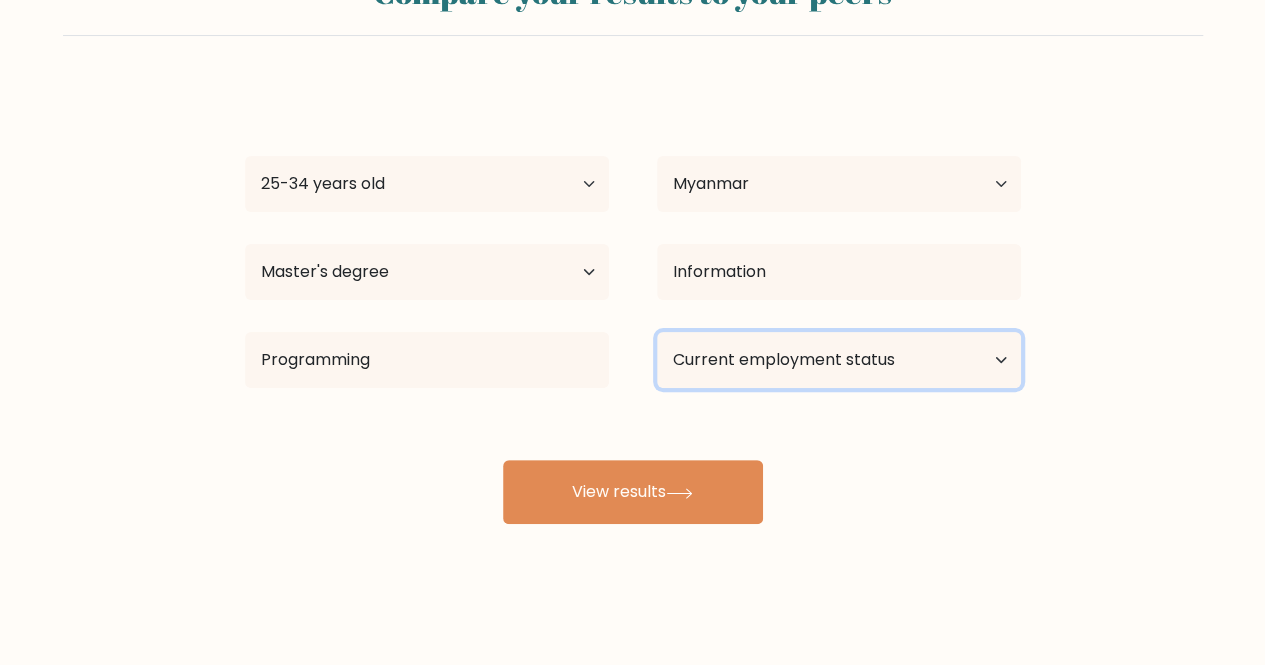 click on "Current employment status
Employed
Student
Retired
Other / prefer not to answer" at bounding box center (839, 360) 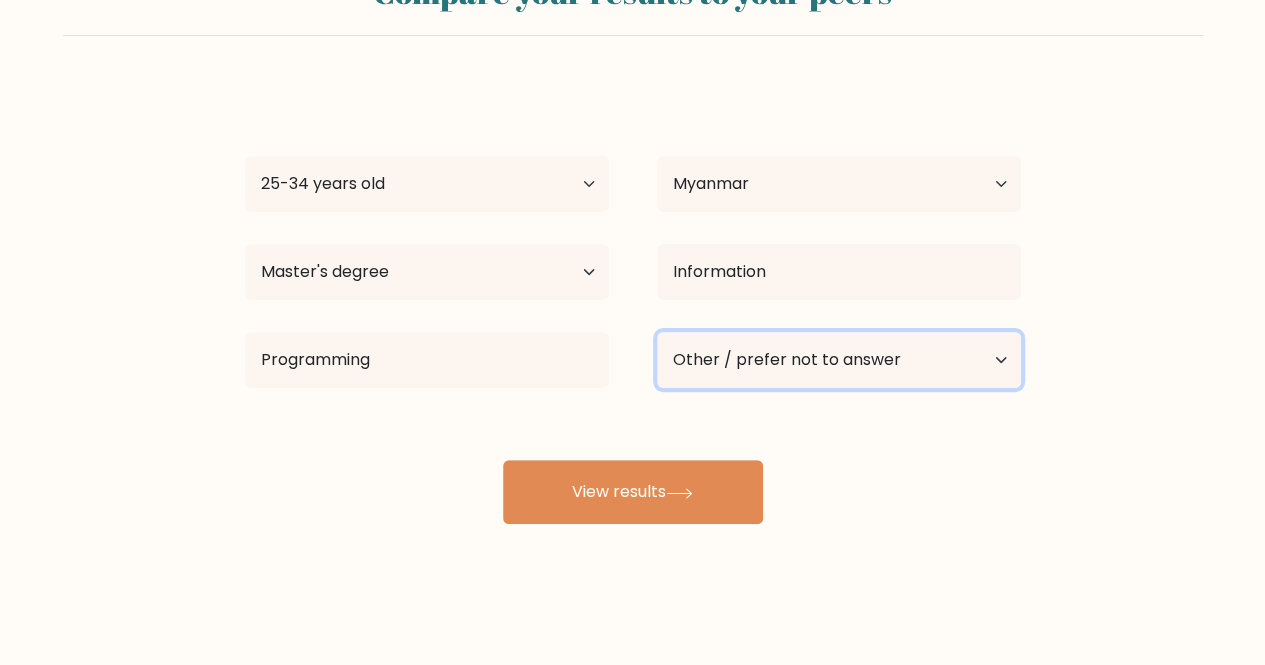 click on "Current employment status
Employed
Student
Retired
Other / prefer not to answer" at bounding box center [839, 360] 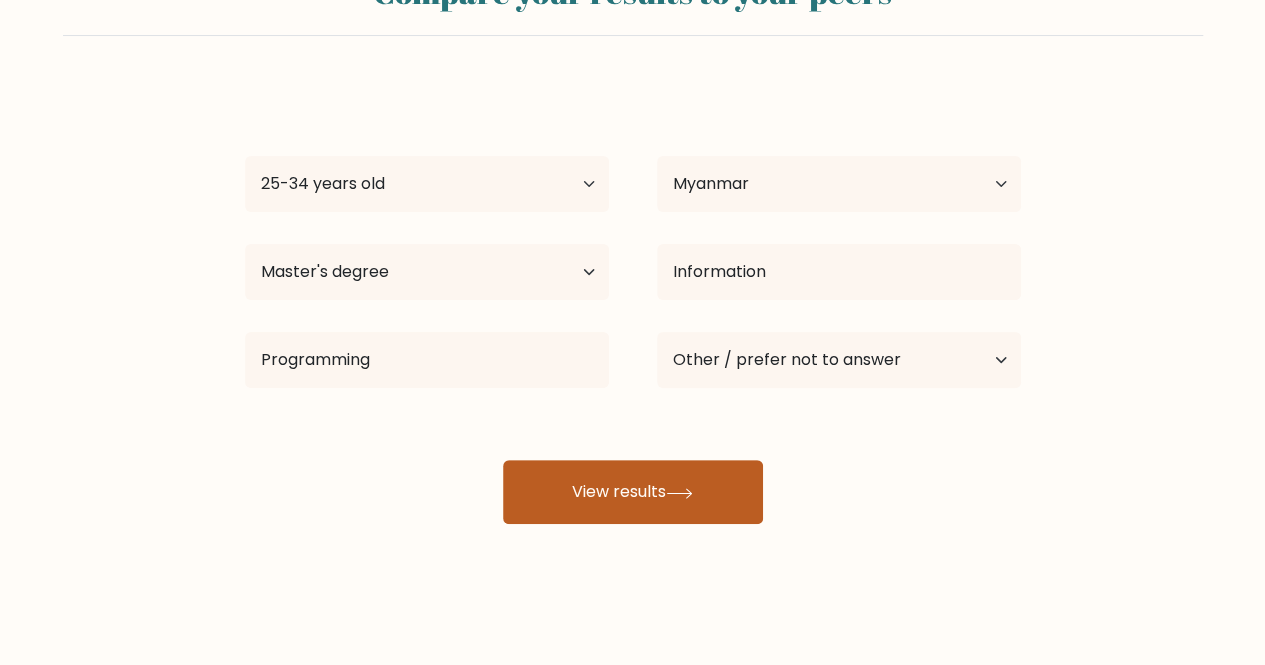 click on "View results" at bounding box center (633, 492) 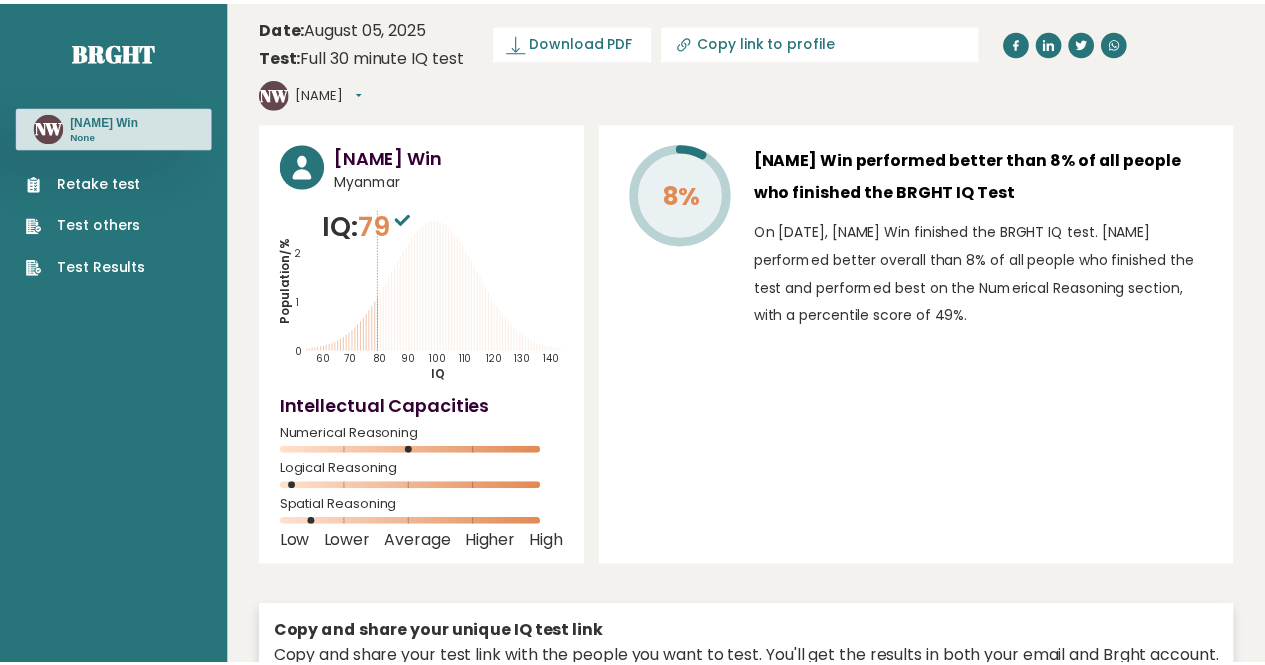 scroll, scrollTop: 0, scrollLeft: 0, axis: both 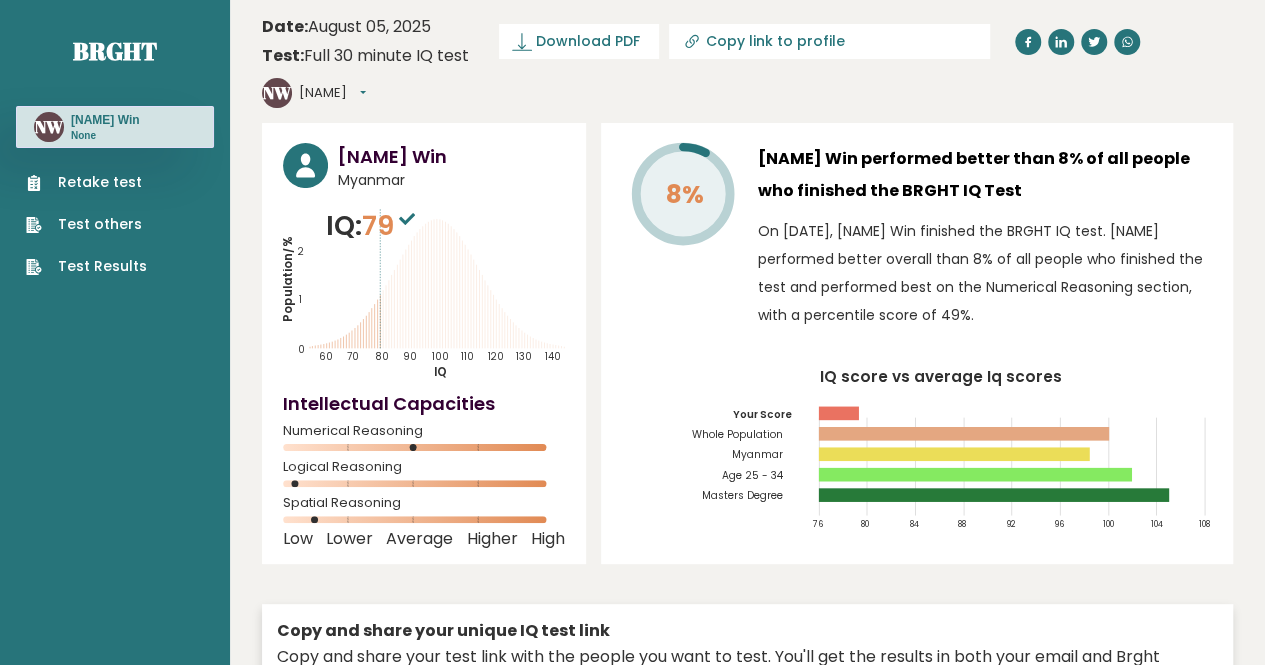 click on "8%
[NAME] Win performed better than
8% of all
people who finished the BRGHT IQ Test
On [DATE], [NAME]
Win finished the BRGHT IQ test. [NAME] performed better overall than
8% of all people who finished the test and
performed best on the
Numerical Reasoning section, with
a percentile score of 49%.
IQ score vs average Iq scores
76
80
84
88
92
96
100
104
108
Your Score
Whole Population" at bounding box center (917, 343) 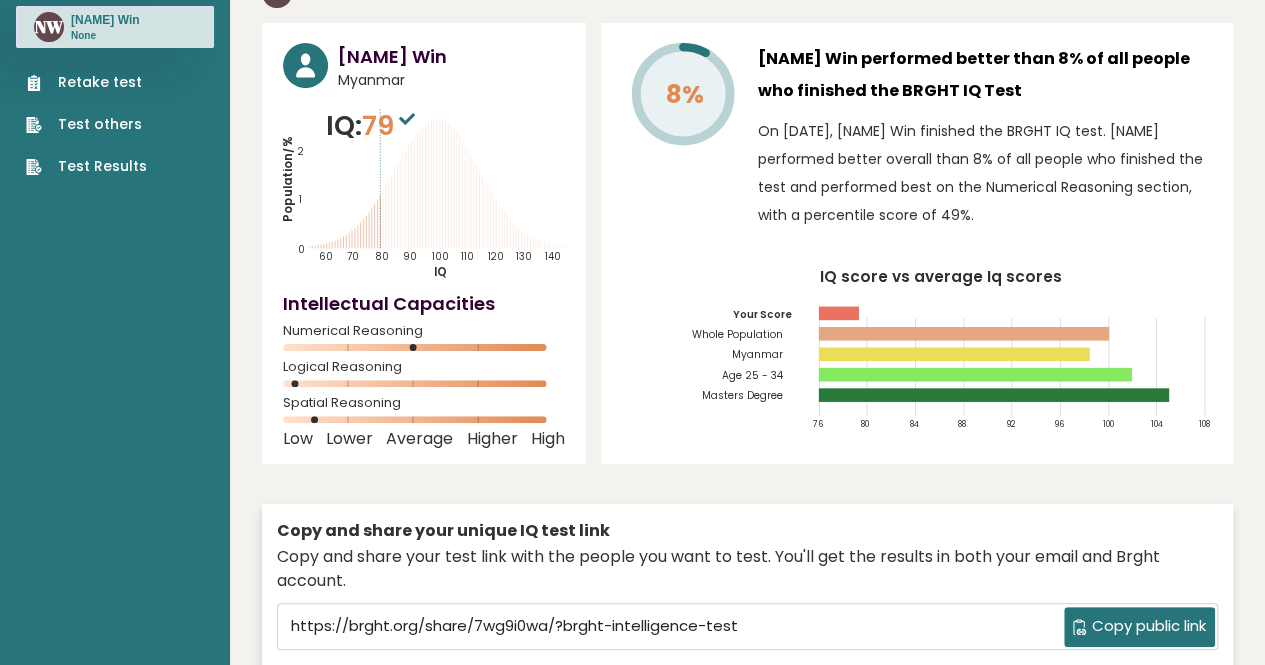 scroll, scrollTop: 0, scrollLeft: 0, axis: both 